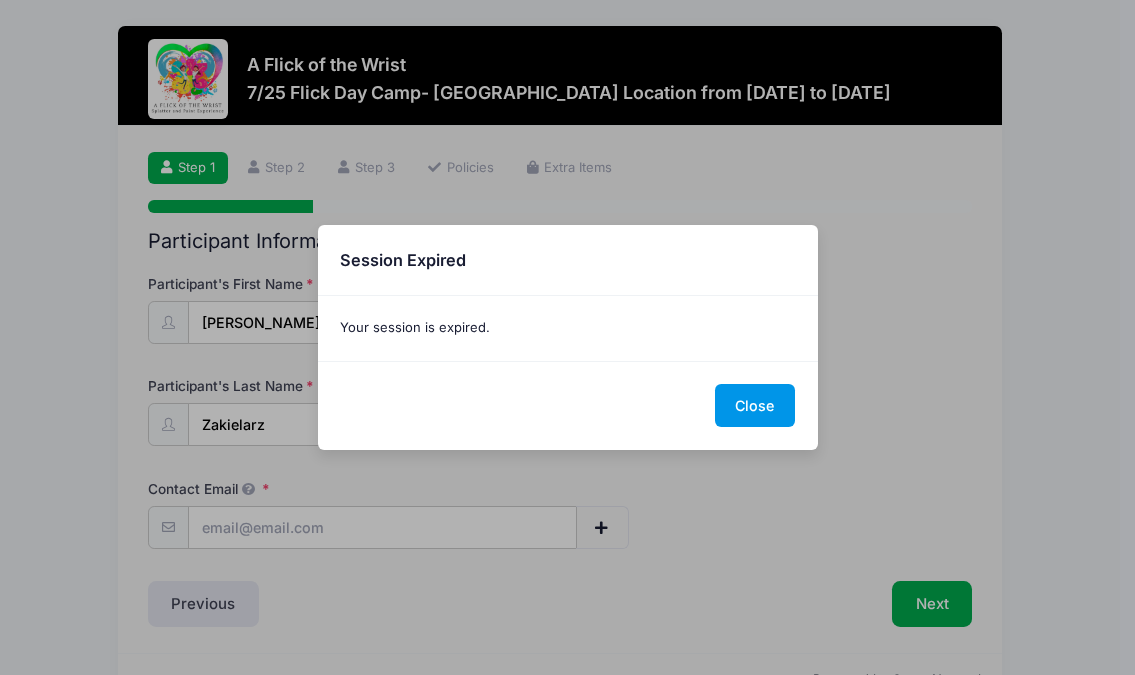 scroll, scrollTop: 57, scrollLeft: 0, axis: vertical 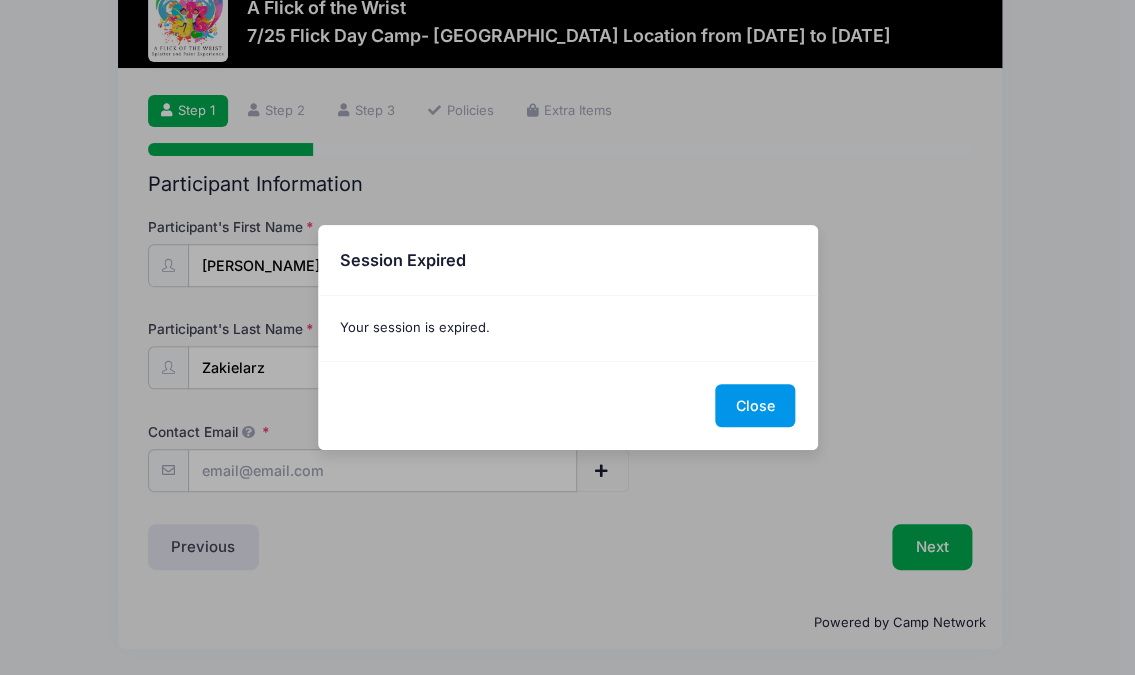 click on "Close" at bounding box center (755, 405) 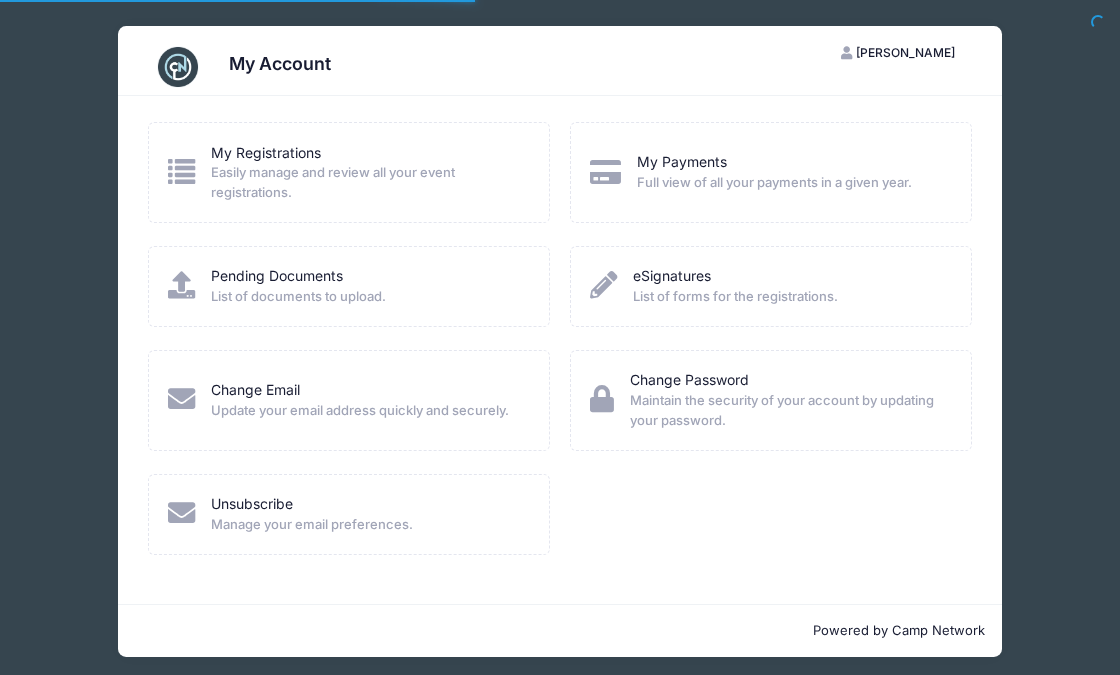 scroll, scrollTop: 0, scrollLeft: 0, axis: both 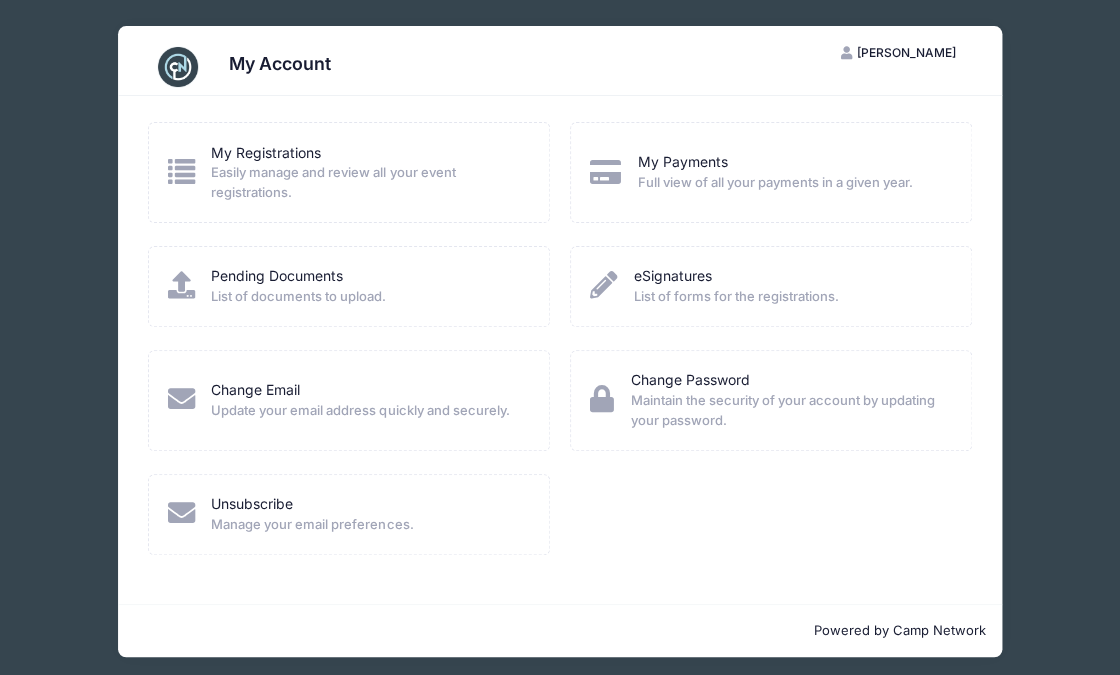 click on "Easily manage and review all your event registrations." at bounding box center (367, 182) 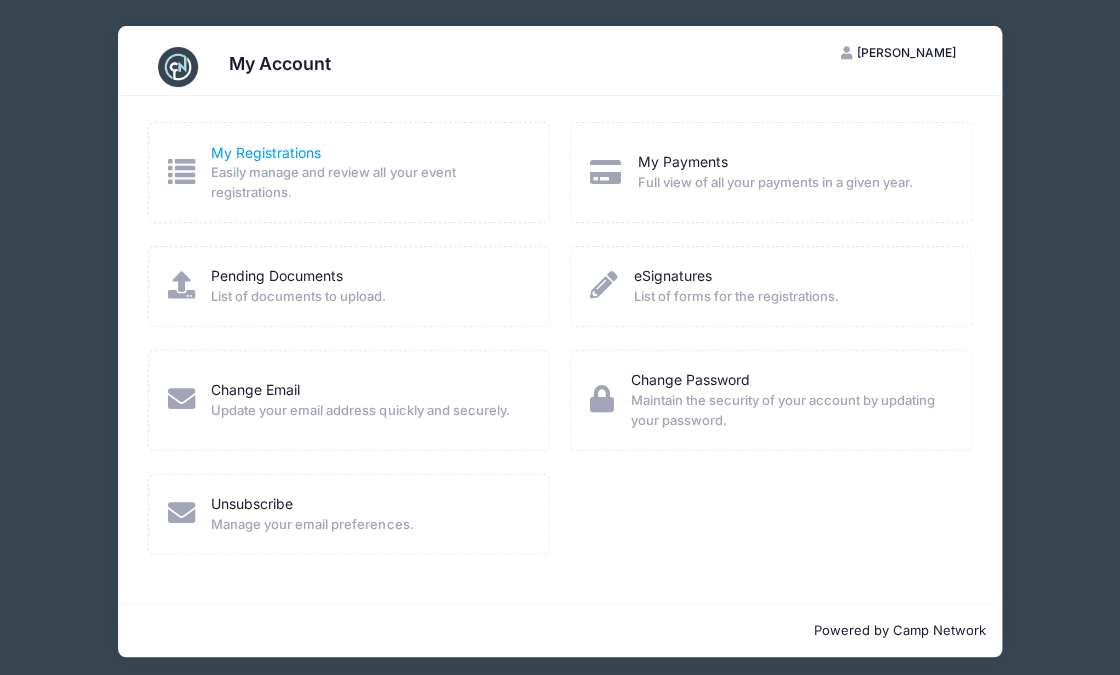 click on "My Registrations" at bounding box center (266, 152) 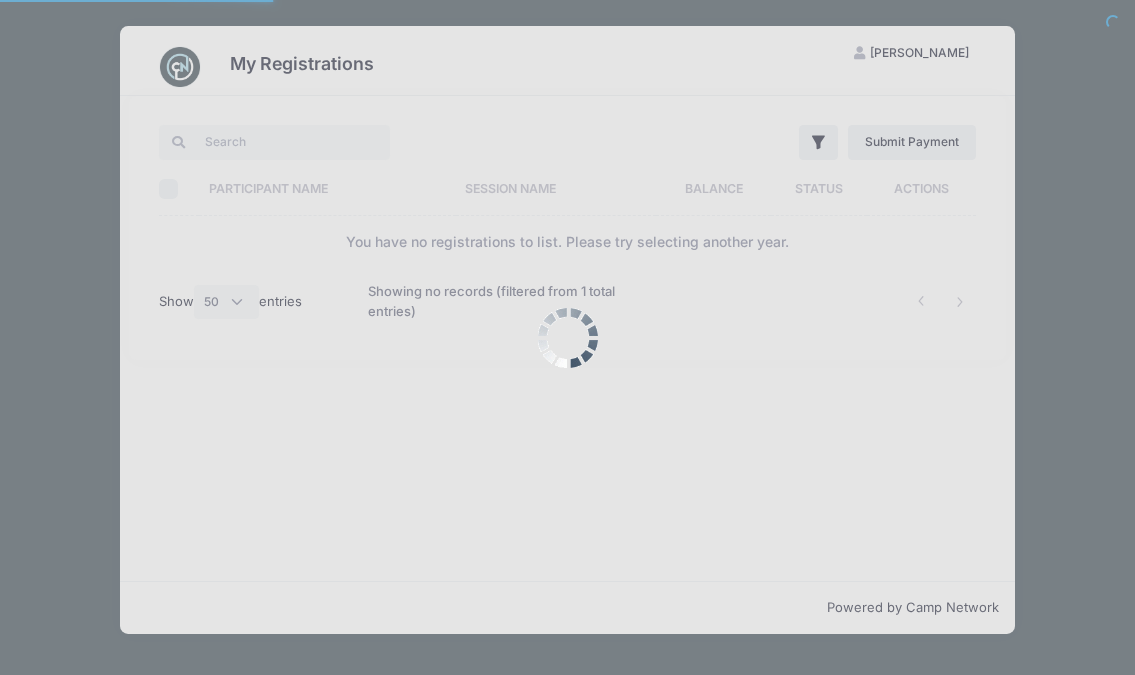 select on "50" 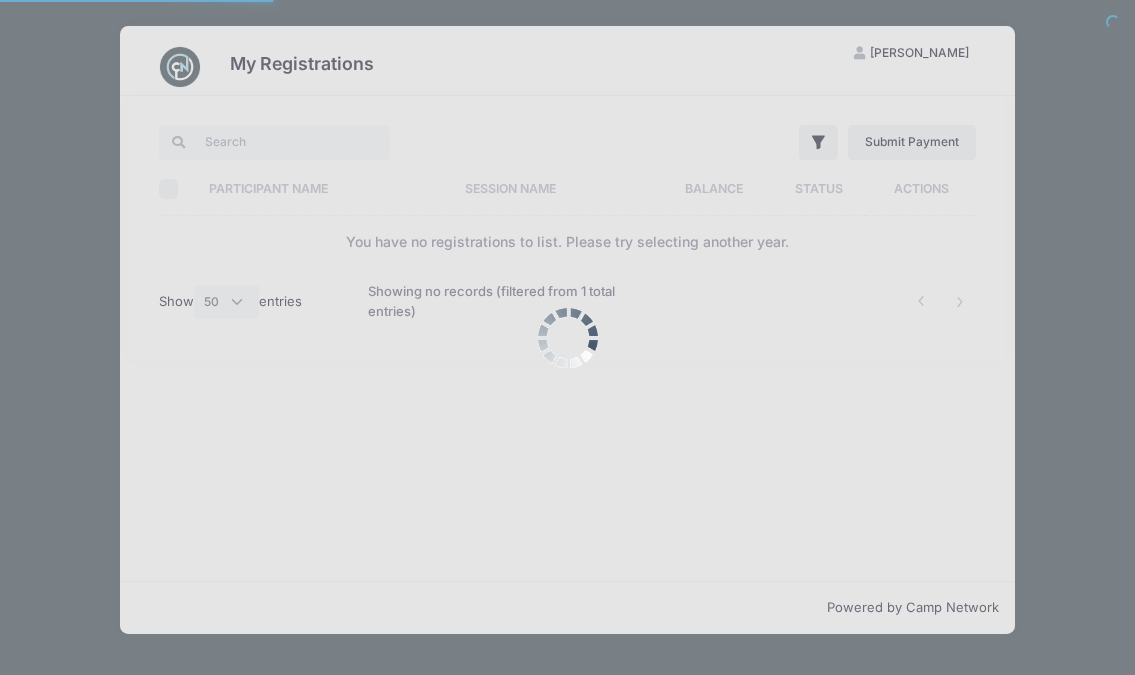 scroll, scrollTop: 0, scrollLeft: 0, axis: both 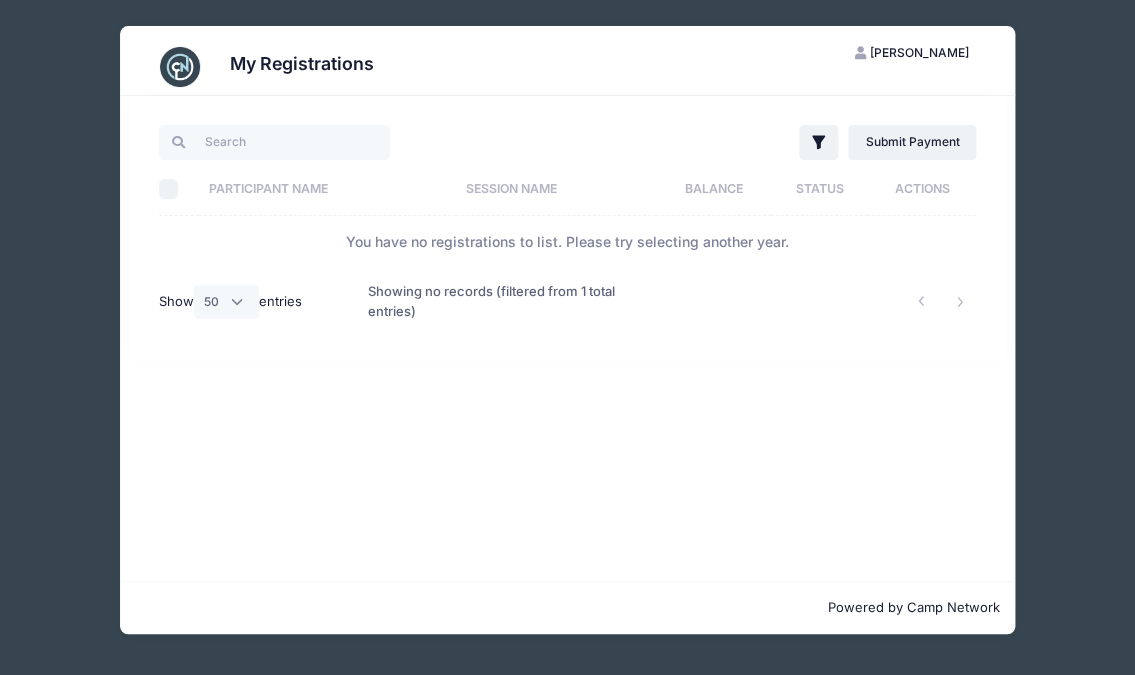 click on "Participant Name" at bounding box center (327, 189) 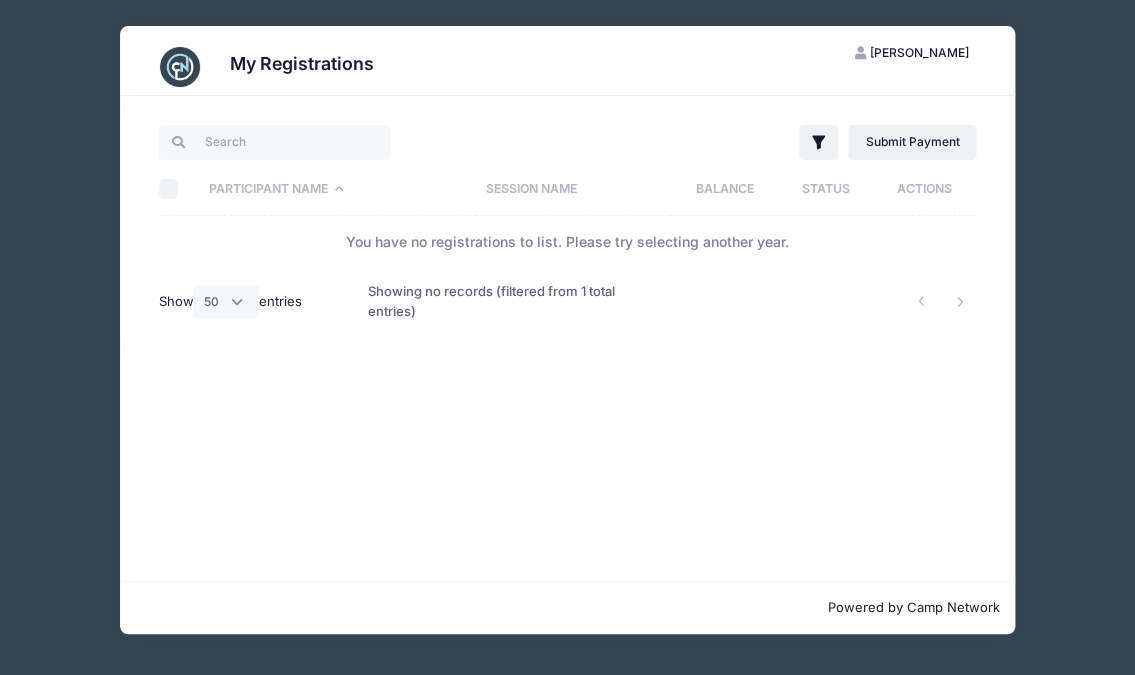 click on "PZ Pamela Zakielarz" at bounding box center (911, 53) 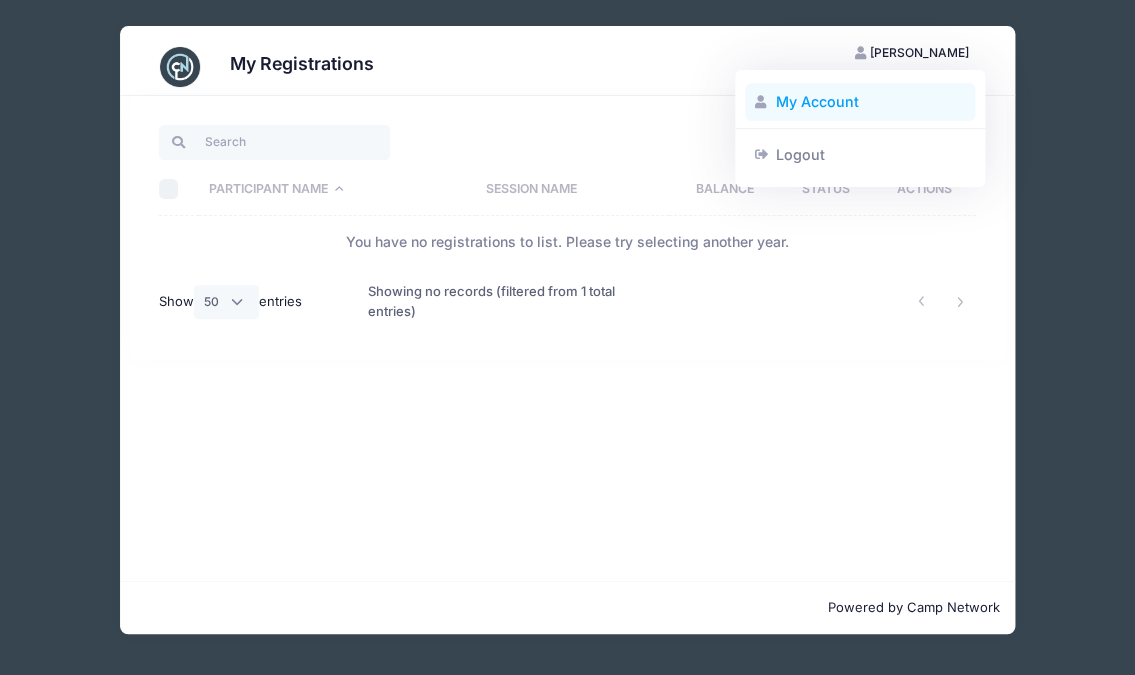 click on "My Account" at bounding box center [860, 102] 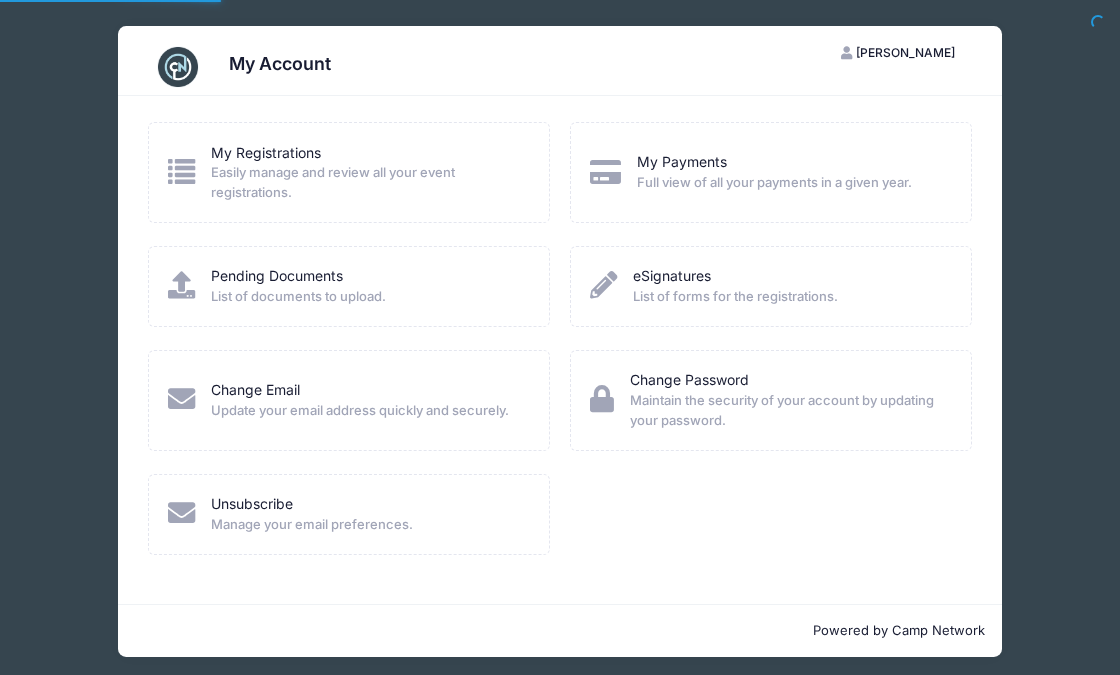scroll, scrollTop: 0, scrollLeft: 0, axis: both 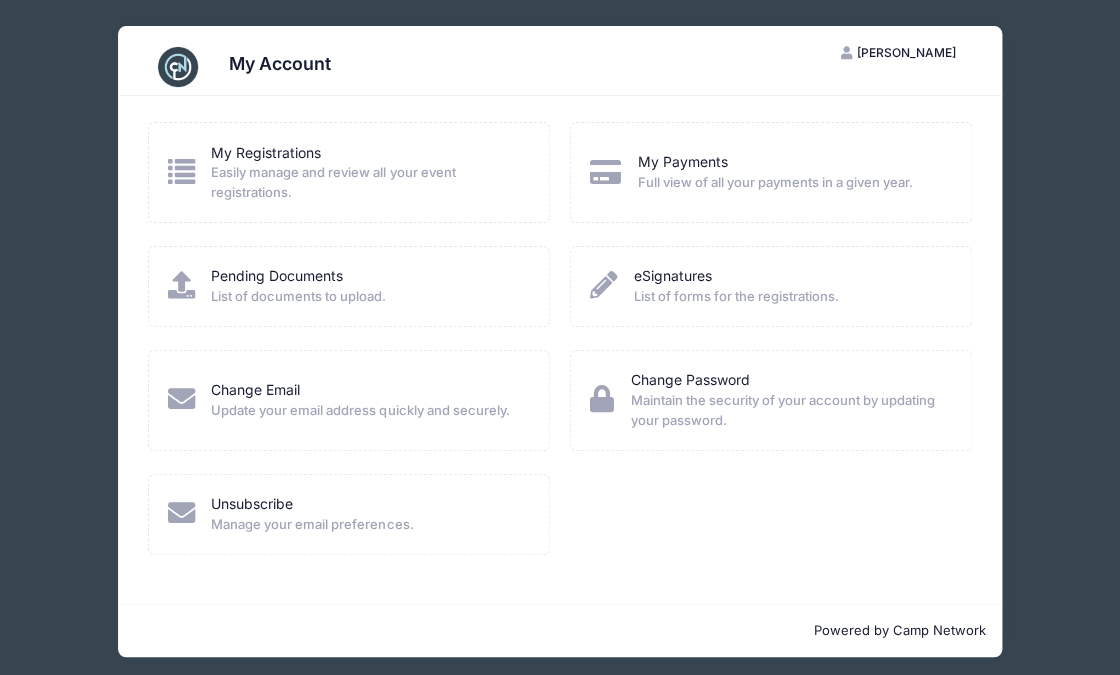 click at bounding box center (178, 67) 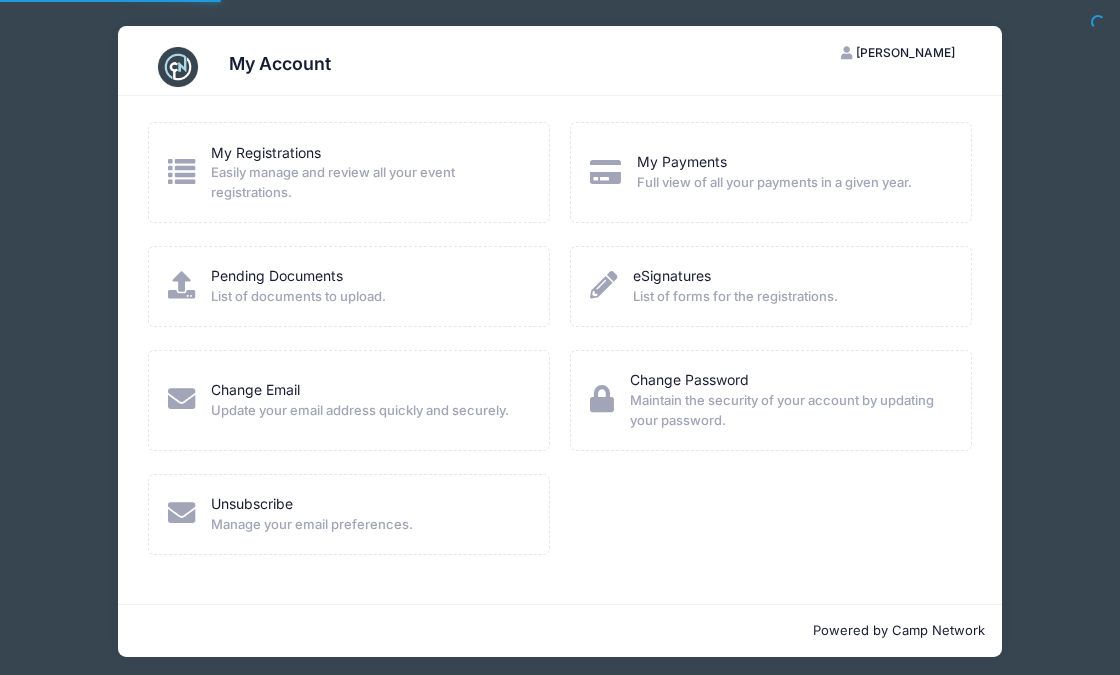 scroll, scrollTop: 0, scrollLeft: 0, axis: both 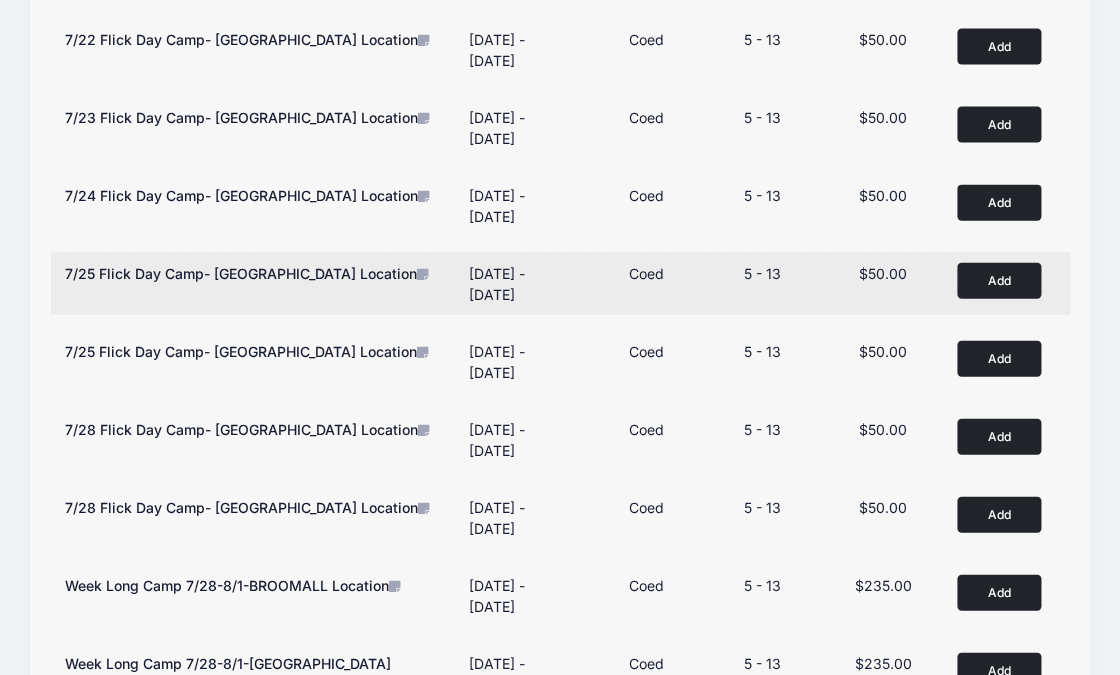 click on "Add" at bounding box center (999, 280) 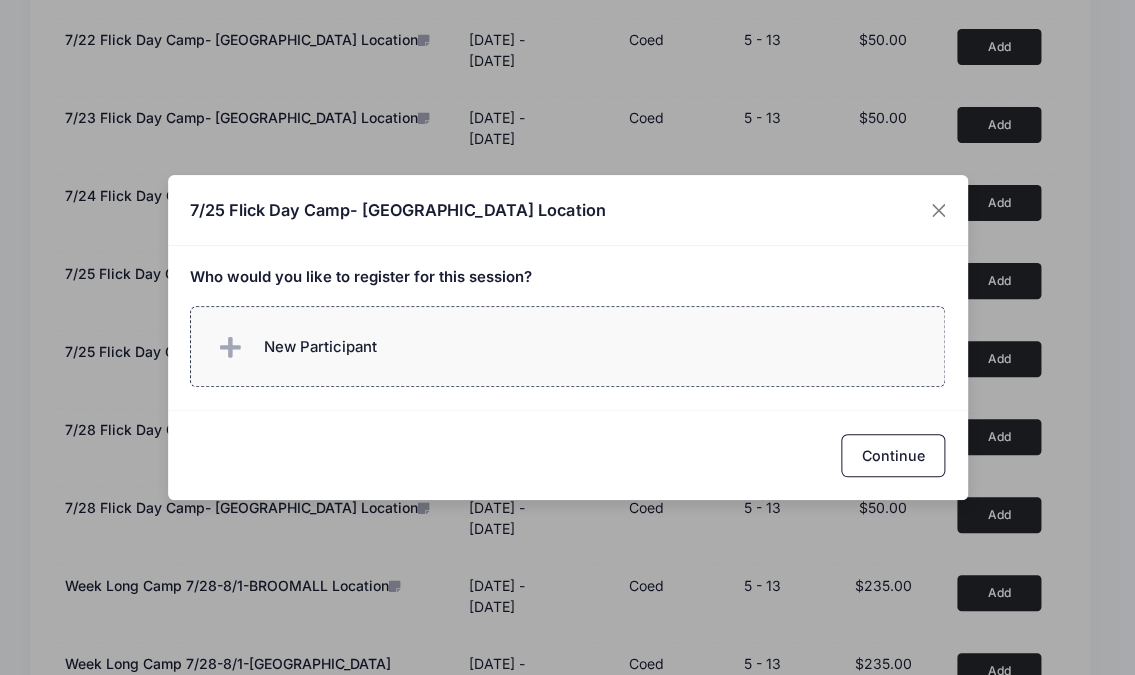 click on "New Participant" at bounding box center [567, 346] 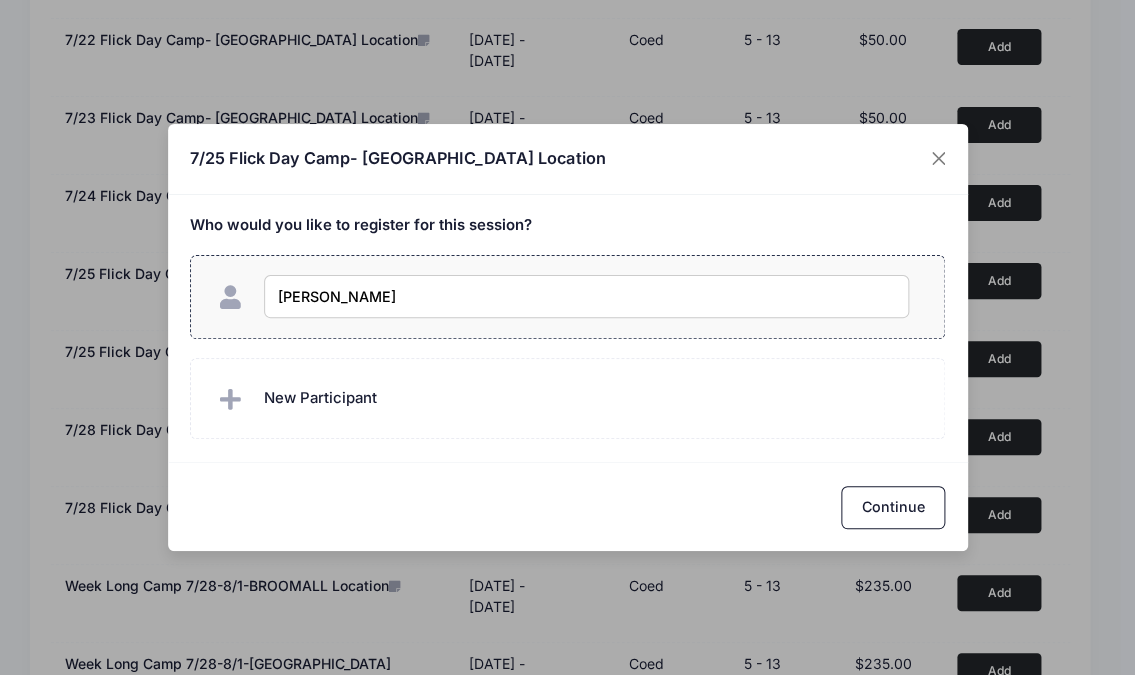 type on "Stella Zakielarz" 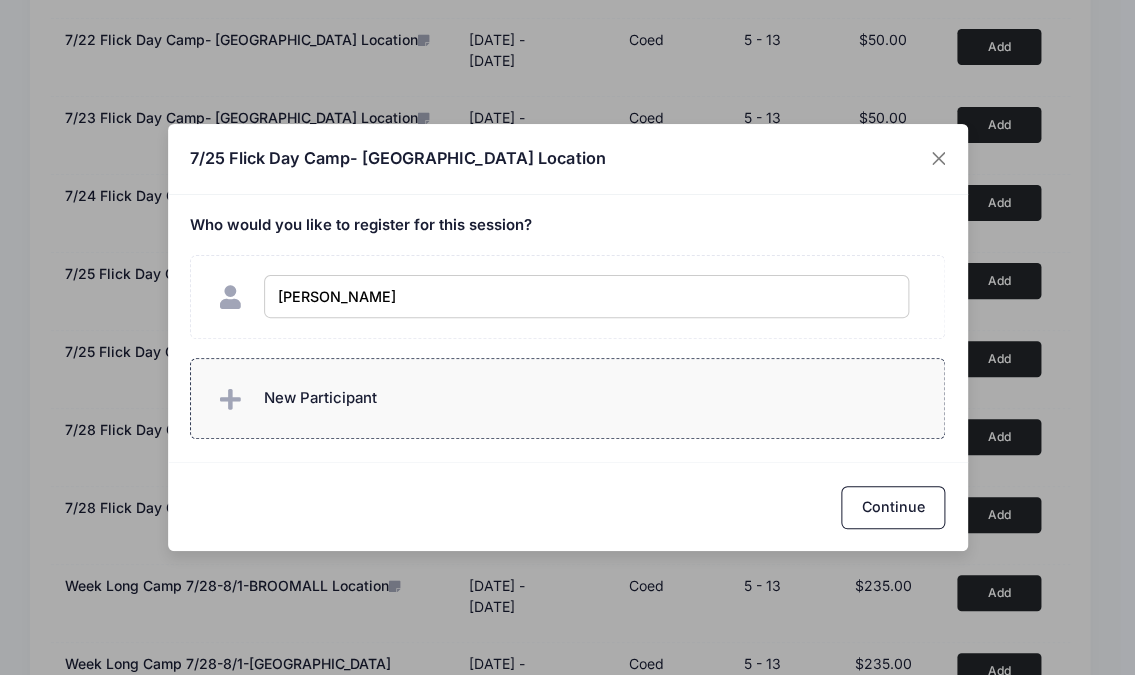 checkbox on "true" 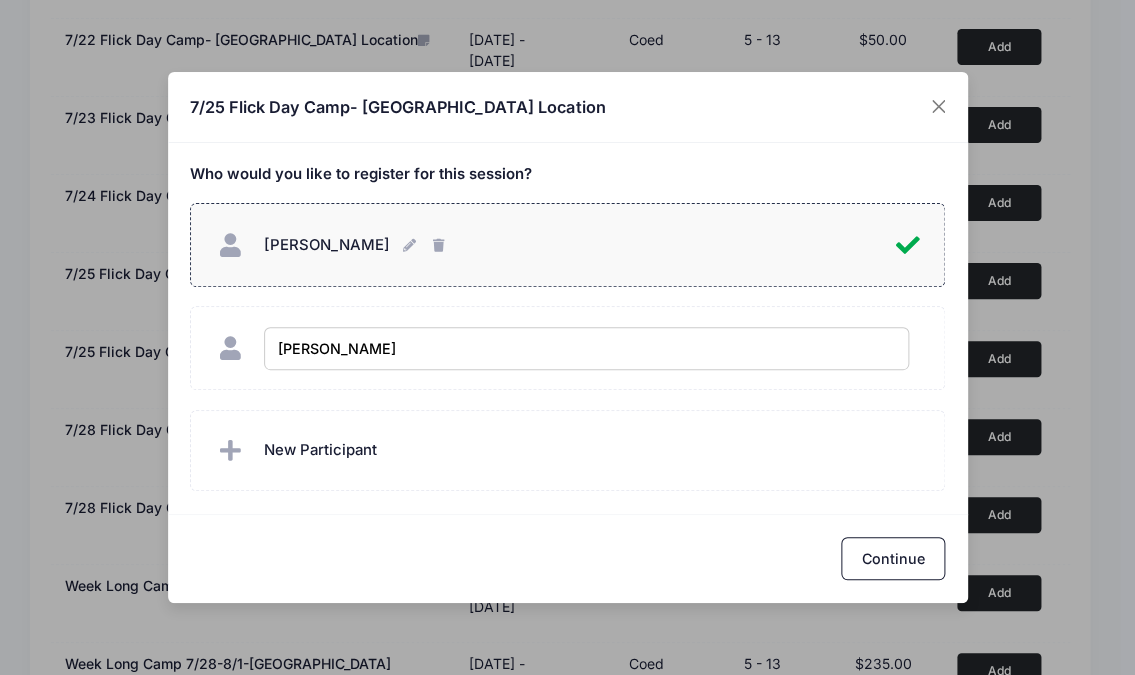 type on "[PERSON_NAME]" 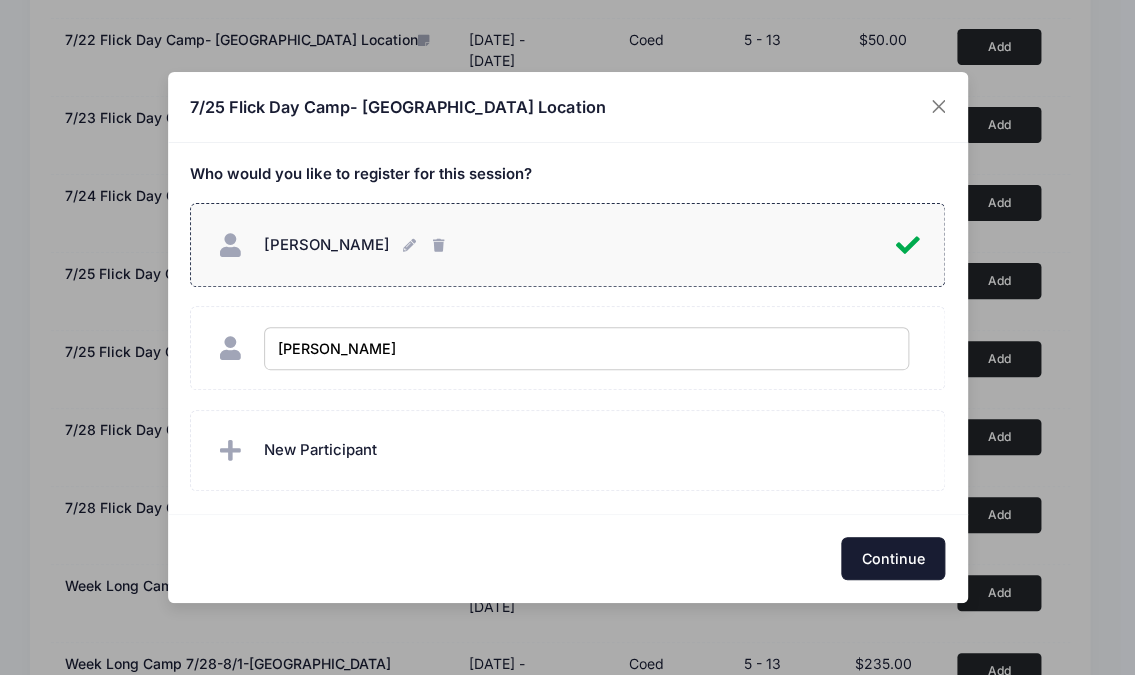 checkbox on "true" 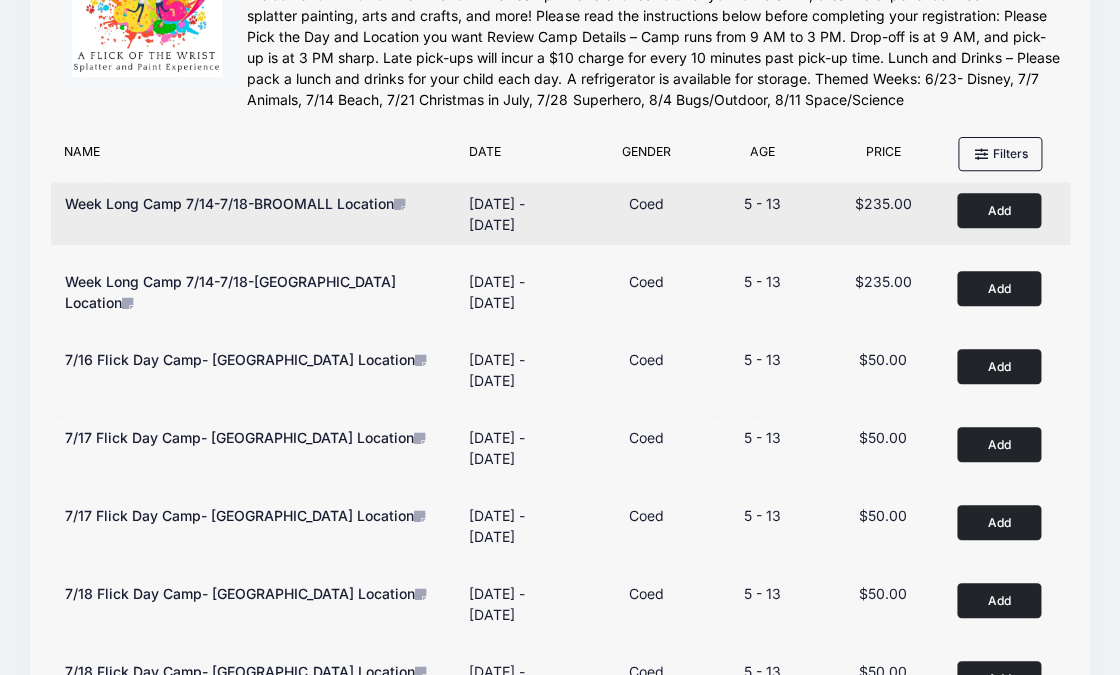 scroll, scrollTop: 0, scrollLeft: 0, axis: both 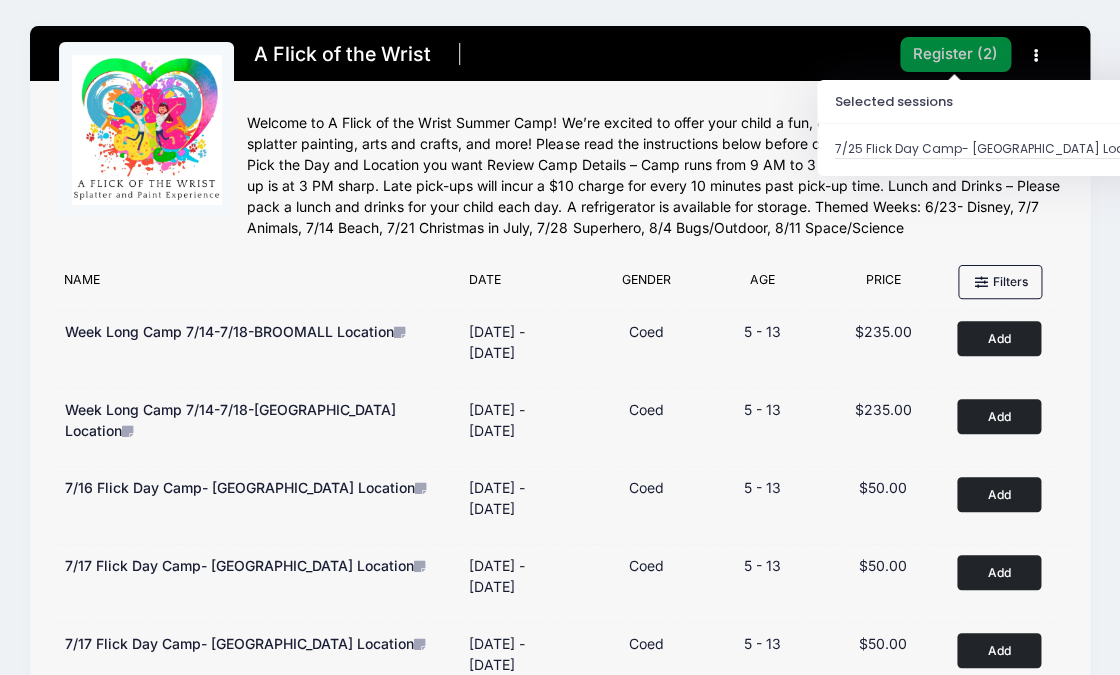 click on "Register ( 2 )" at bounding box center (955, 54) 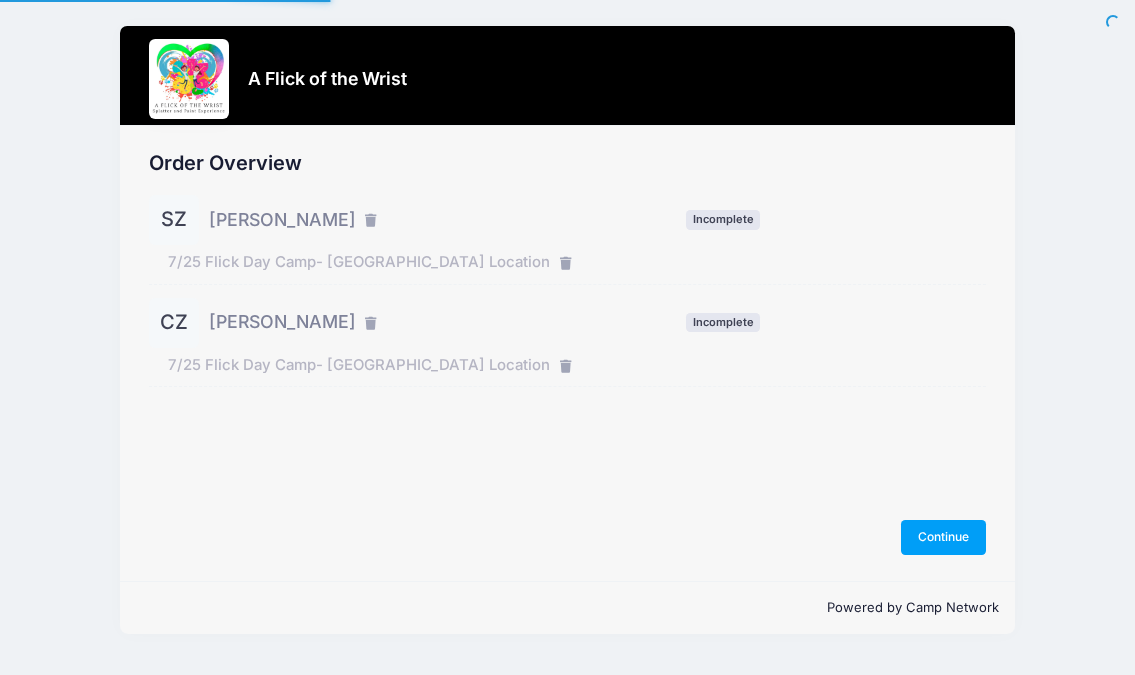 scroll, scrollTop: 0, scrollLeft: 0, axis: both 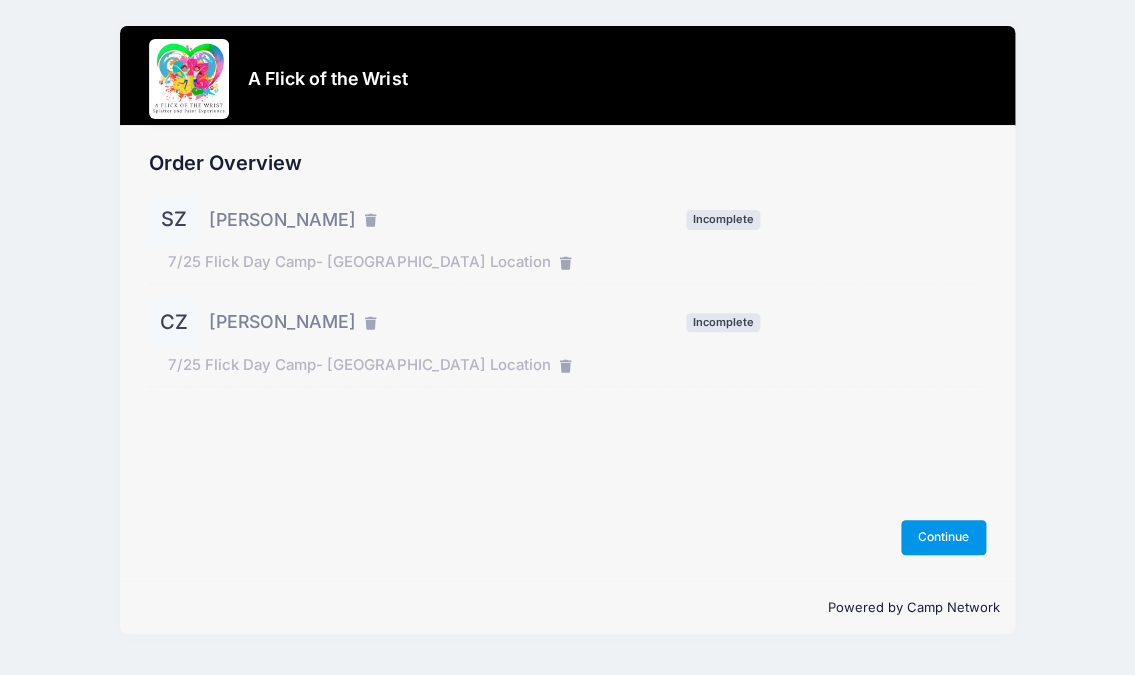 click on "Continue" at bounding box center [944, 537] 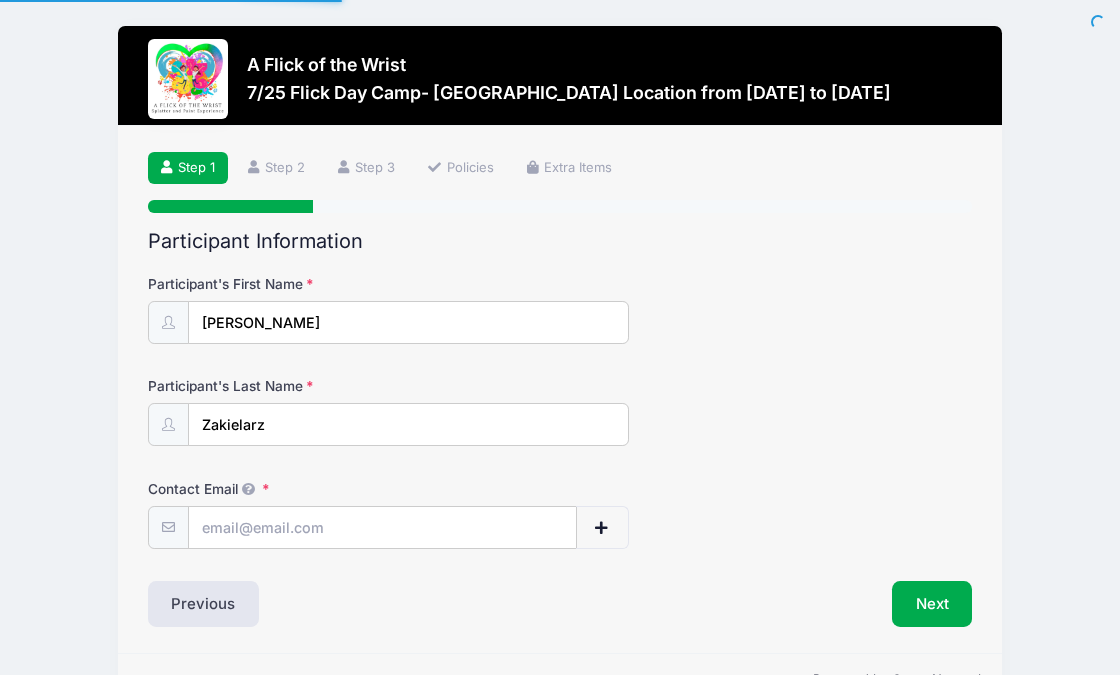 scroll, scrollTop: 0, scrollLeft: 0, axis: both 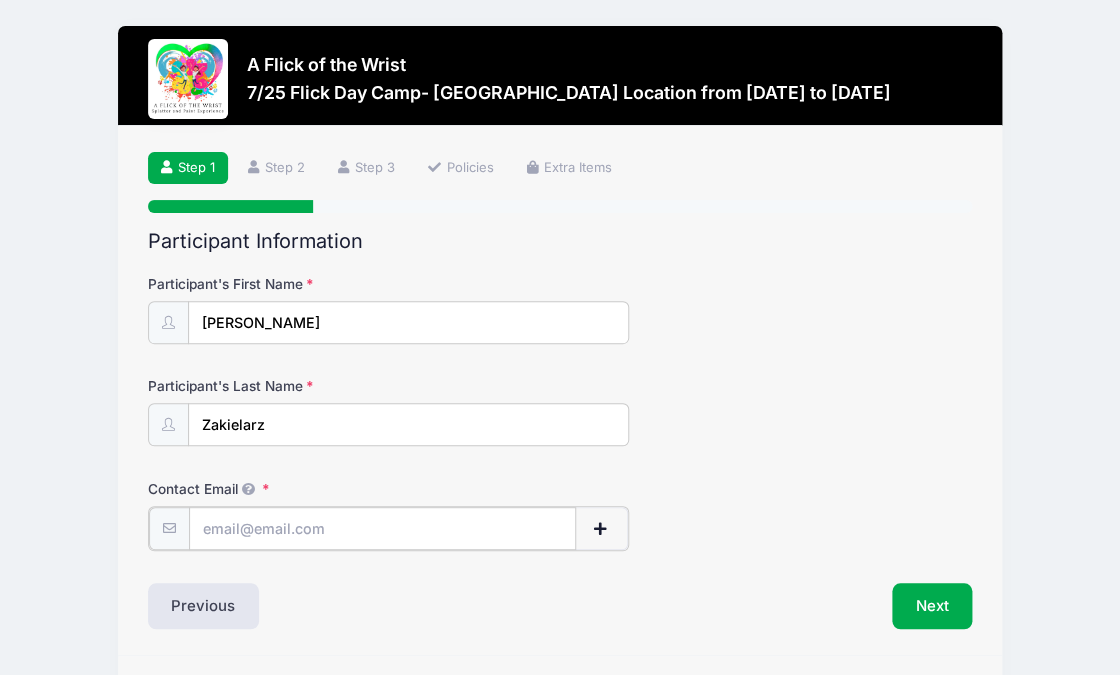 click on "Contact Email" at bounding box center (382, 528) 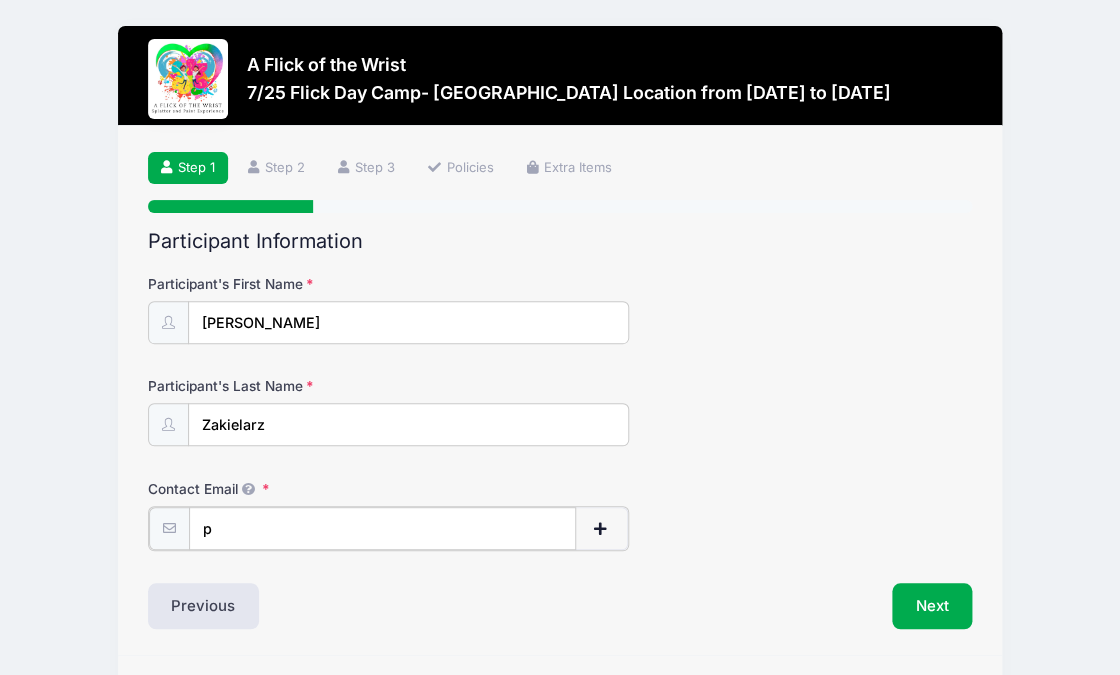 type on "p" 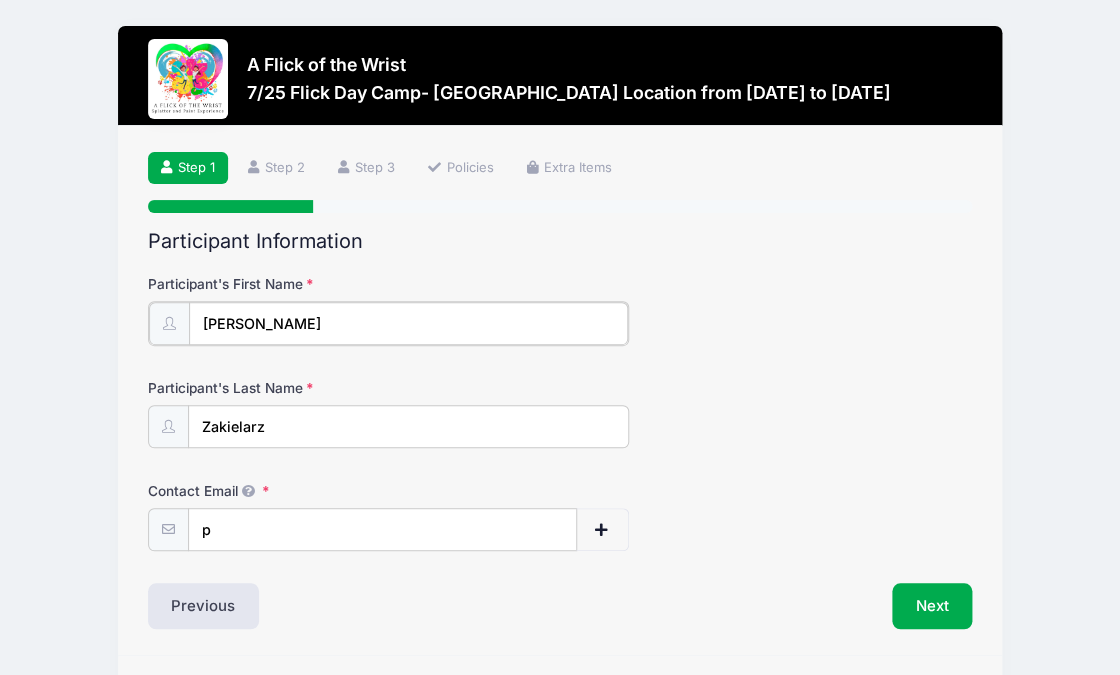 type on "[PERSON_NAME]" 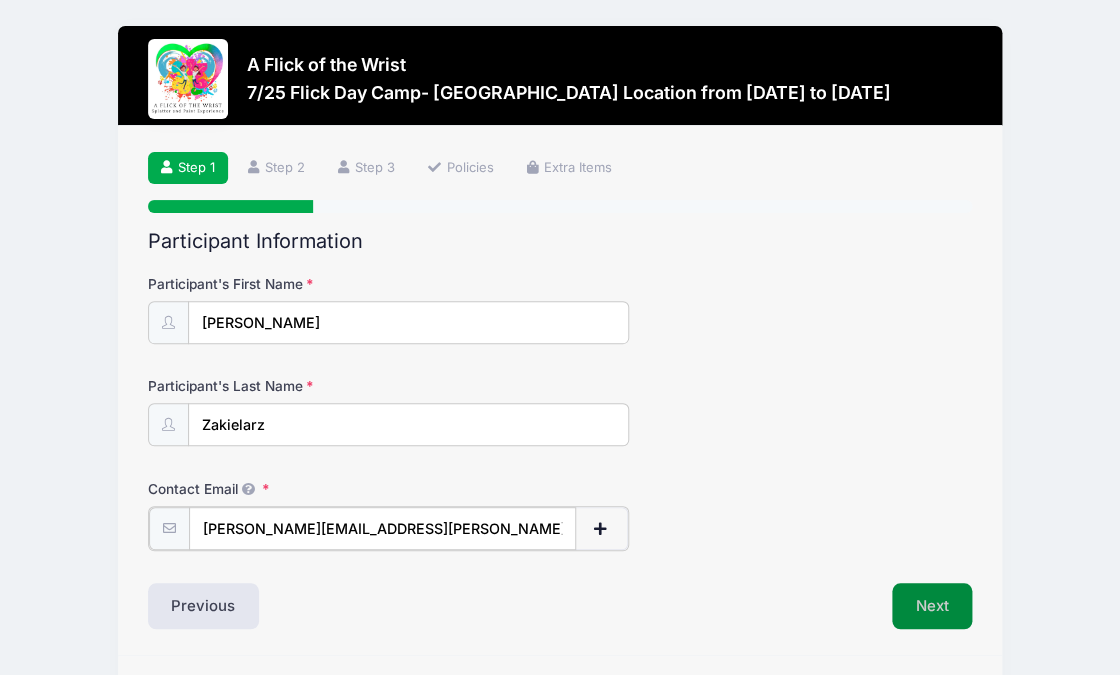 type on "[PERSON_NAME][EMAIL_ADDRESS][PERSON_NAME][DOMAIN_NAME]" 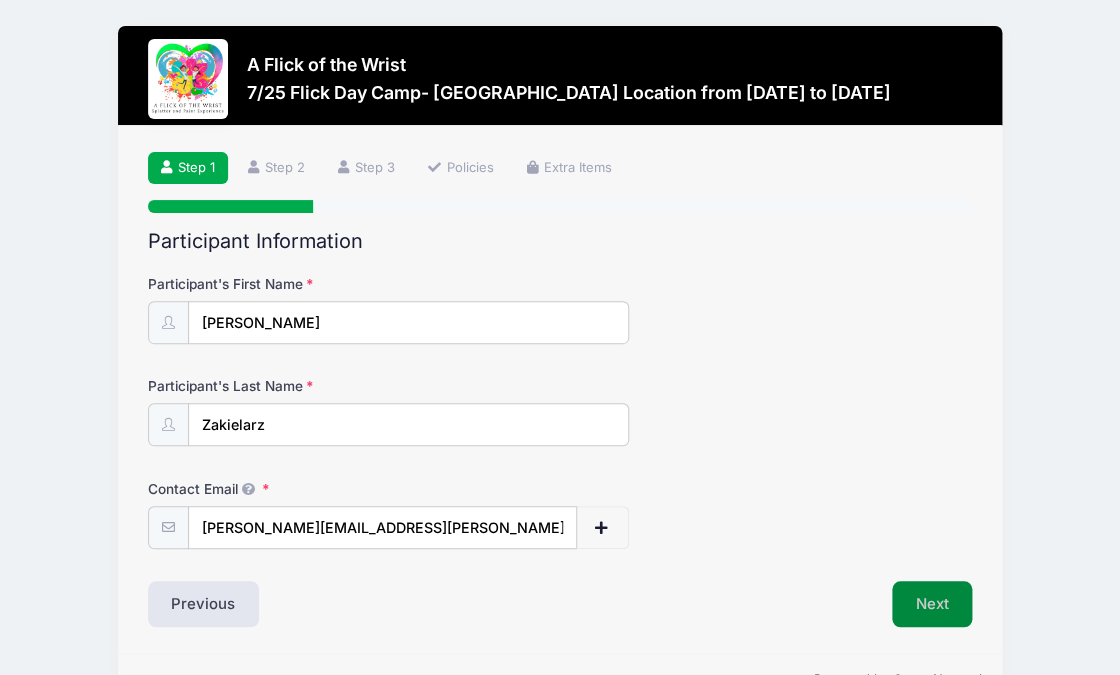 click on "Next" at bounding box center (932, 604) 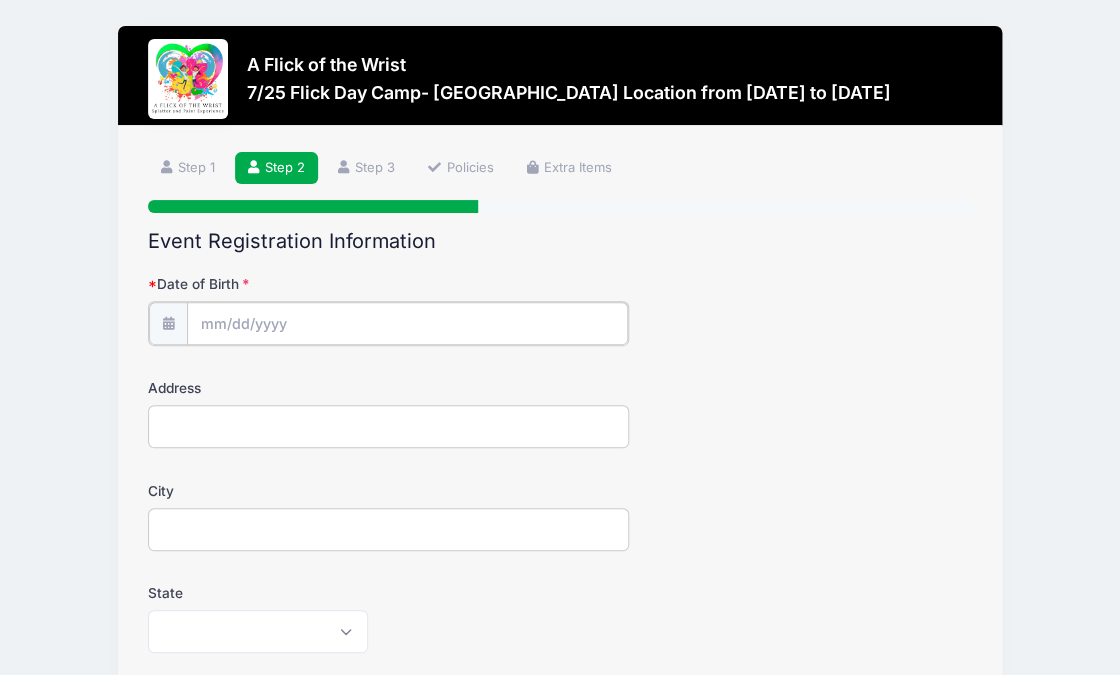 click on "Date of Birth" at bounding box center [407, 323] 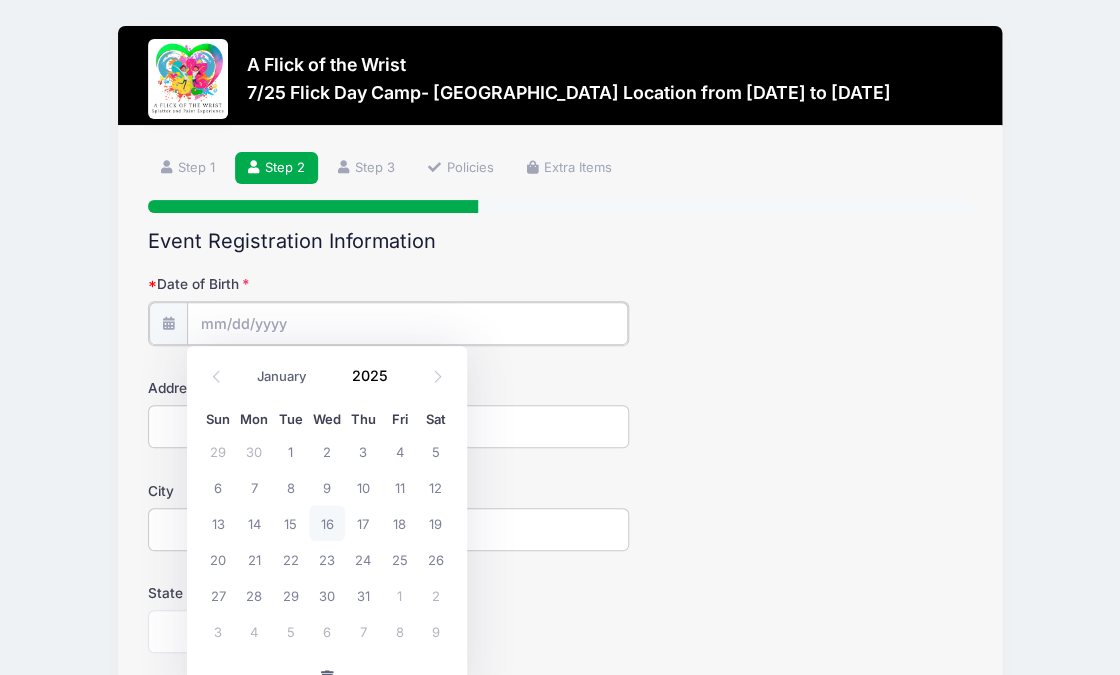 click on "Date of Birth" at bounding box center [407, 323] 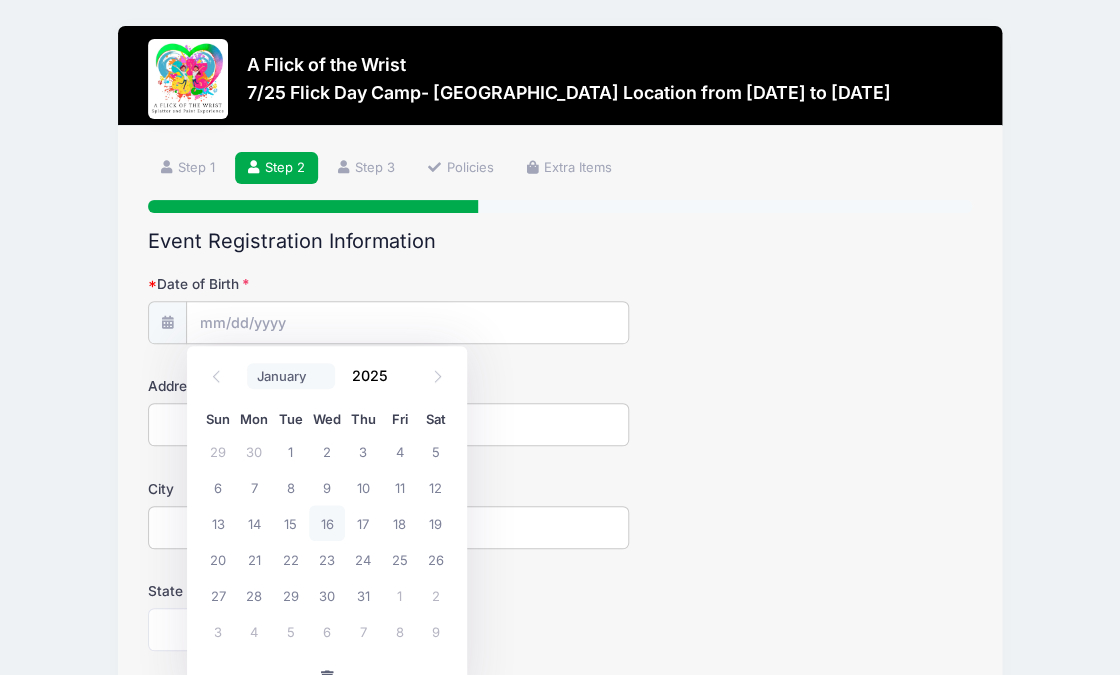 select on "10" 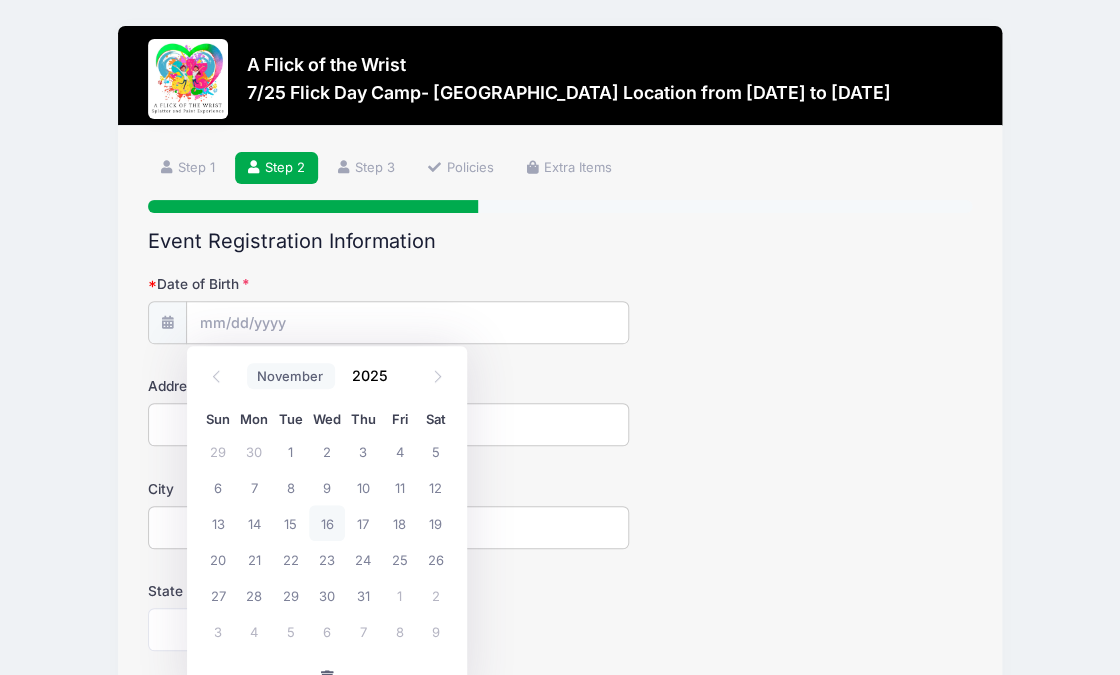 click on "November" at bounding box center (0, 0) 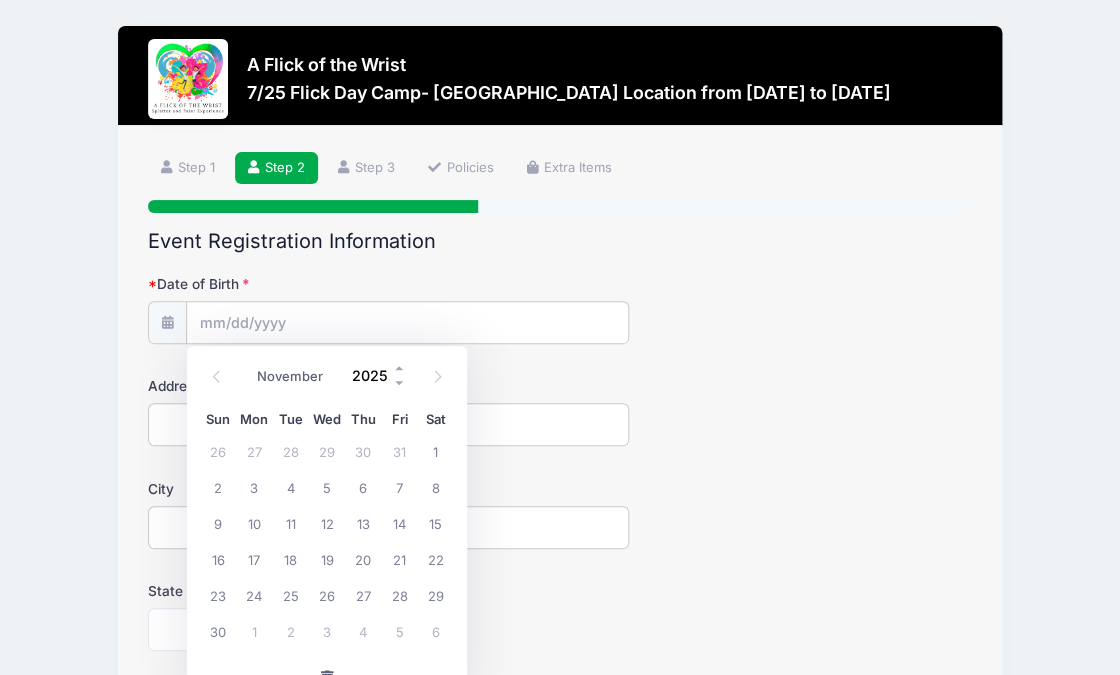click on "2025" at bounding box center [374, 375] 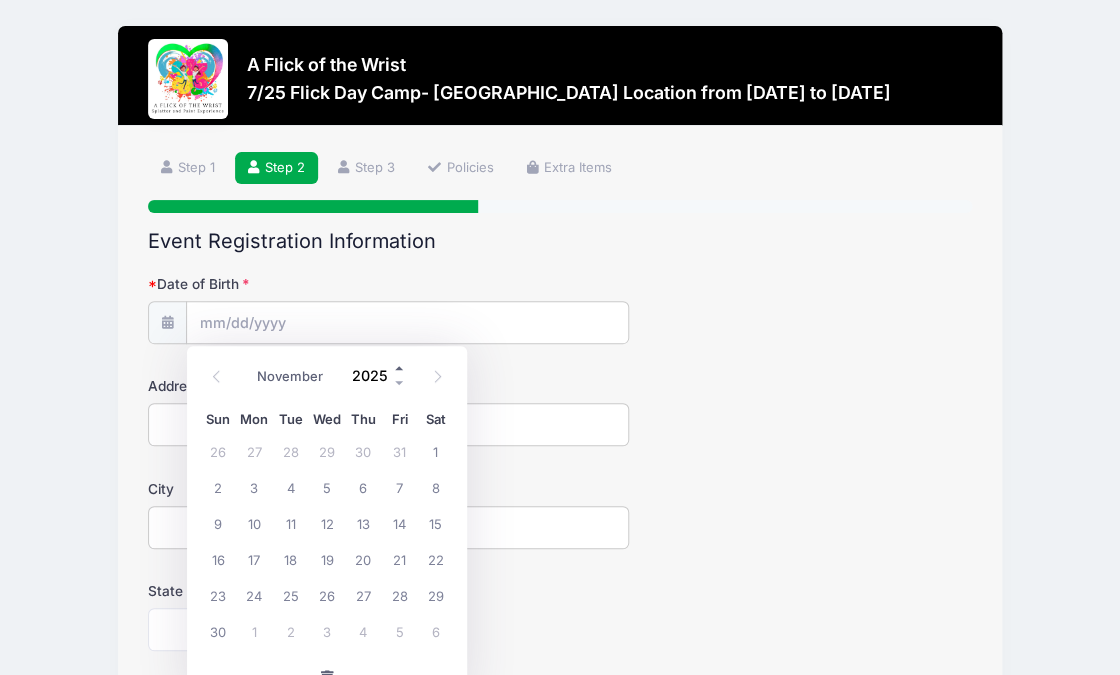 click at bounding box center [400, 367] 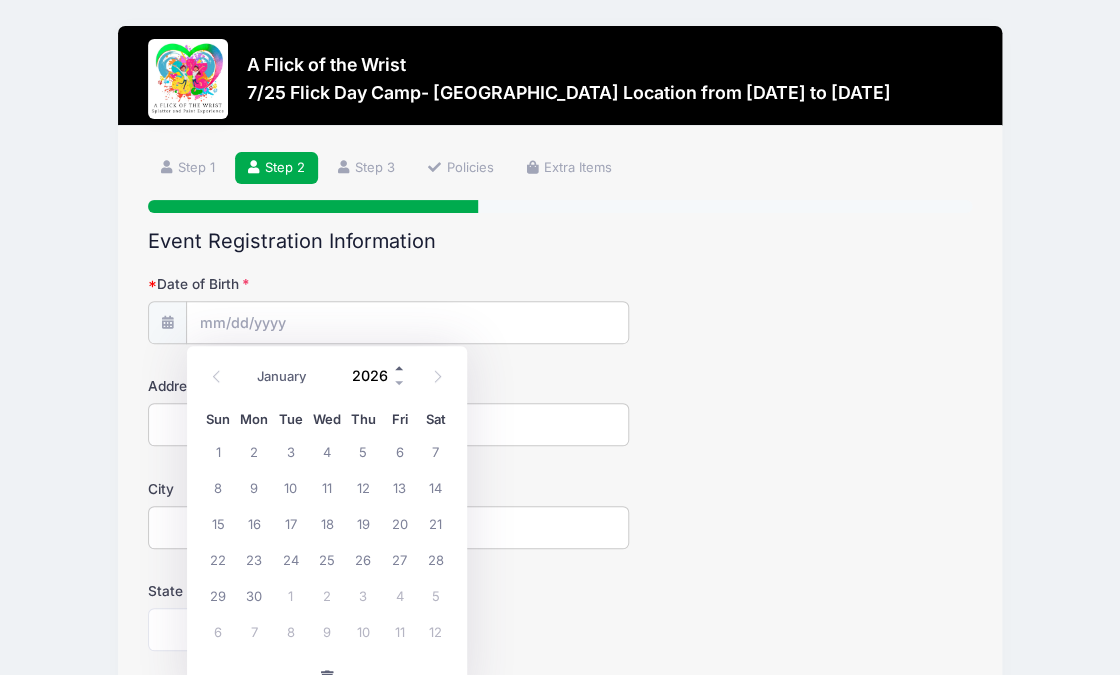 click at bounding box center [400, 367] 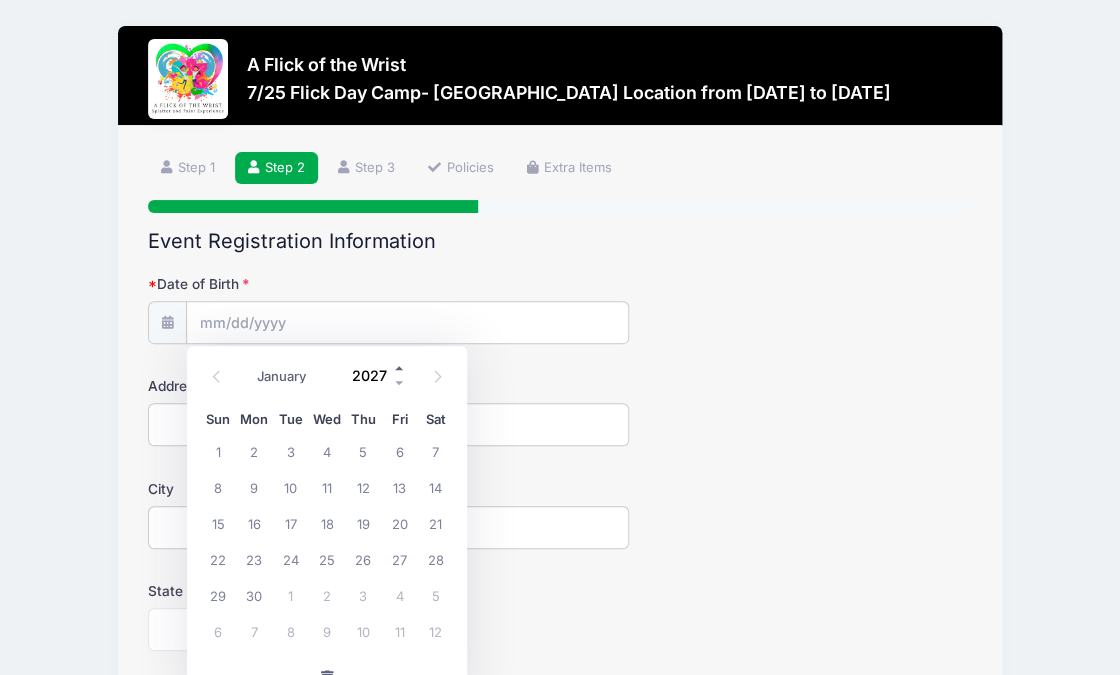 click at bounding box center [400, 367] 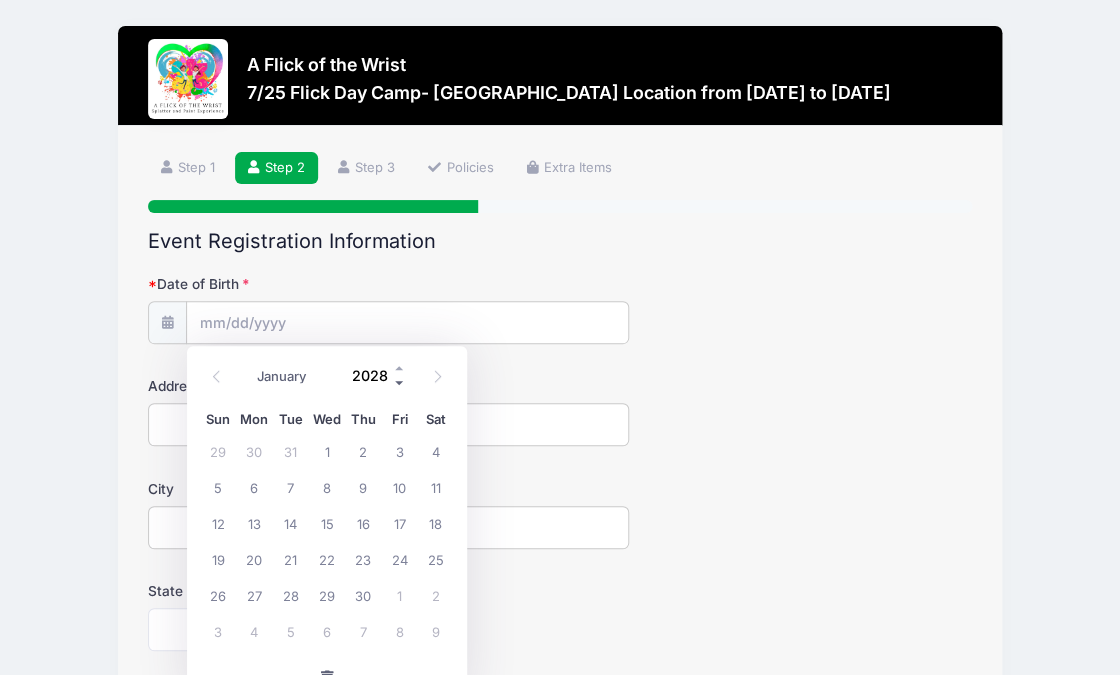 click at bounding box center (400, 382) 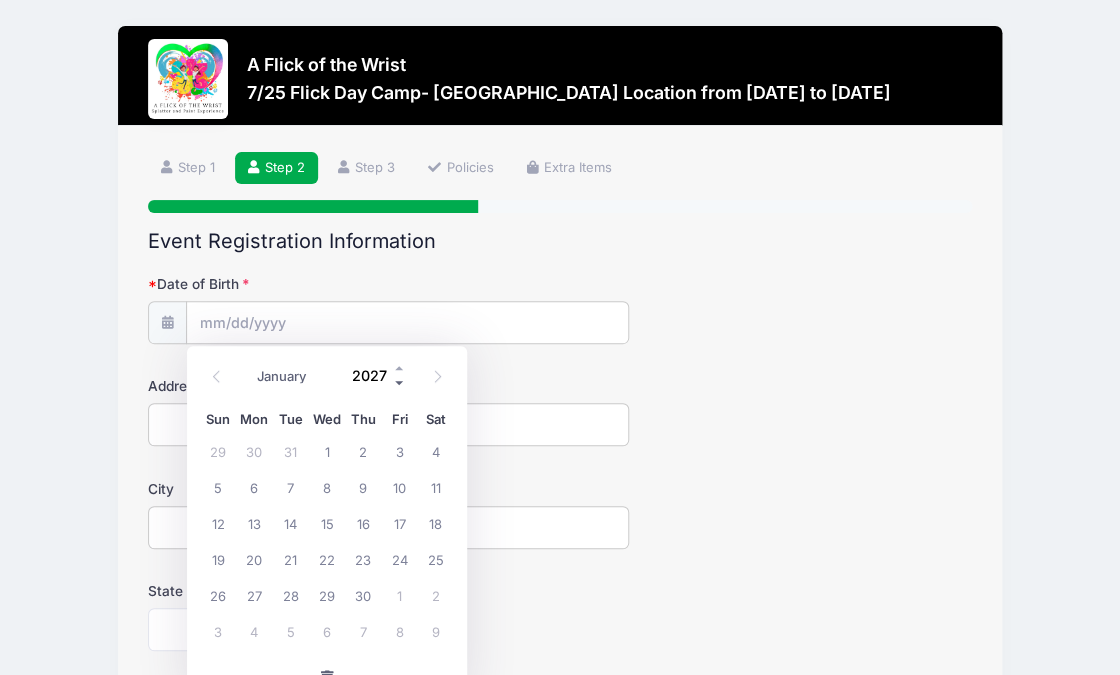 click at bounding box center [400, 382] 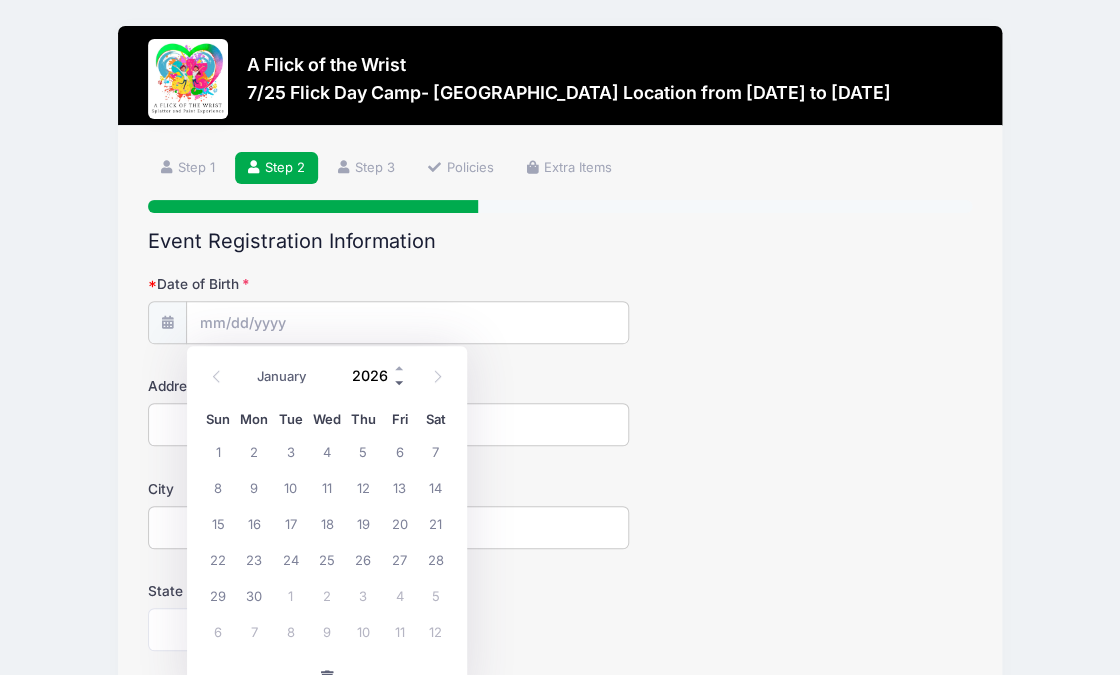 click at bounding box center (400, 382) 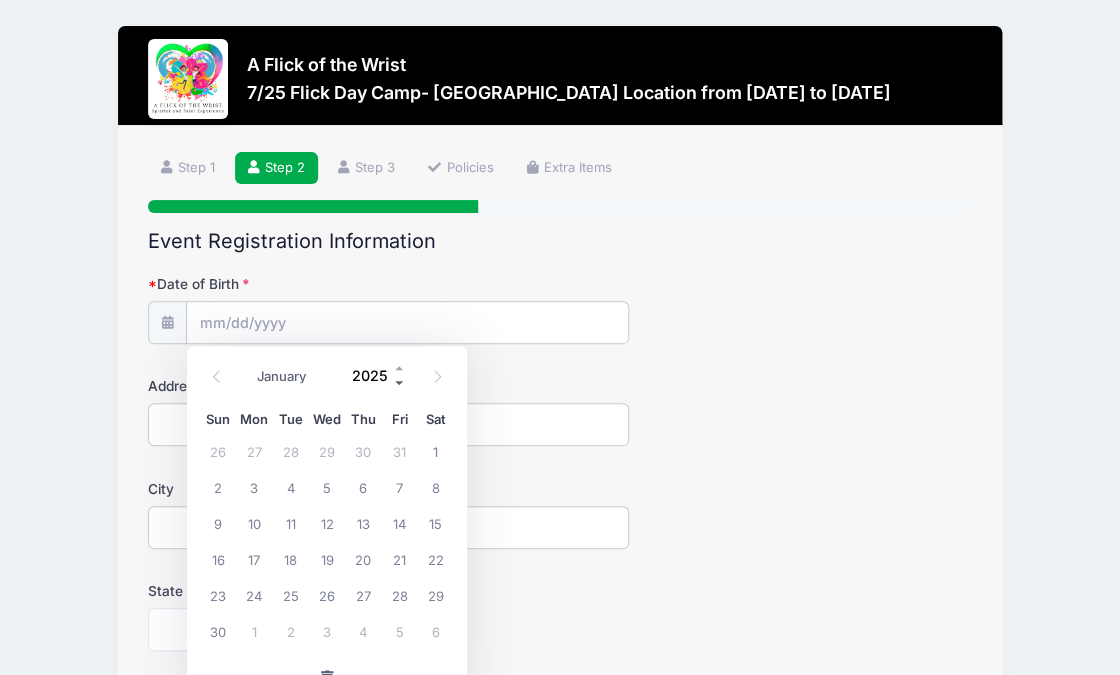 click at bounding box center (400, 382) 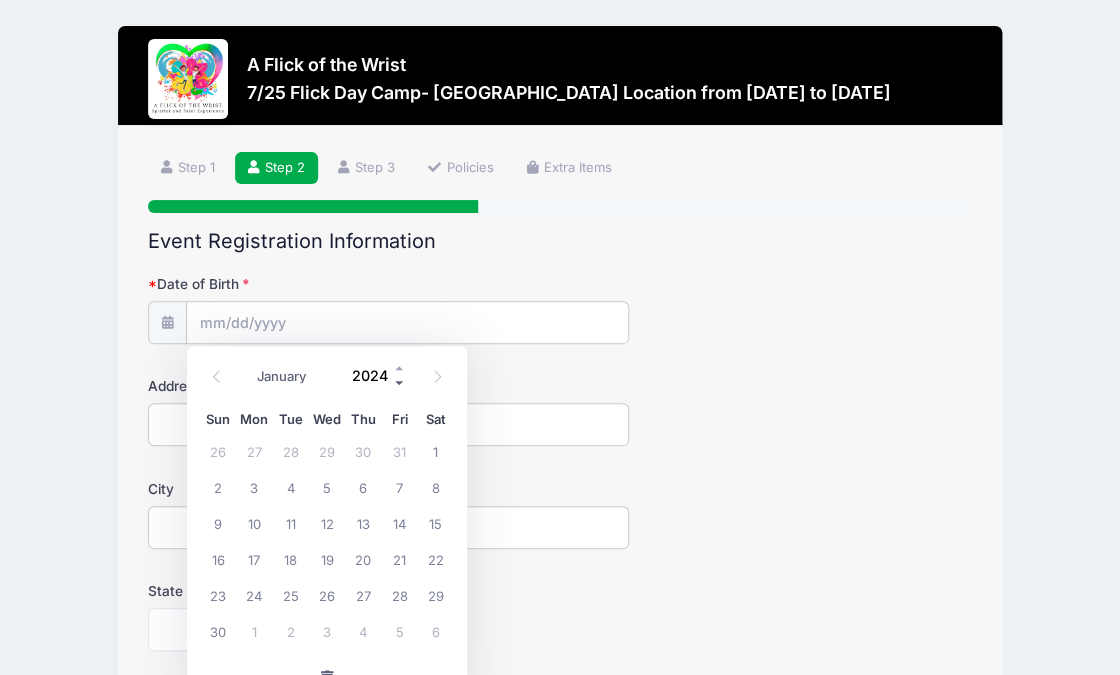 click at bounding box center (400, 382) 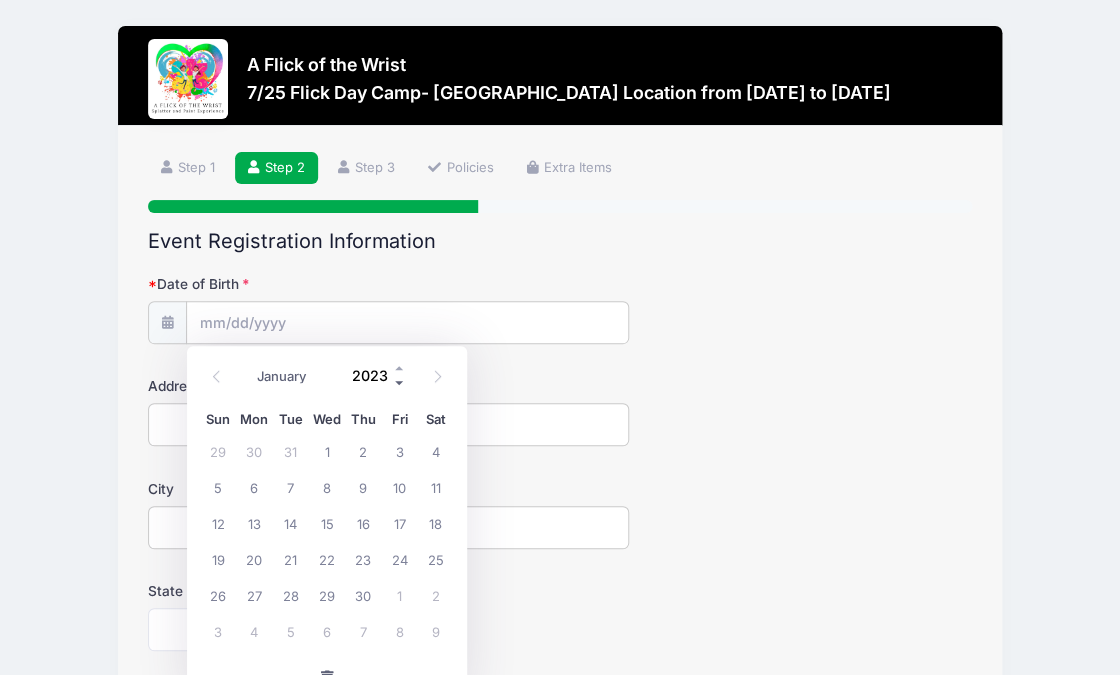 click at bounding box center (400, 382) 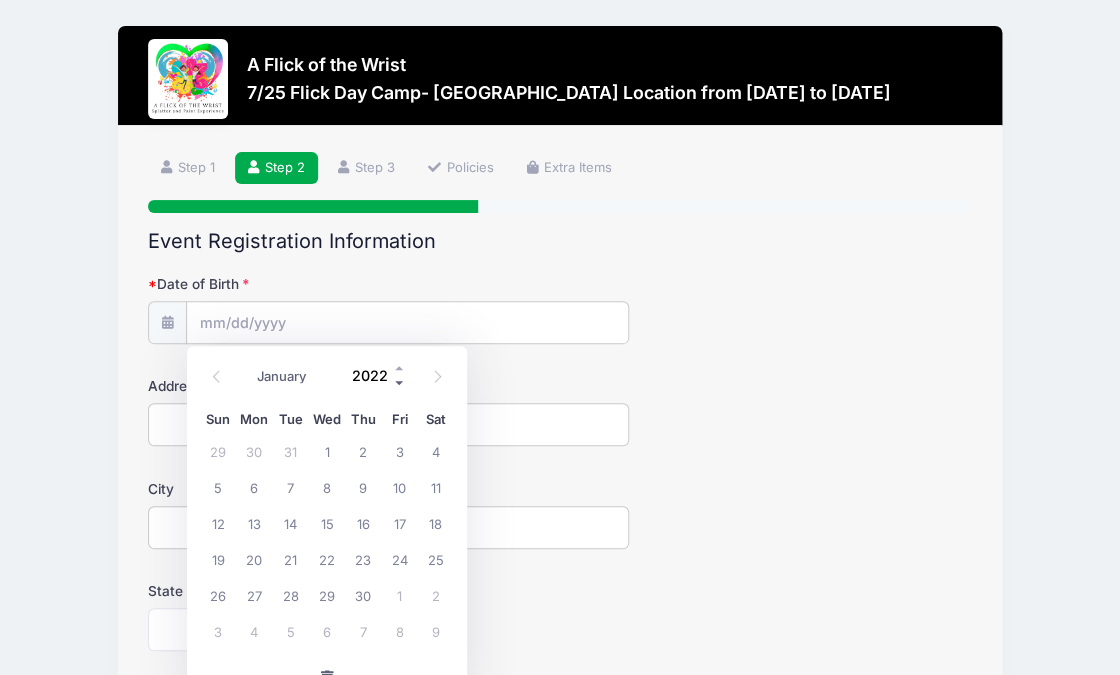 click at bounding box center [400, 382] 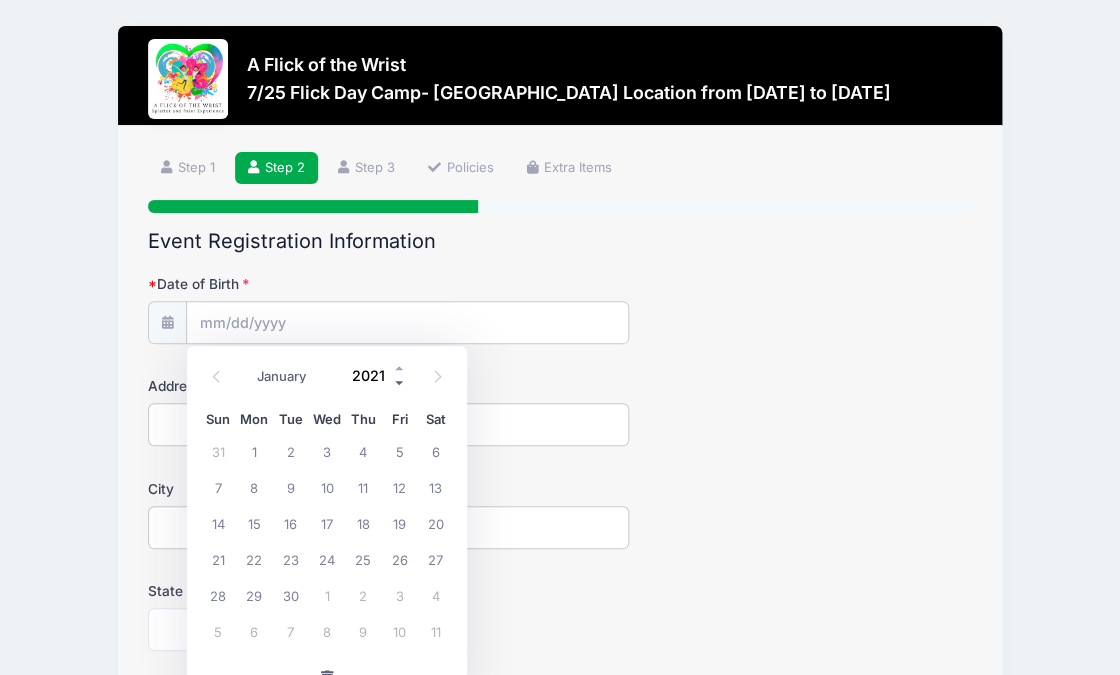 click at bounding box center [400, 382] 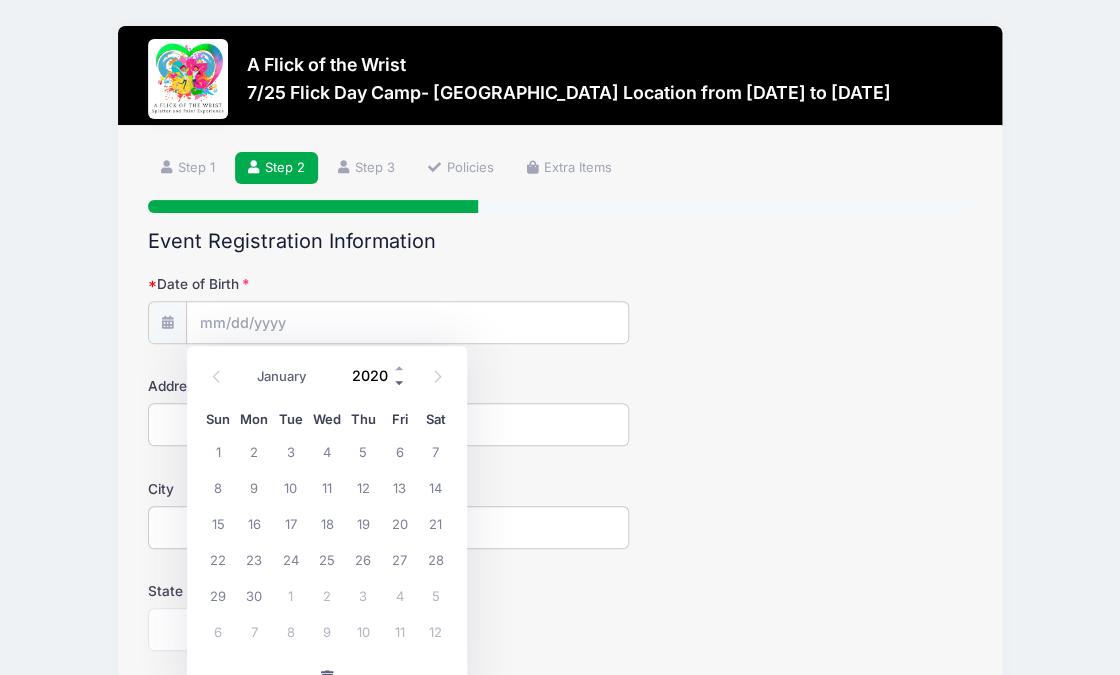 click at bounding box center (400, 382) 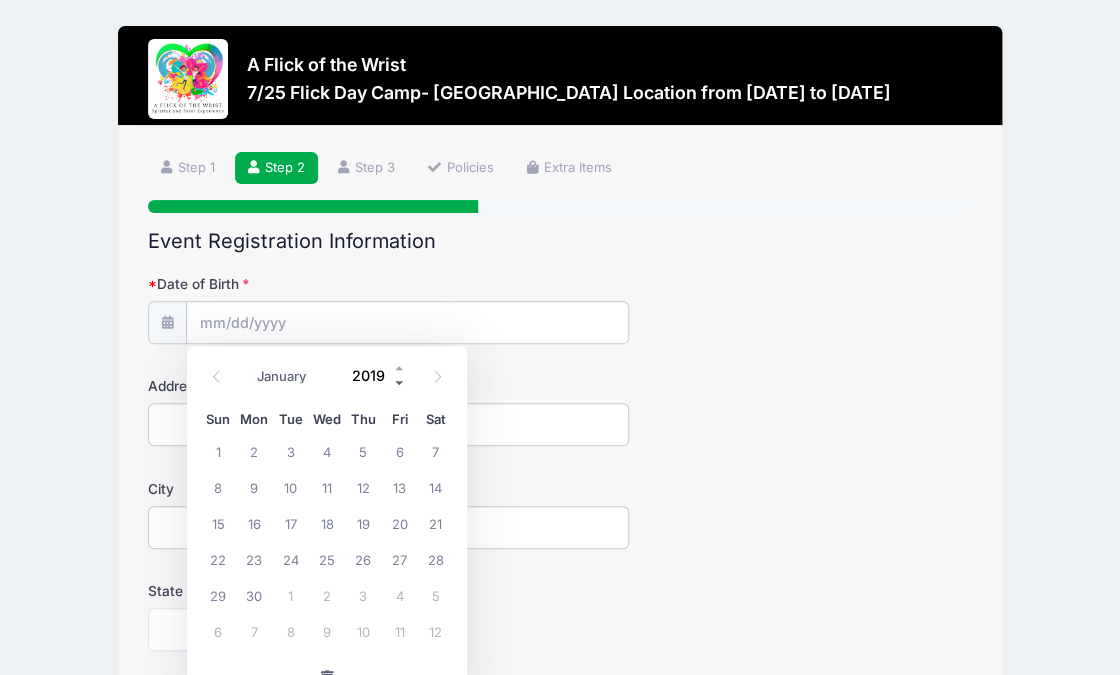 click at bounding box center (400, 382) 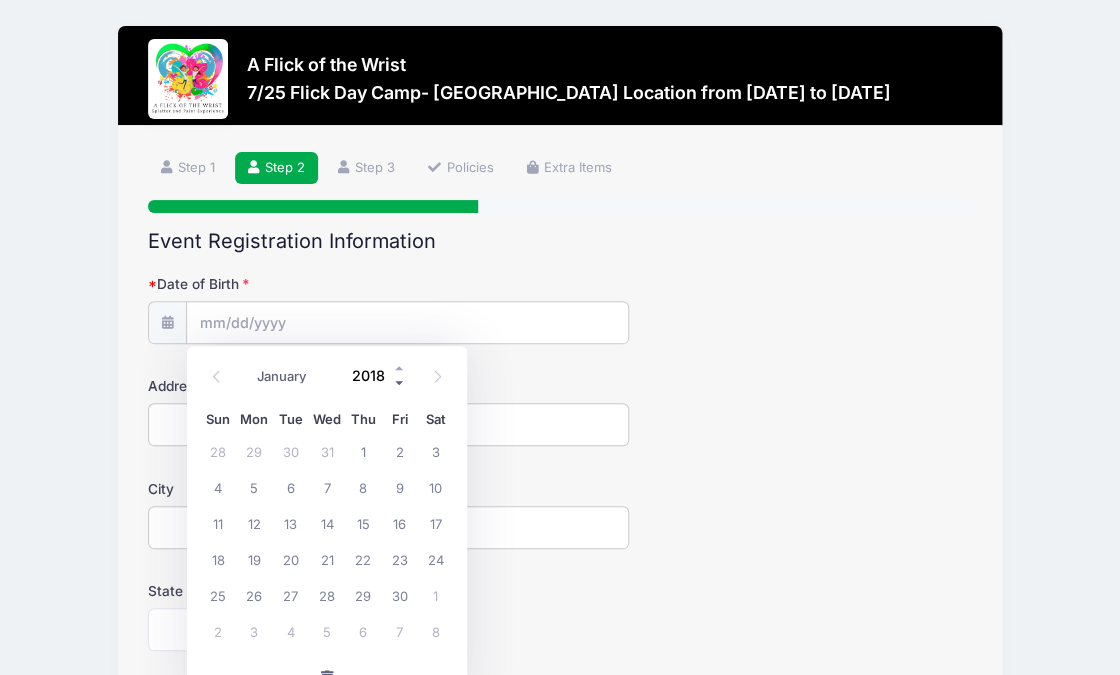 click at bounding box center [400, 382] 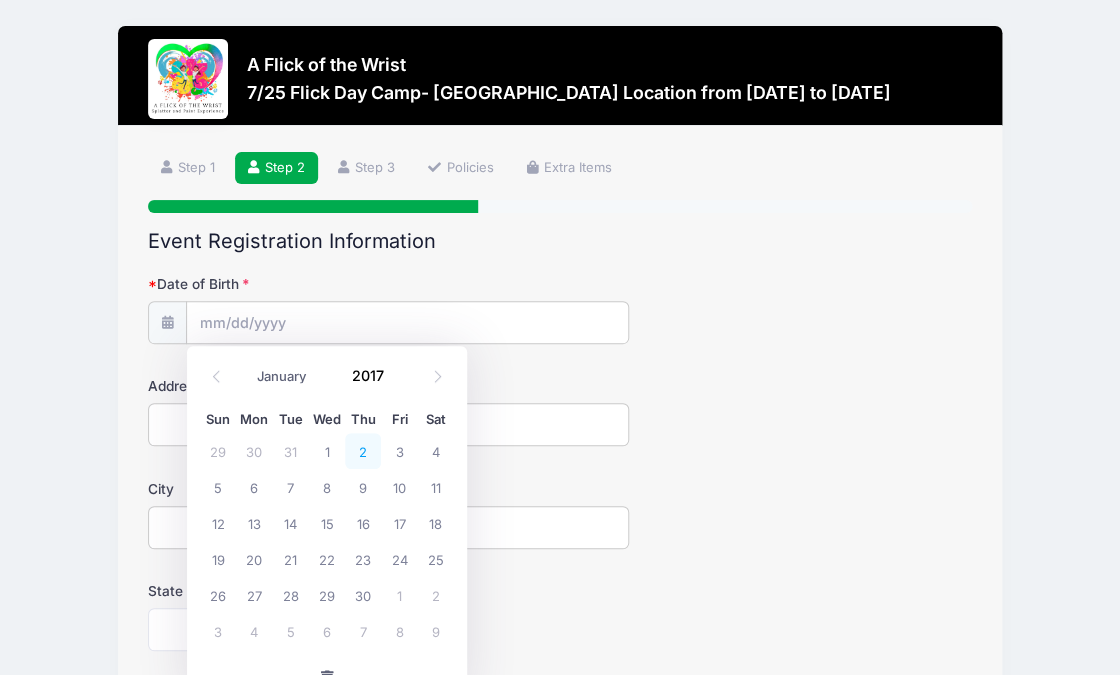 click on "2" at bounding box center (363, 451) 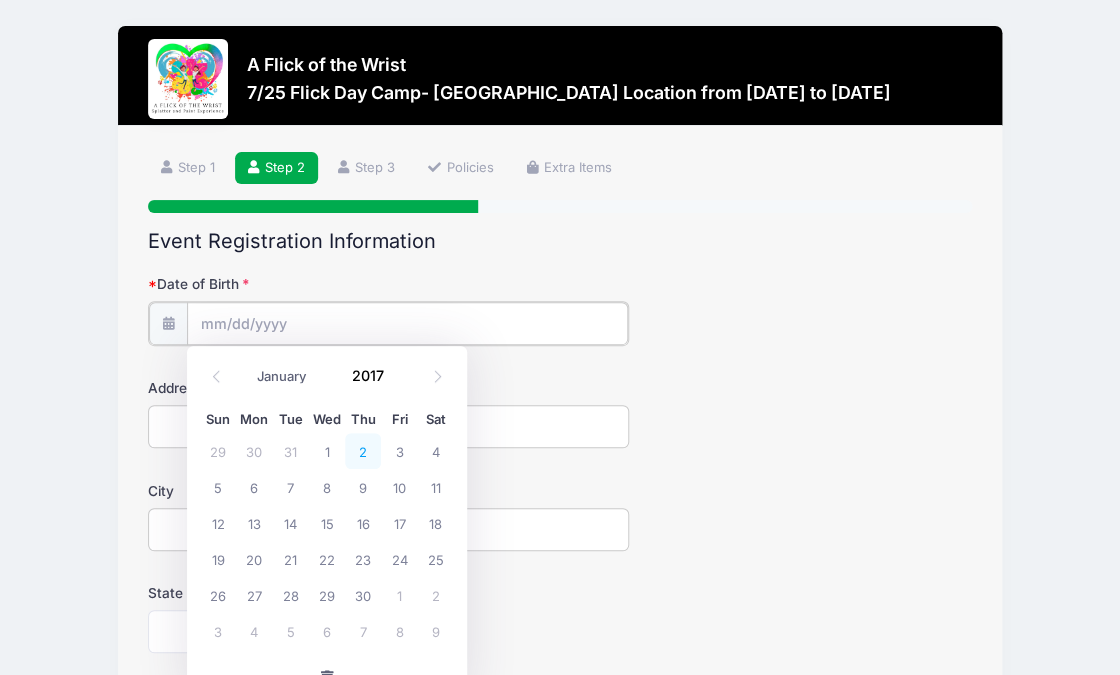 type on "11/02/2017" 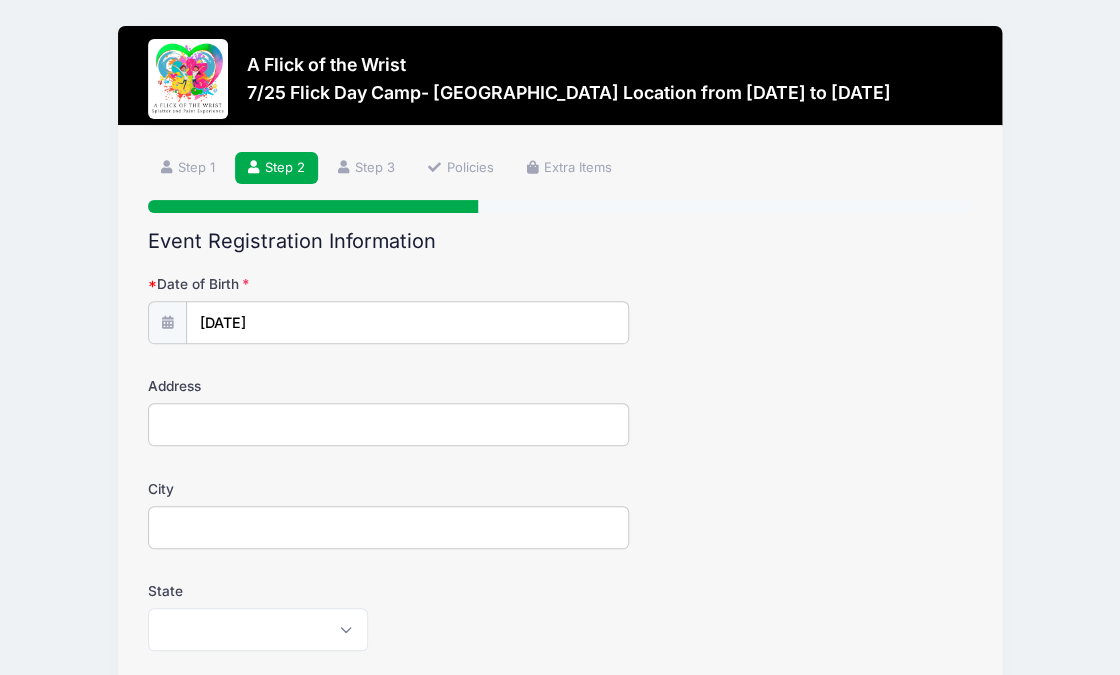 click on "Address" at bounding box center (388, 424) 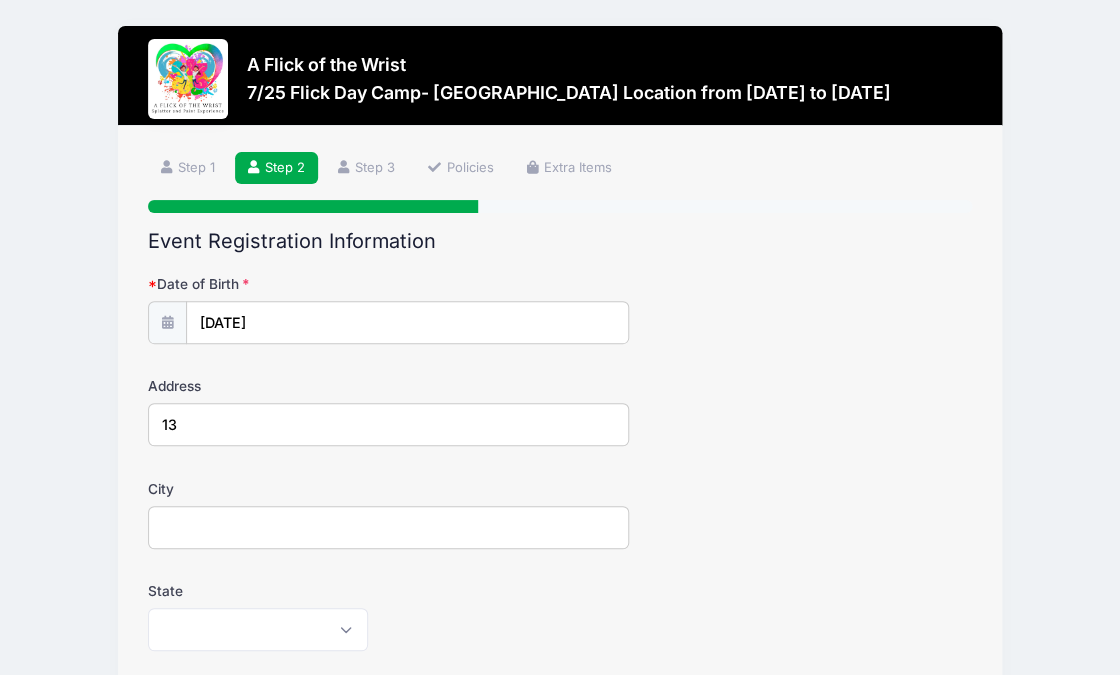 type on "1308 Summerhill Drive" 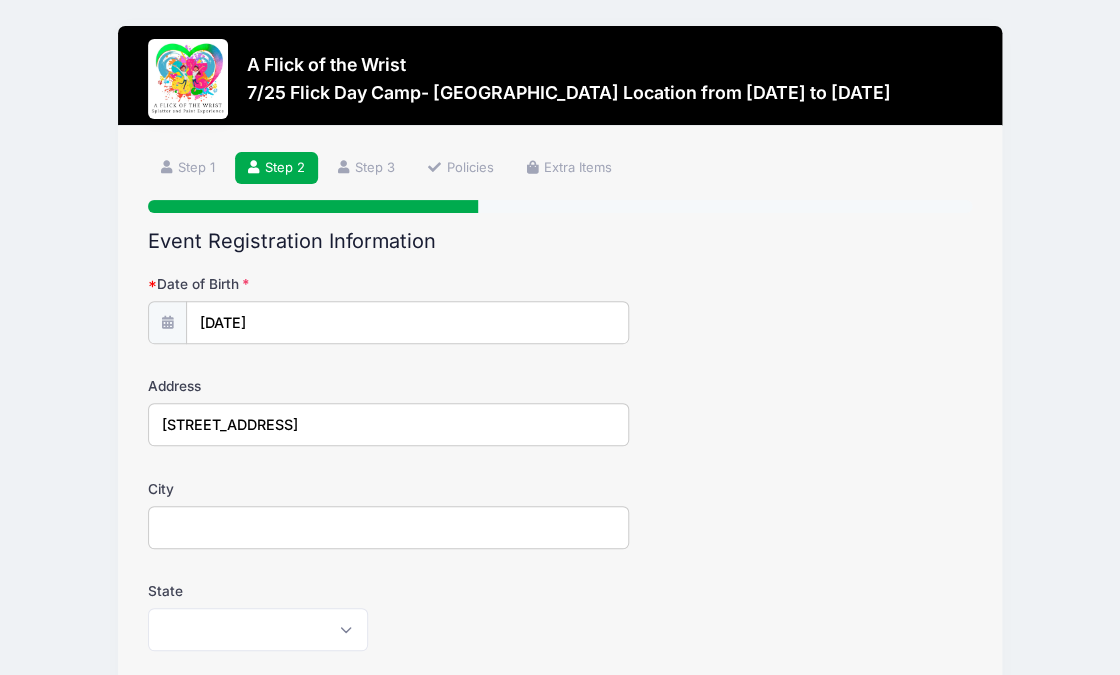 type on "Malvern" 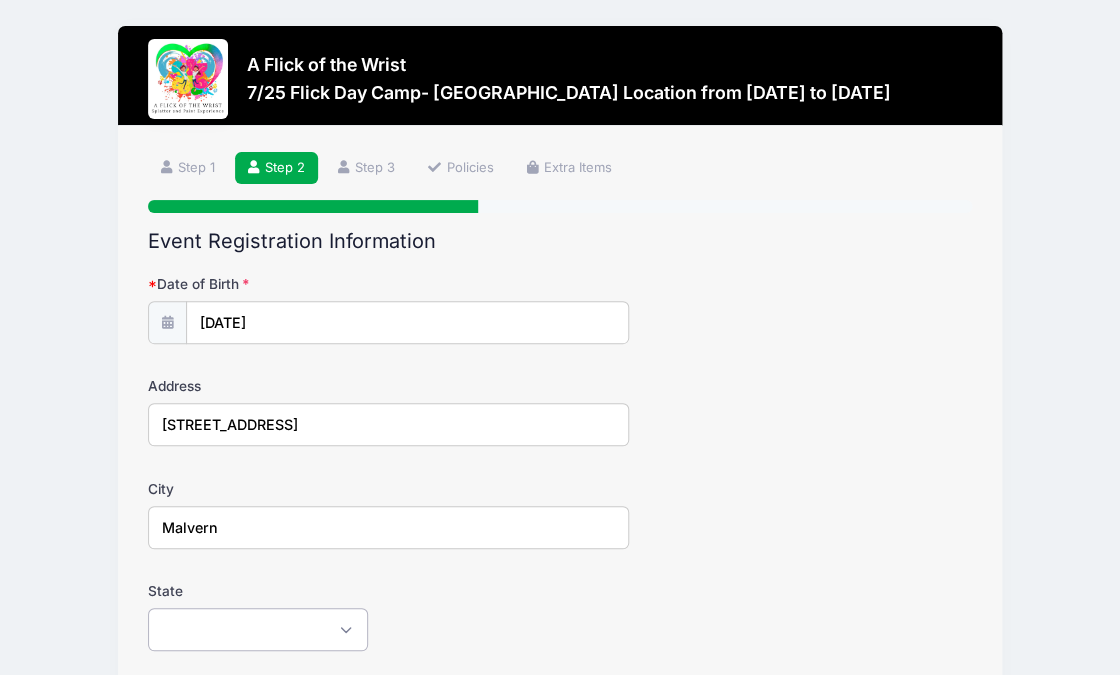 select on "PA" 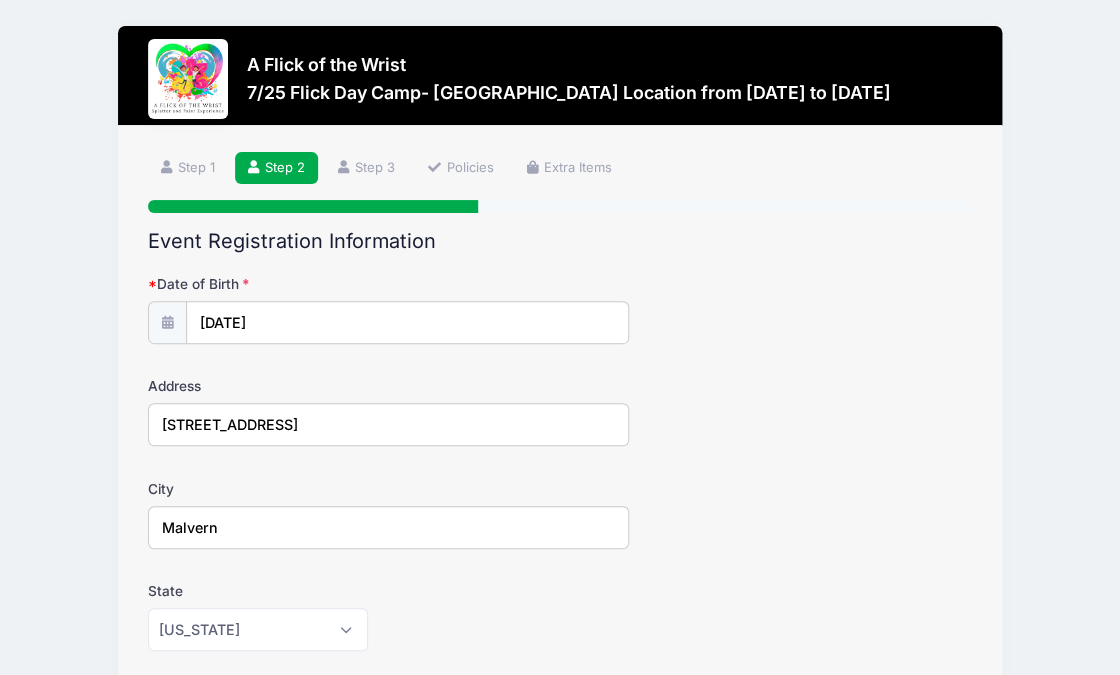 type on "19355" 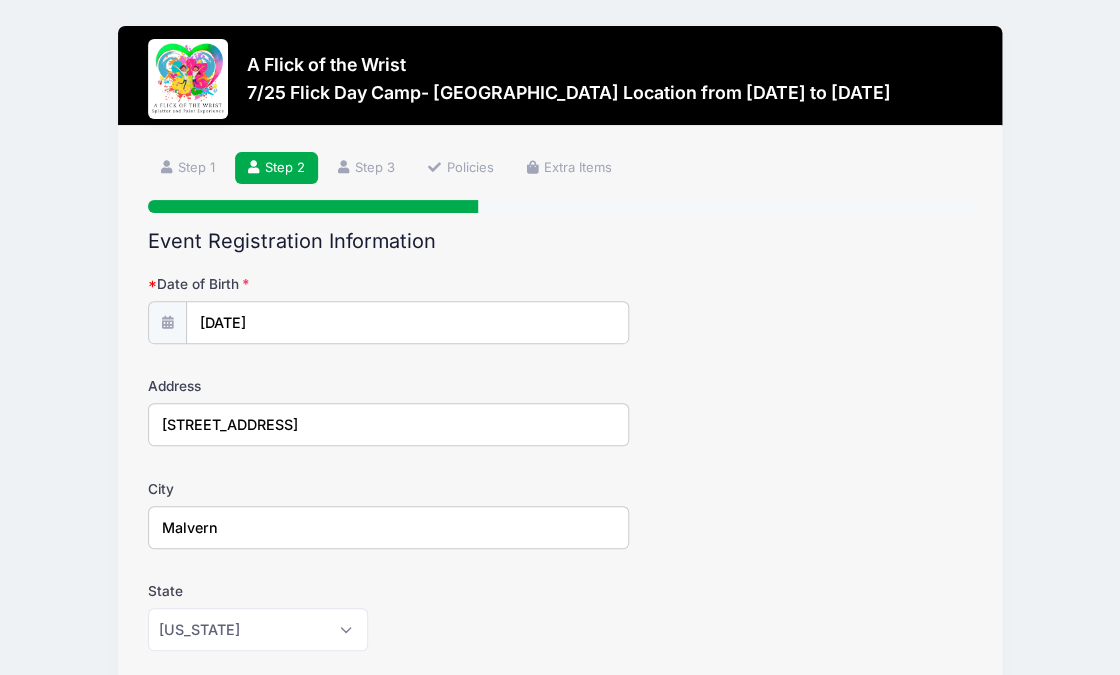 type on "(973) 769-4437" 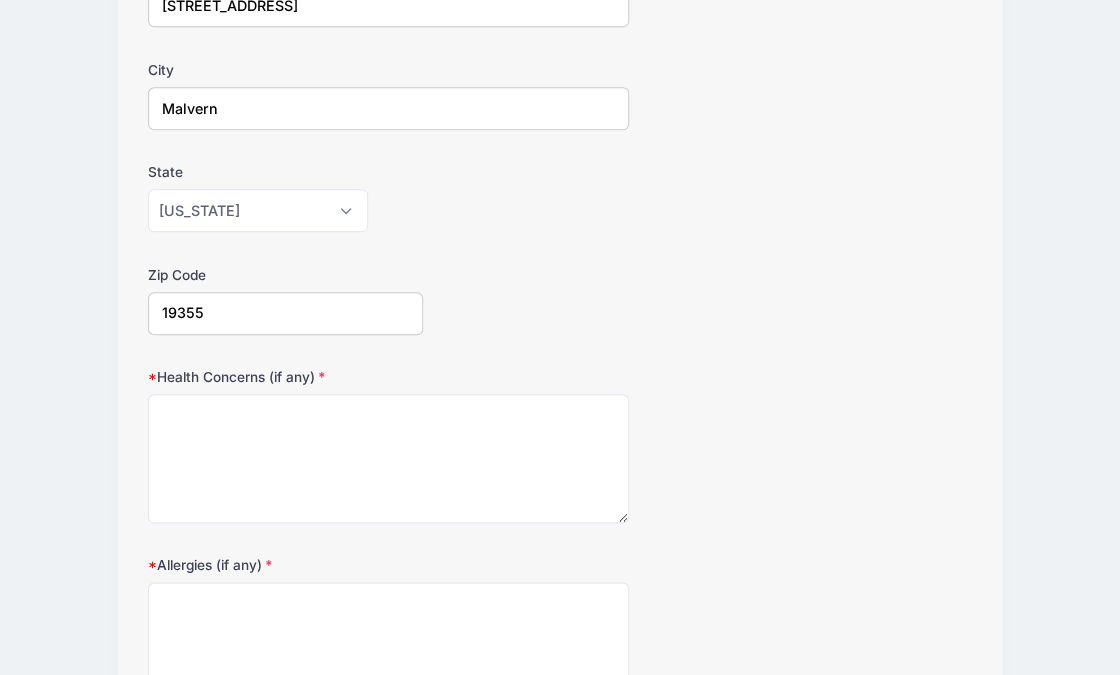 scroll, scrollTop: 528, scrollLeft: 0, axis: vertical 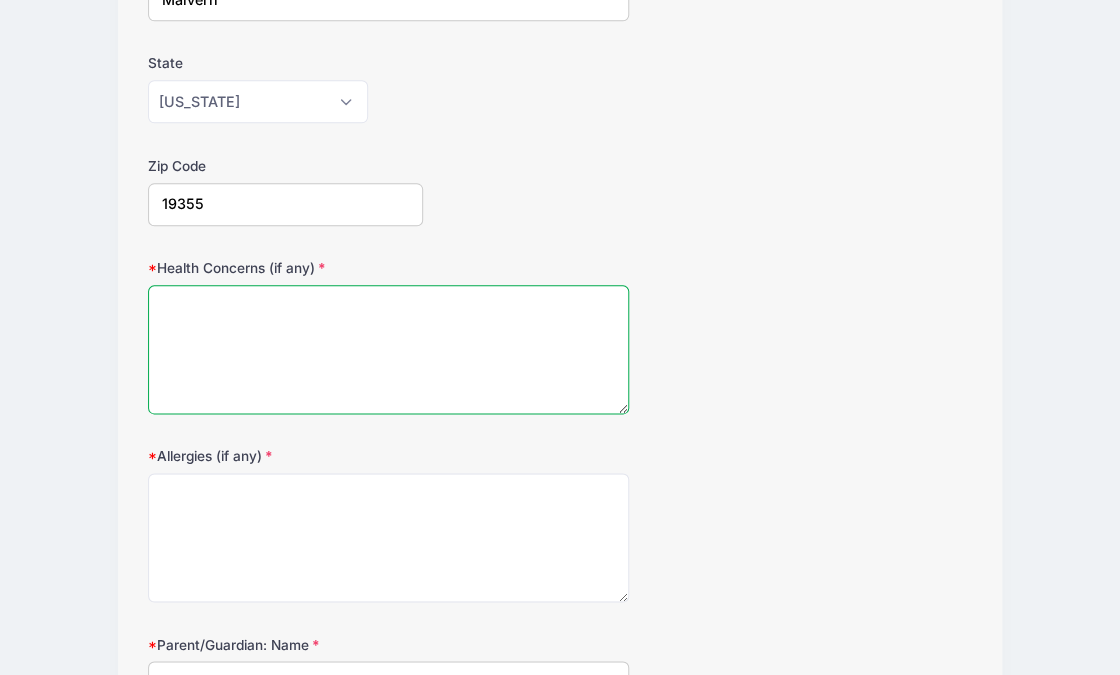 click on "Health Concerns (if any)" at bounding box center [388, 349] 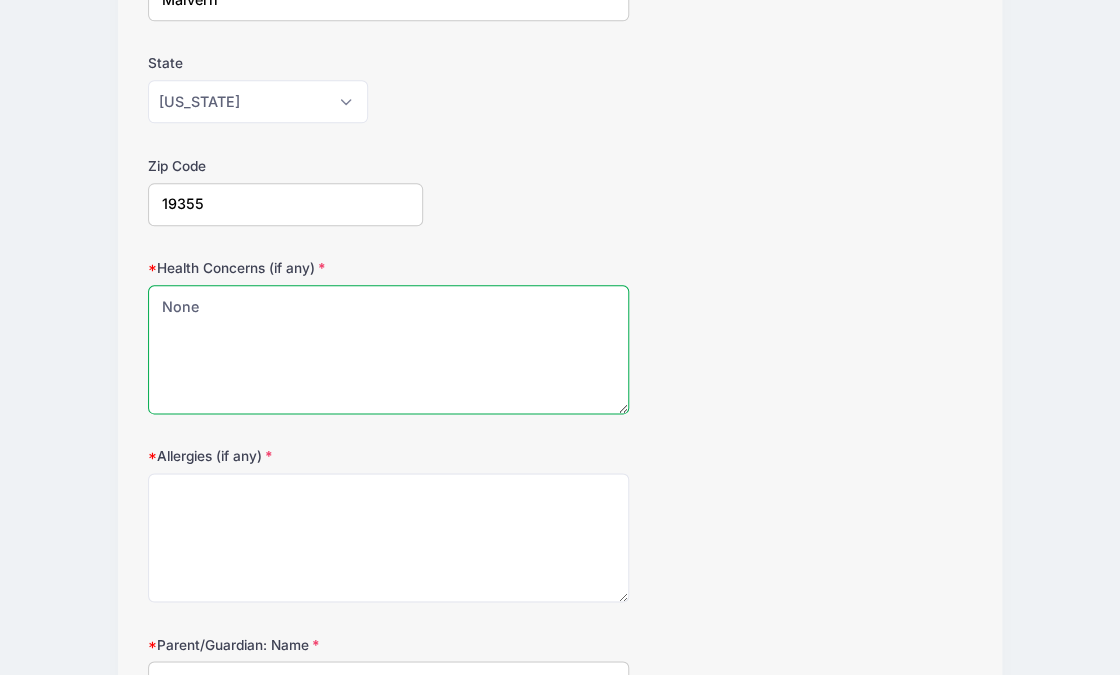 type on "None" 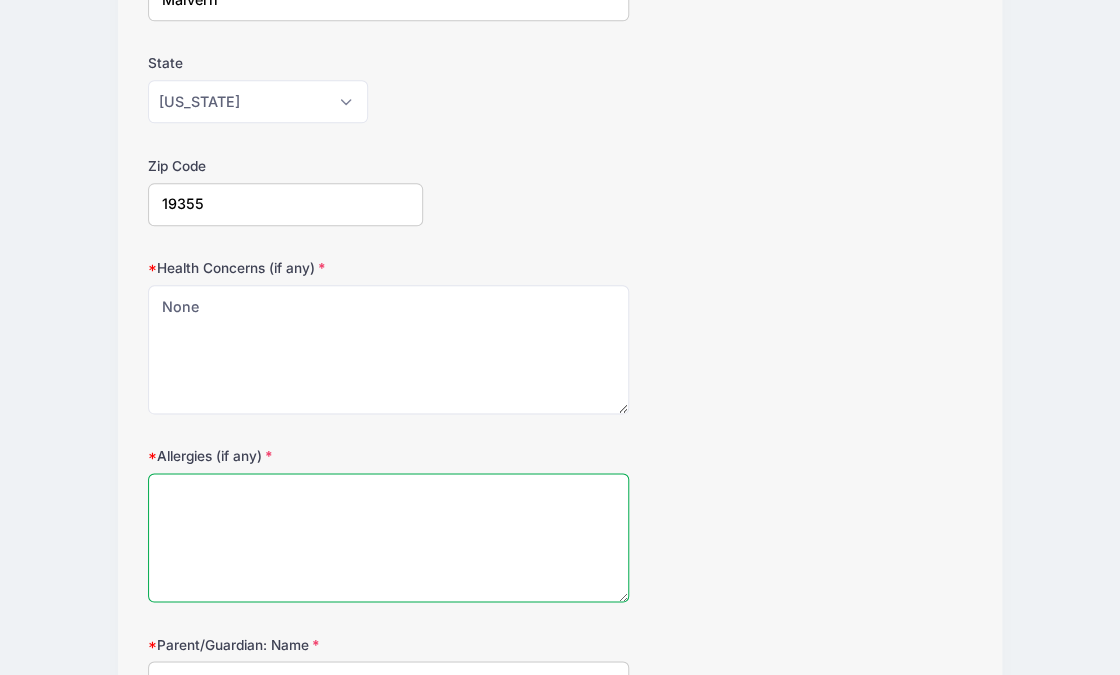 click on "Allergies (if any)" at bounding box center [388, 537] 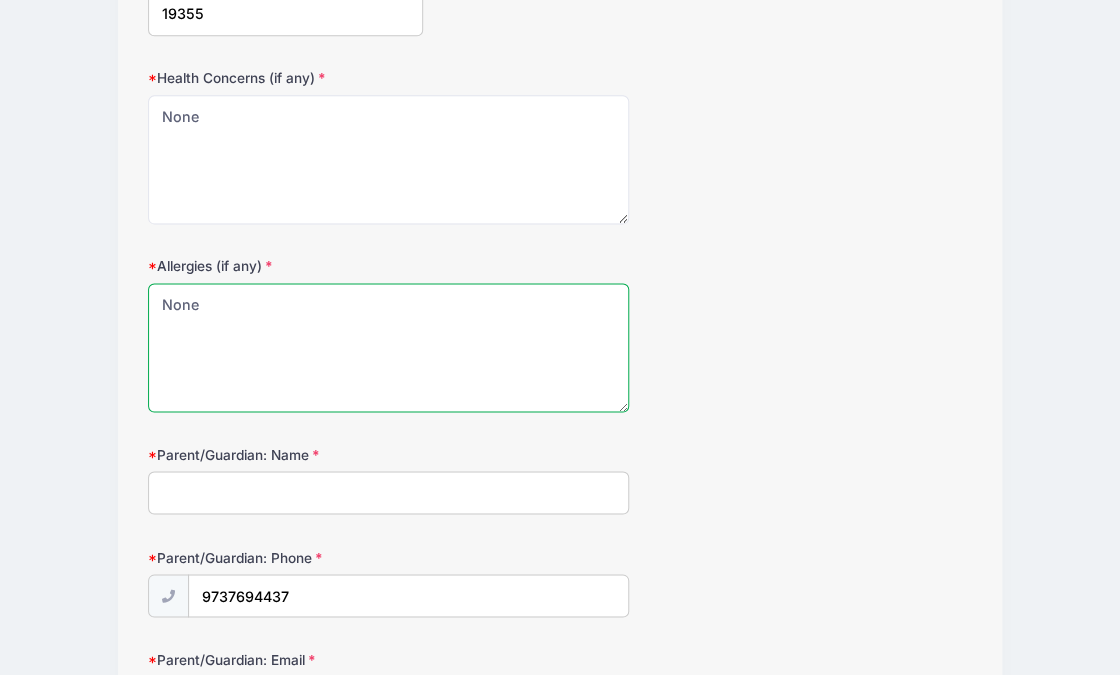 scroll, scrollTop: 720, scrollLeft: 0, axis: vertical 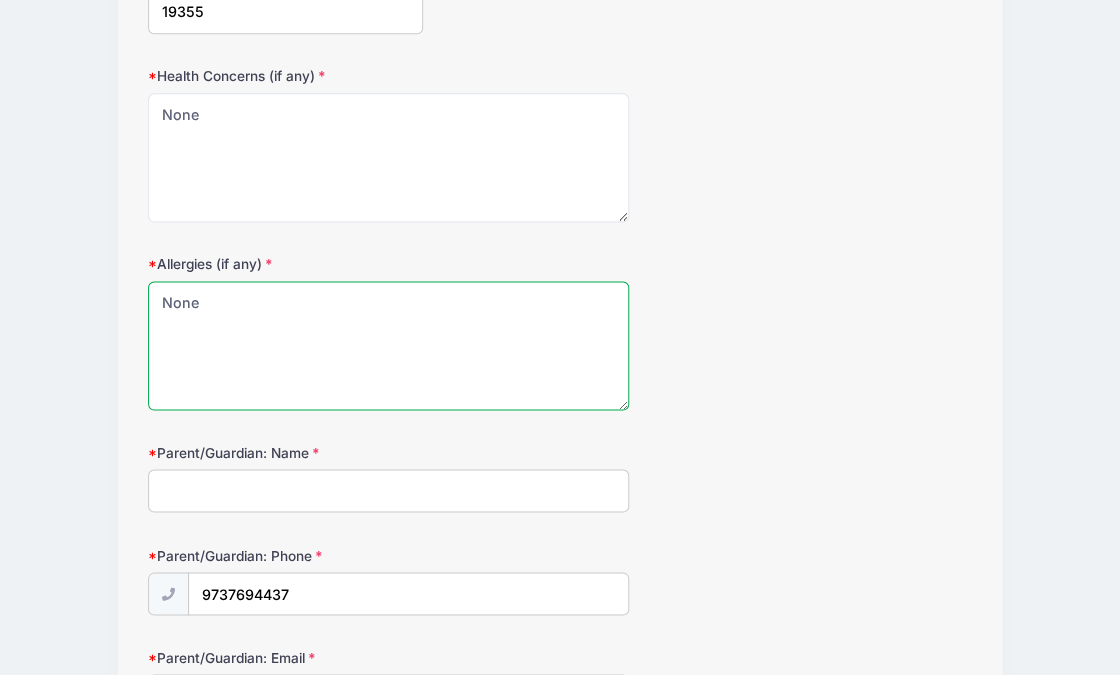 type on "None" 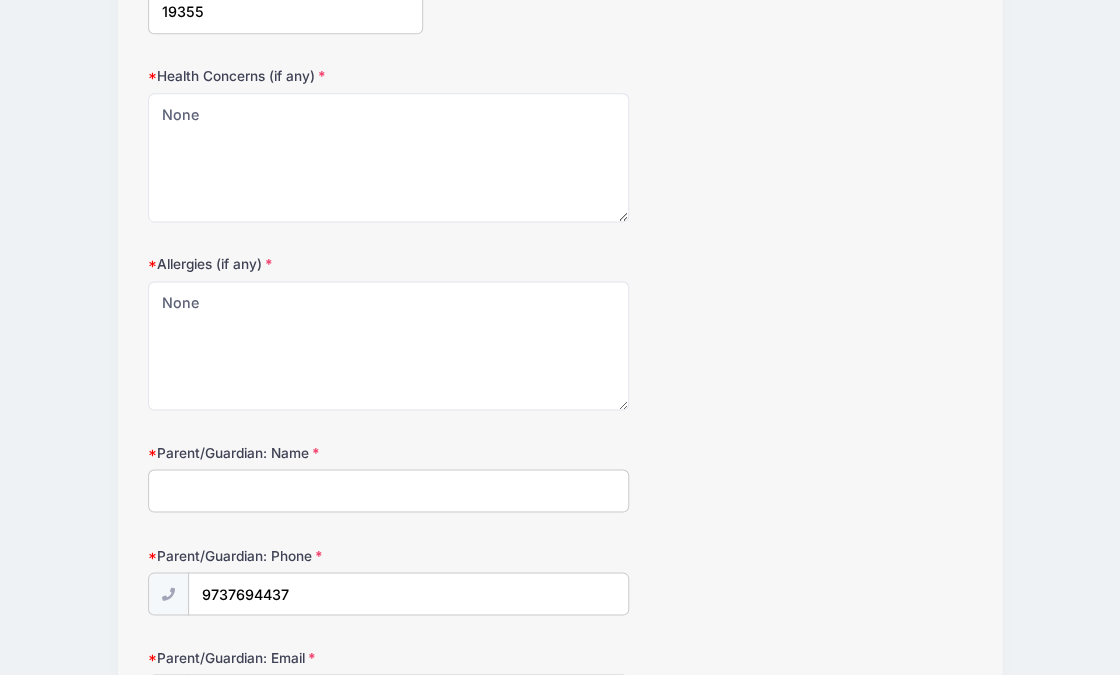 click on "Parent/Guardian: Name" at bounding box center [388, 490] 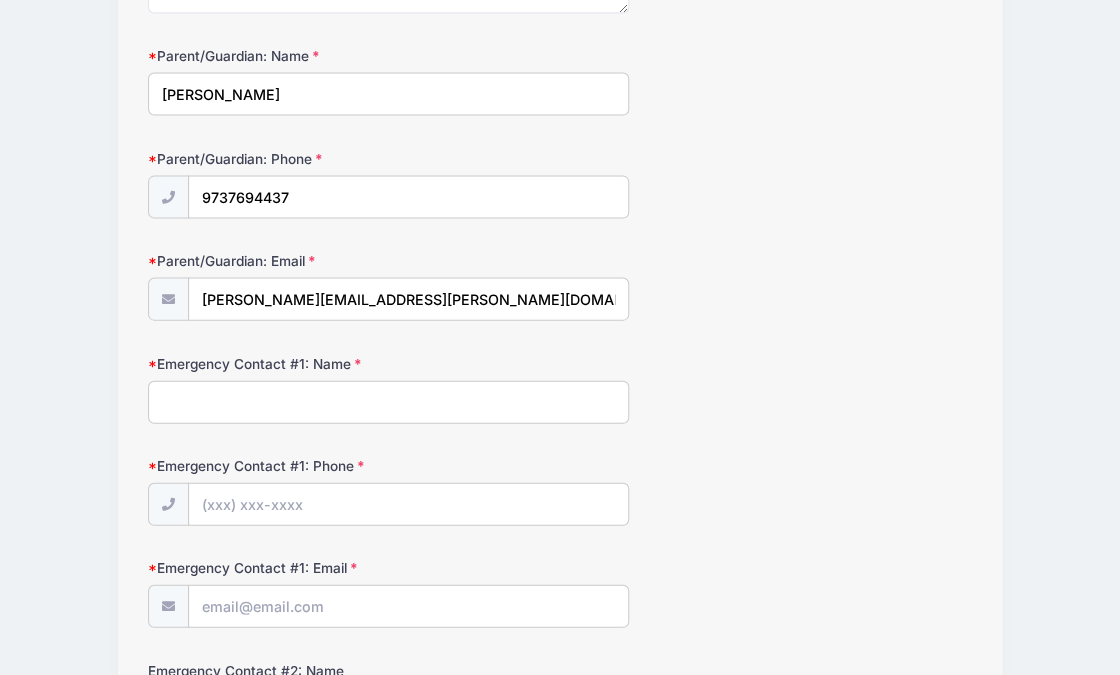 scroll, scrollTop: 1120, scrollLeft: 0, axis: vertical 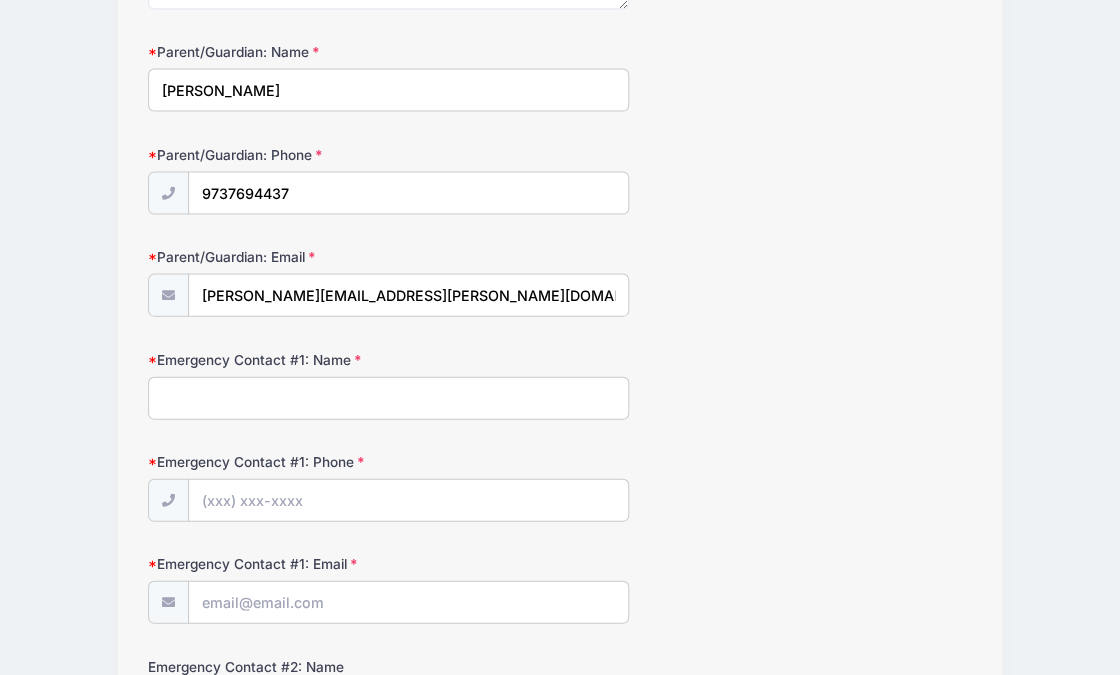 type on "Pamela Zakielarz" 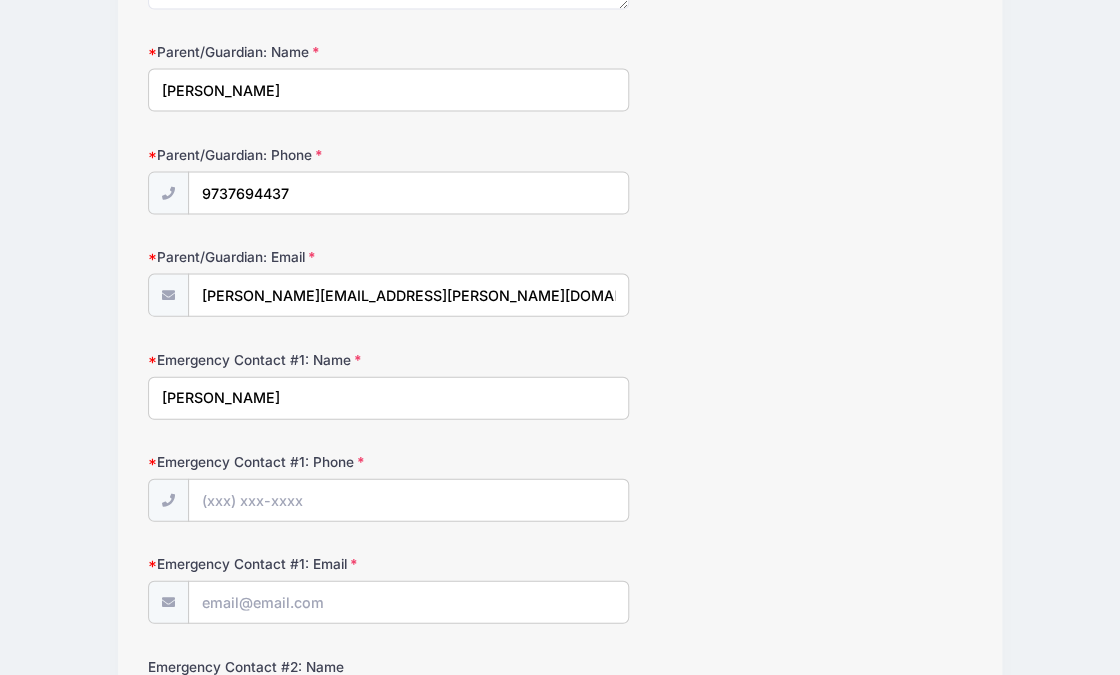 type on "Pamela Zakielarz" 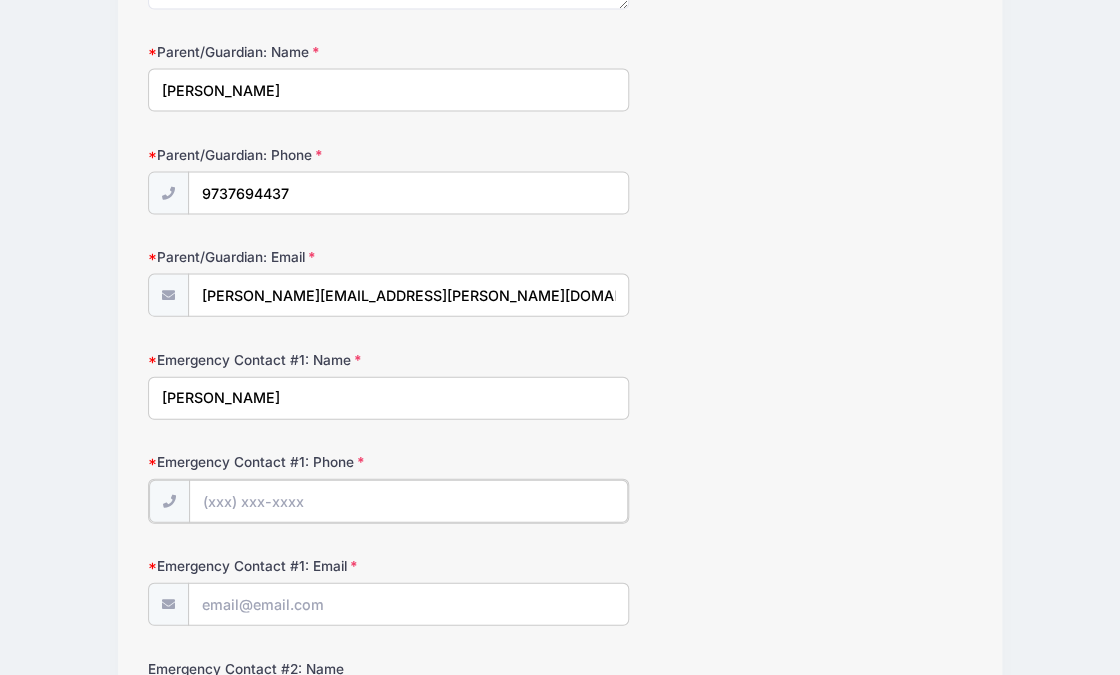 click on "Emergency Contact #1: Phone" at bounding box center (408, 501) 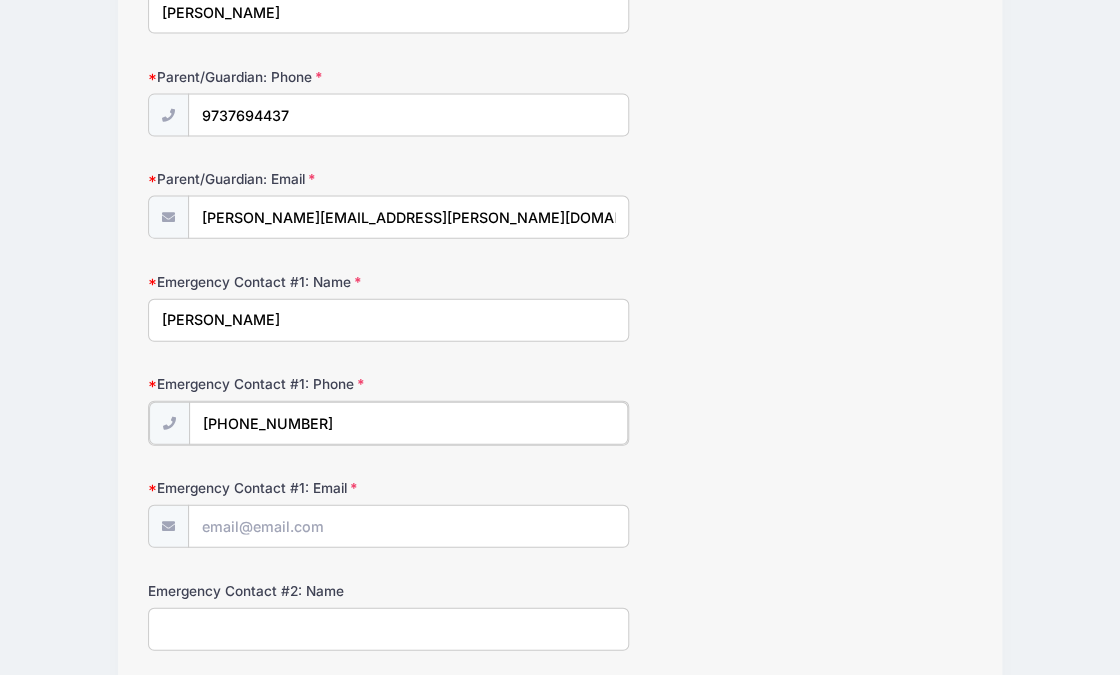 scroll, scrollTop: 1200, scrollLeft: 0, axis: vertical 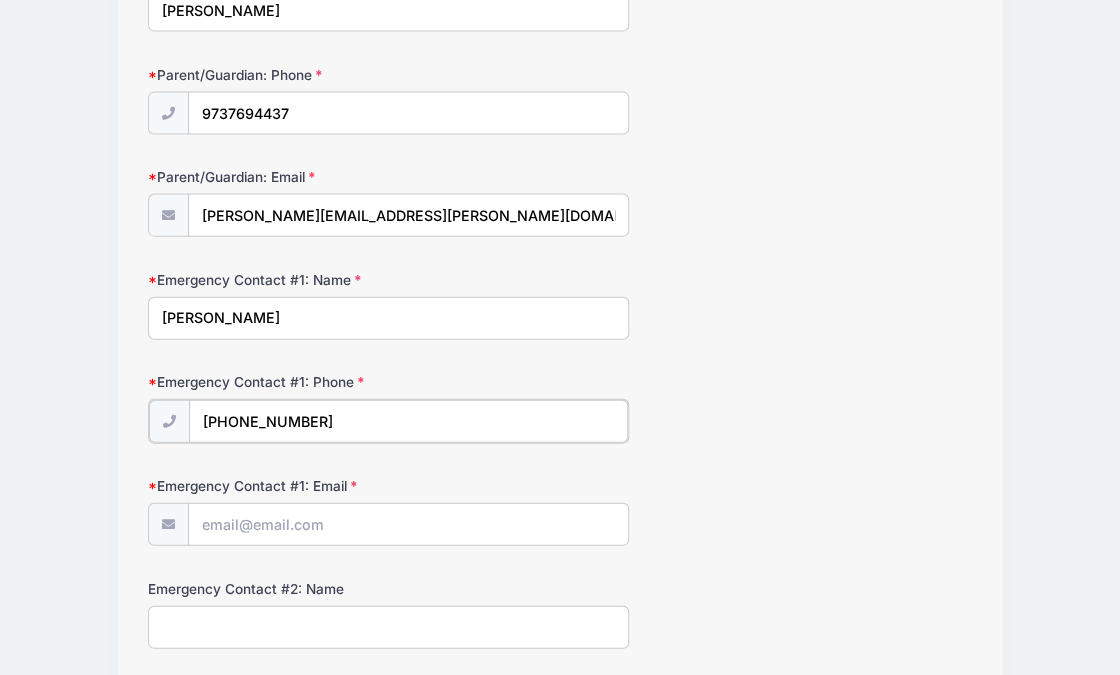 type on "(973) 769-4437" 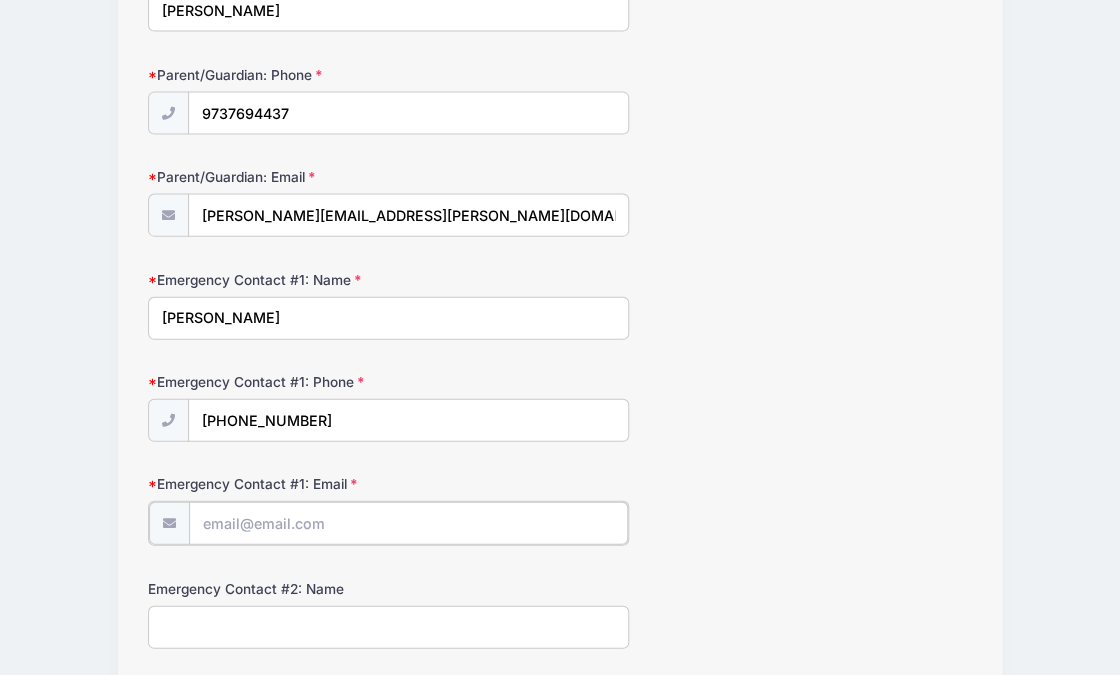 click on "Emergency Contact #1: Email" at bounding box center (408, 523) 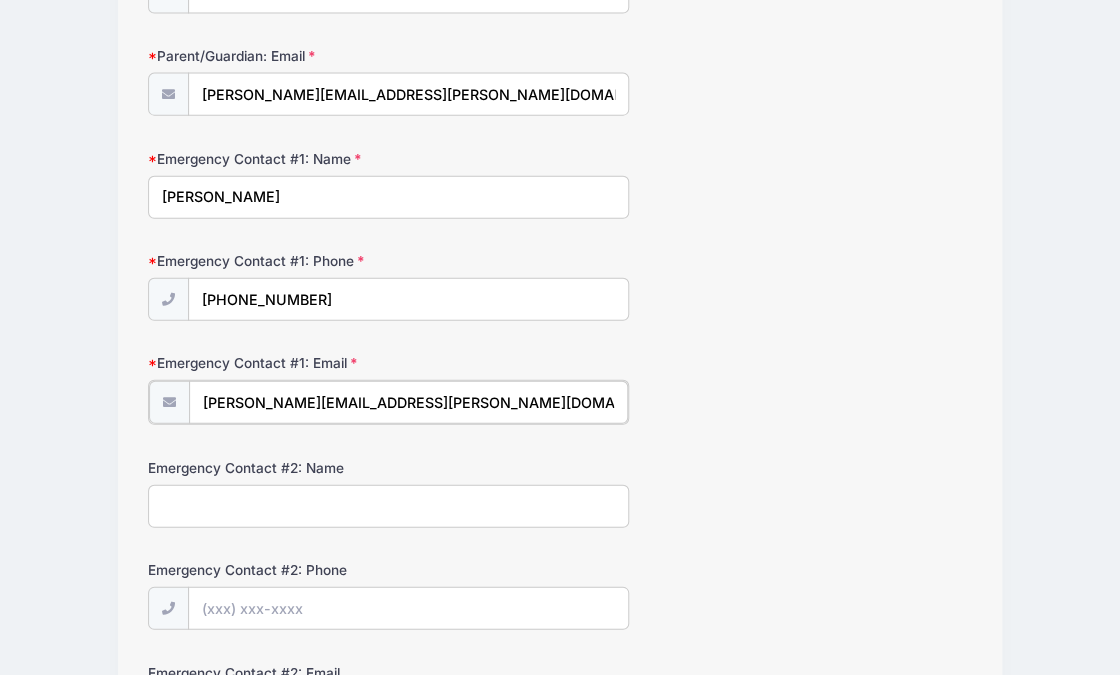 scroll, scrollTop: 1392, scrollLeft: 0, axis: vertical 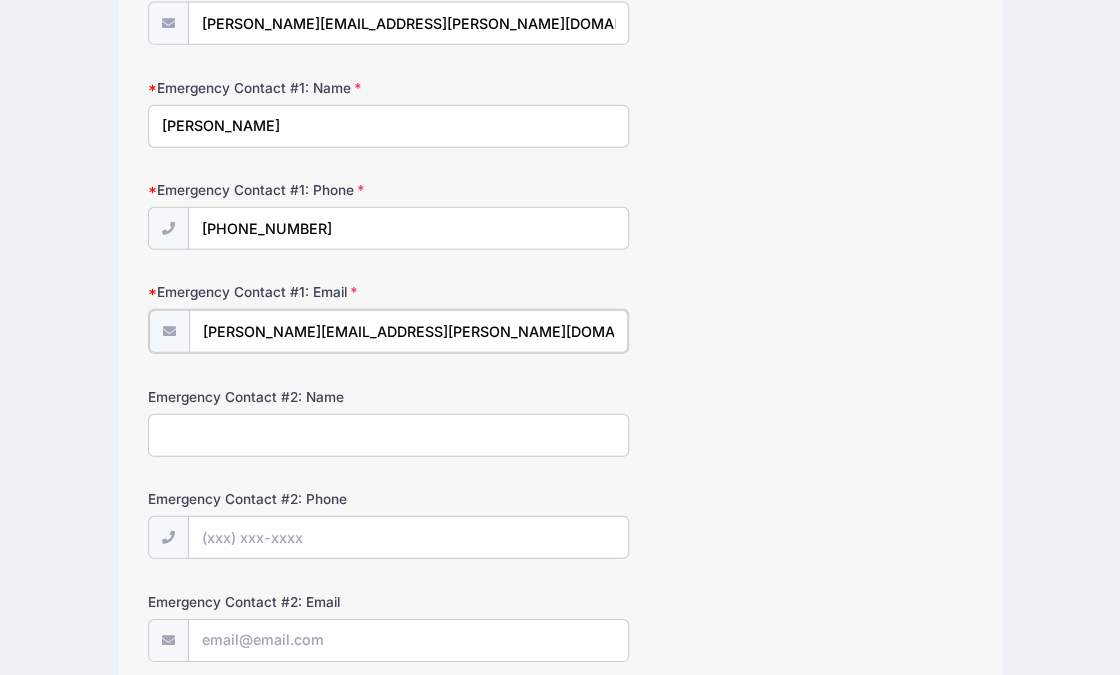type on "[PERSON_NAME][EMAIL_ADDRESS][PERSON_NAME][DOMAIN_NAME]" 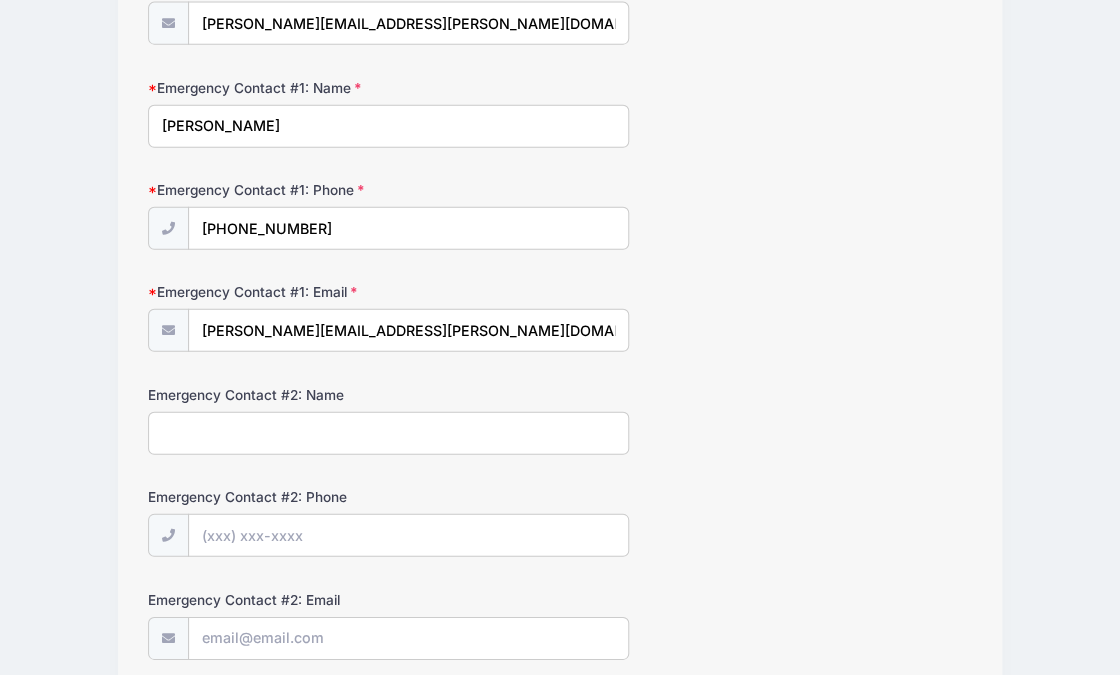 click on "Emergency Contact #2: Name" at bounding box center (388, 433) 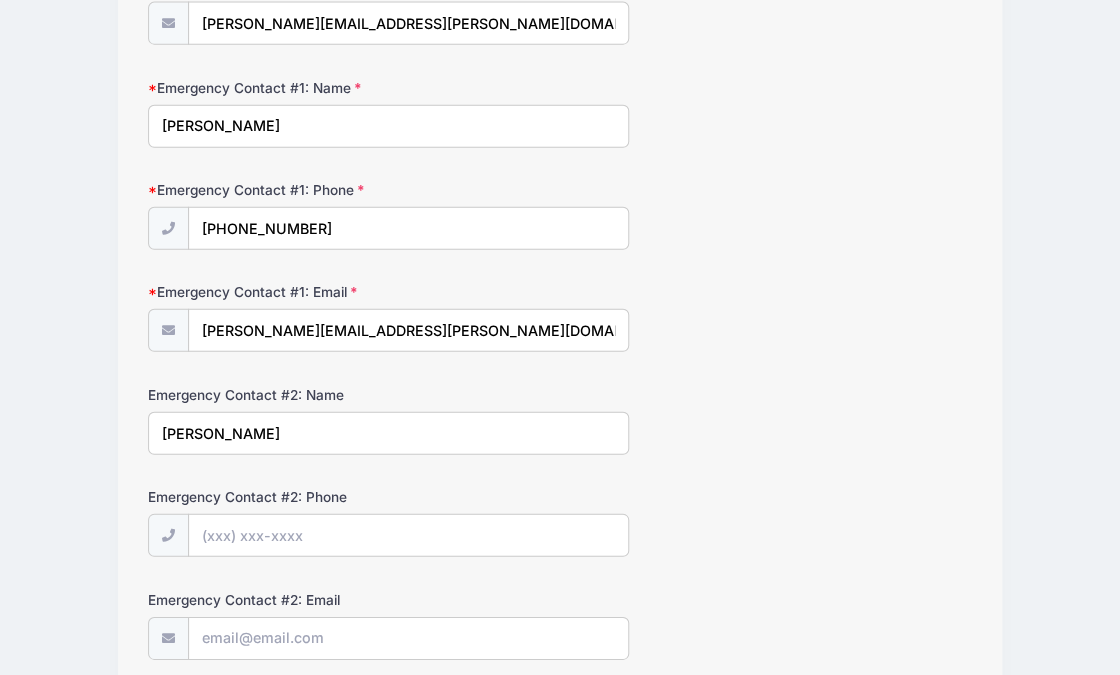 type on "Phillip Zakielarz" 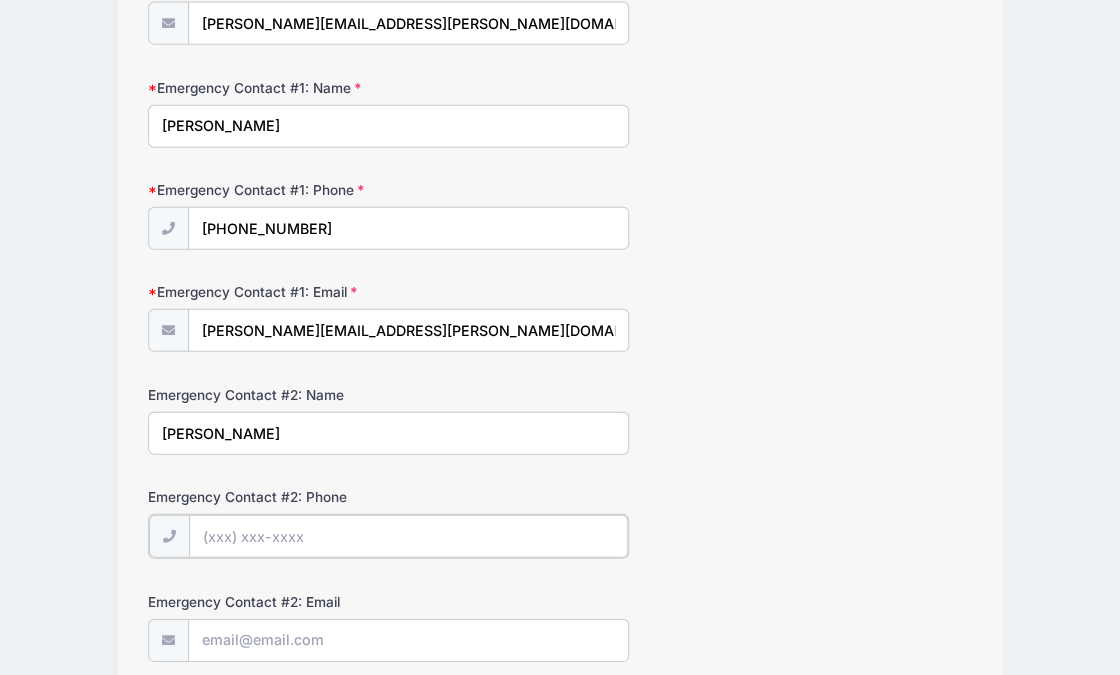 click on "Emergency Contact #2: Phone" at bounding box center [408, 536] 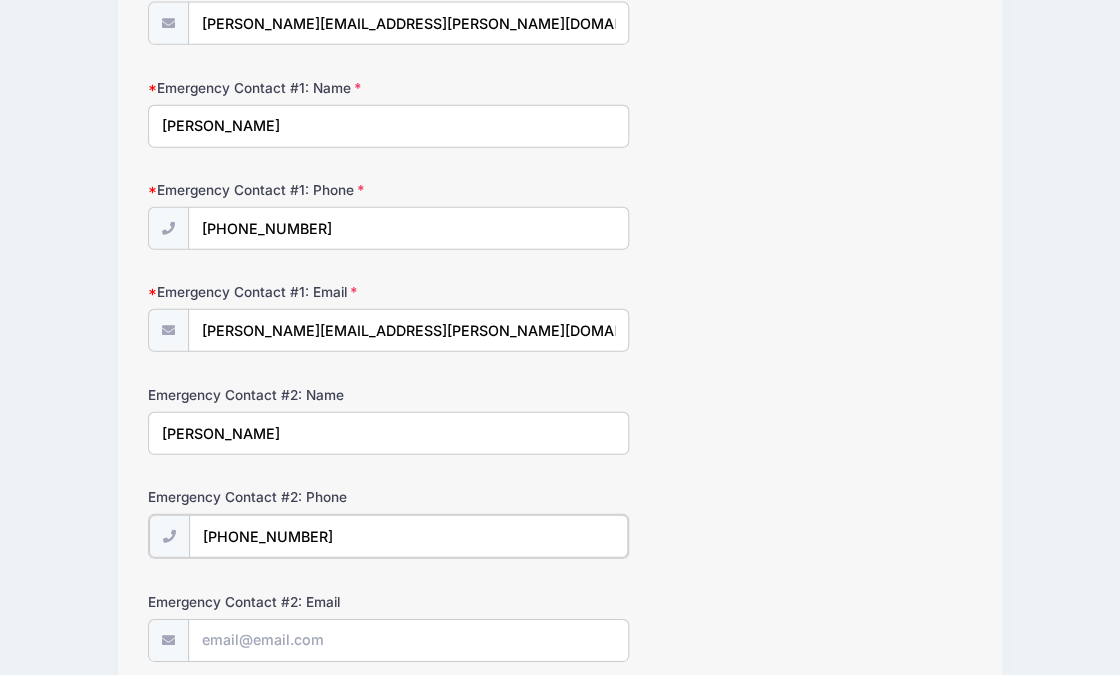 scroll, scrollTop: 1488, scrollLeft: 0, axis: vertical 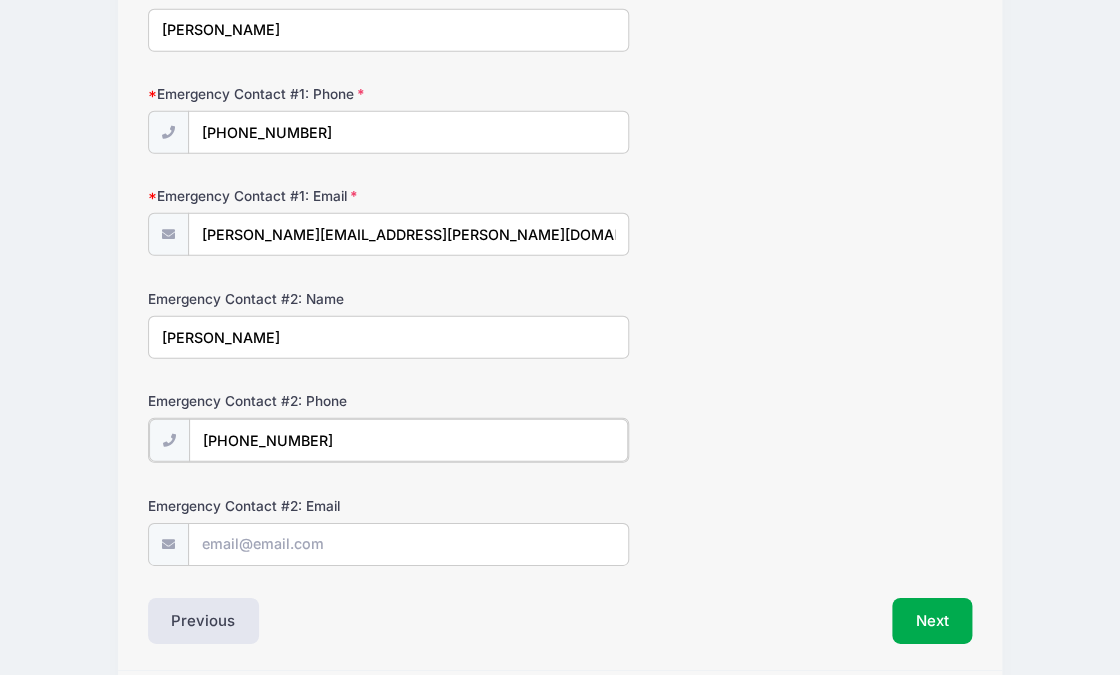 type on "(484) 431-7129" 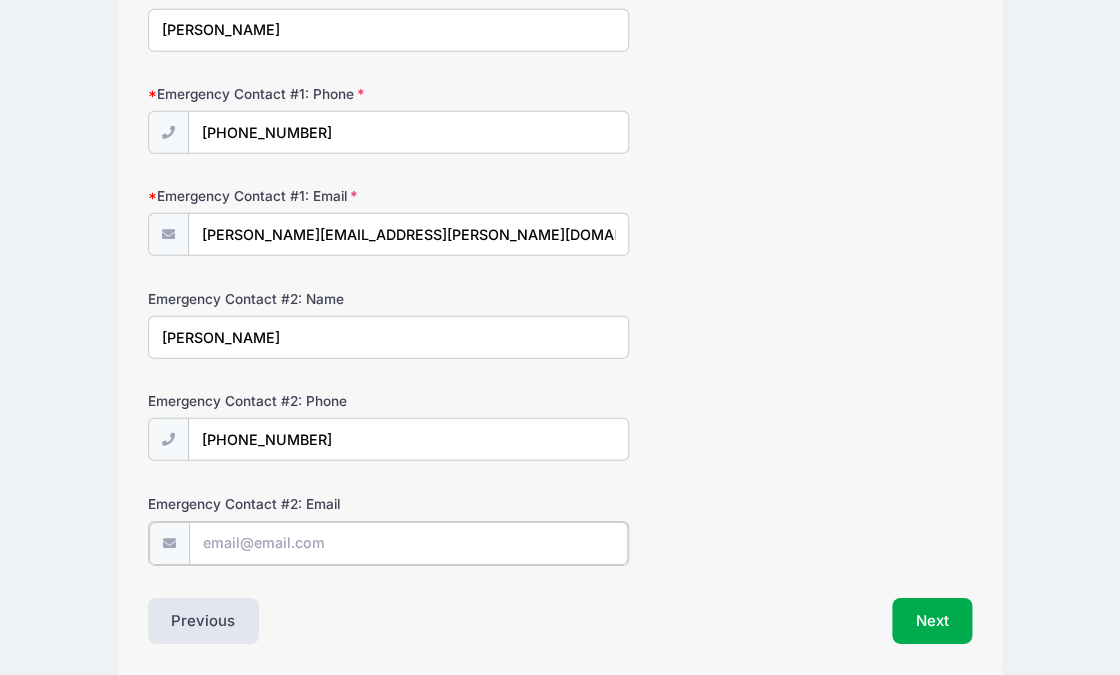 click on "Emergency Contact #2: Email" at bounding box center (408, 543) 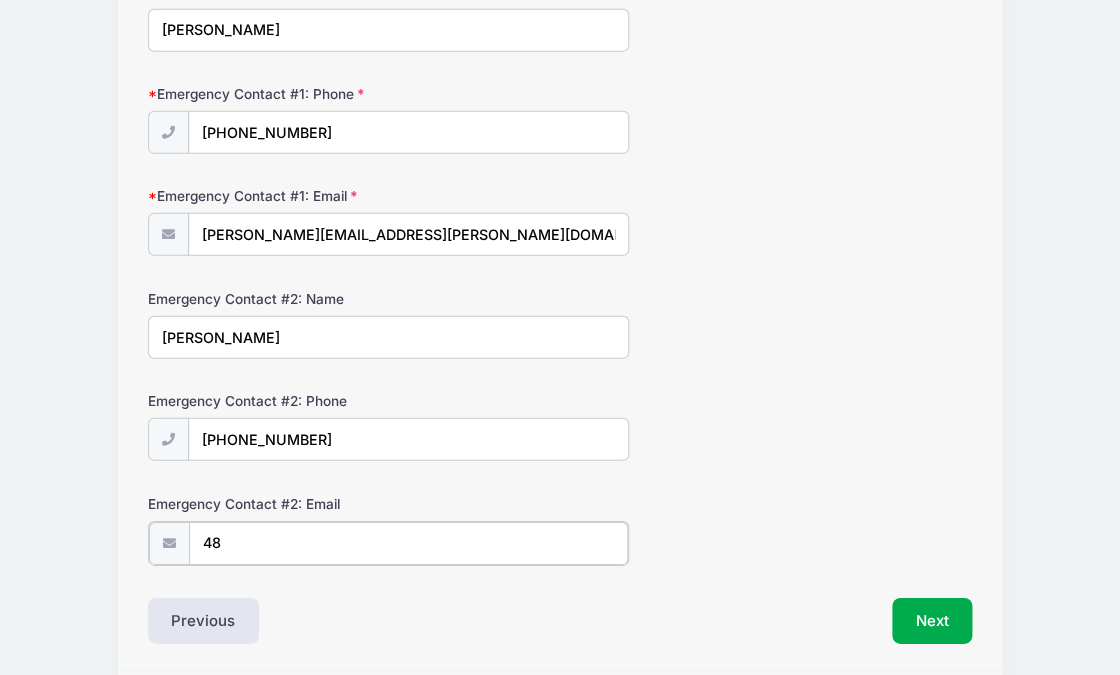 type on "4" 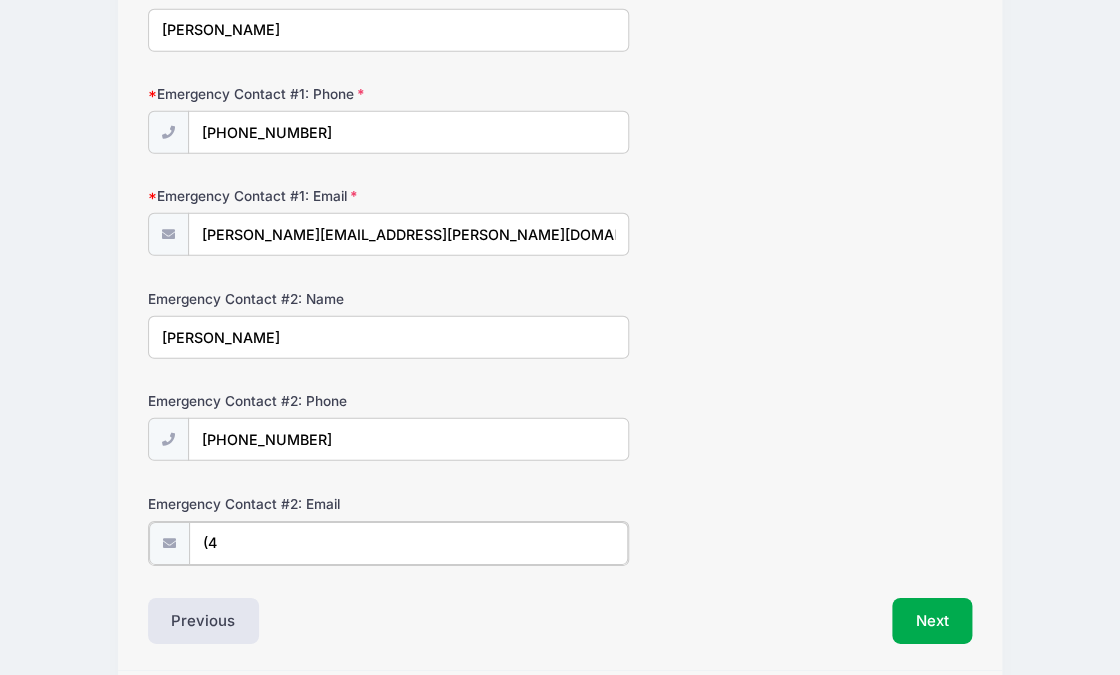 type on "(" 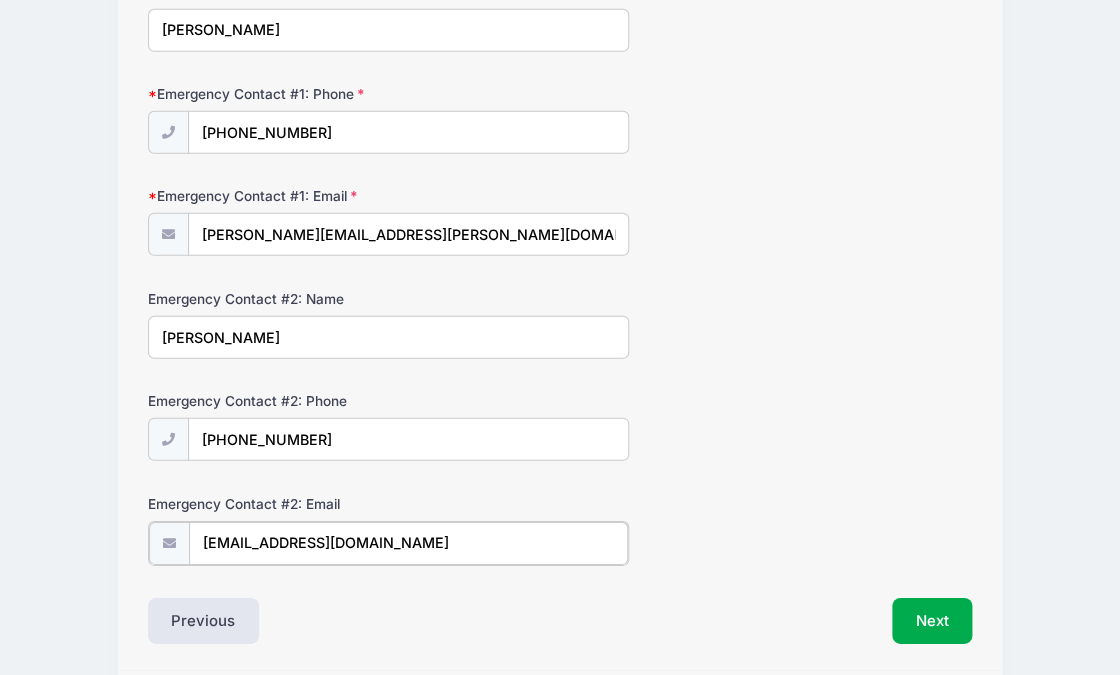 type on "phil.zakielarz@gmail.com" 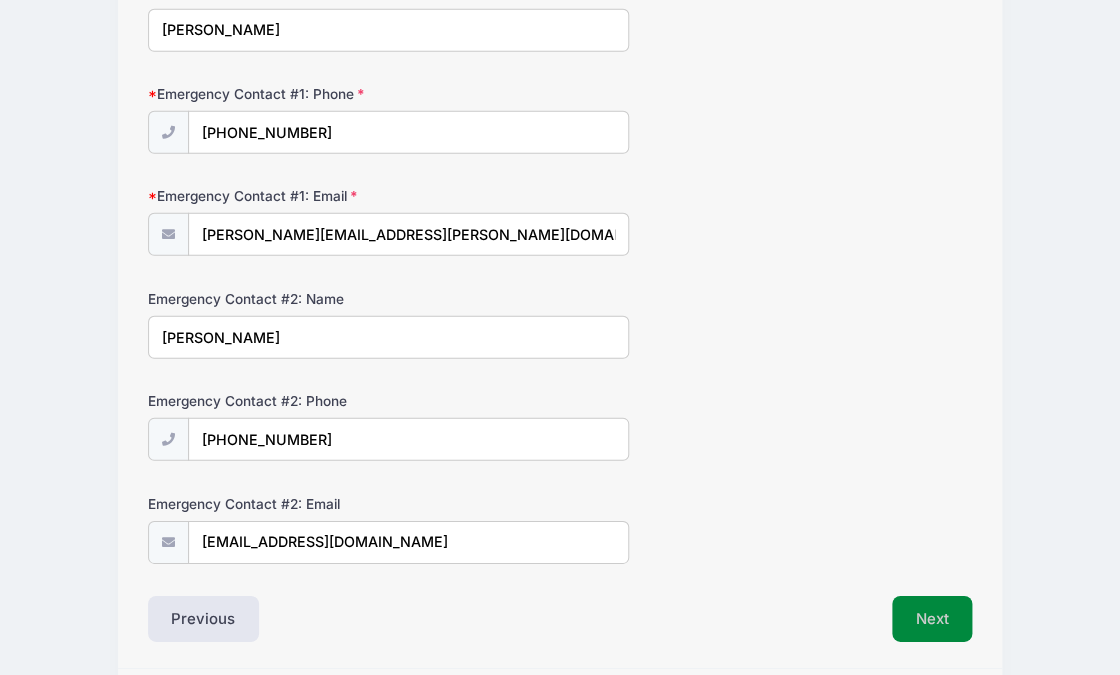 click on "Next" at bounding box center [932, 619] 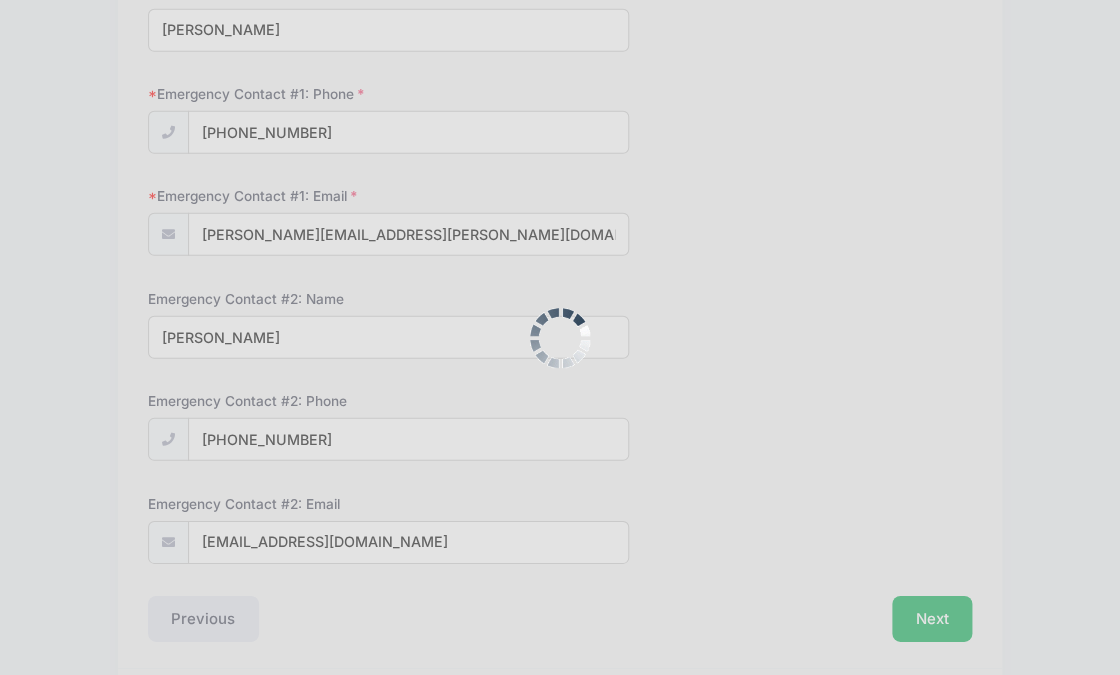 scroll, scrollTop: 0, scrollLeft: 0, axis: both 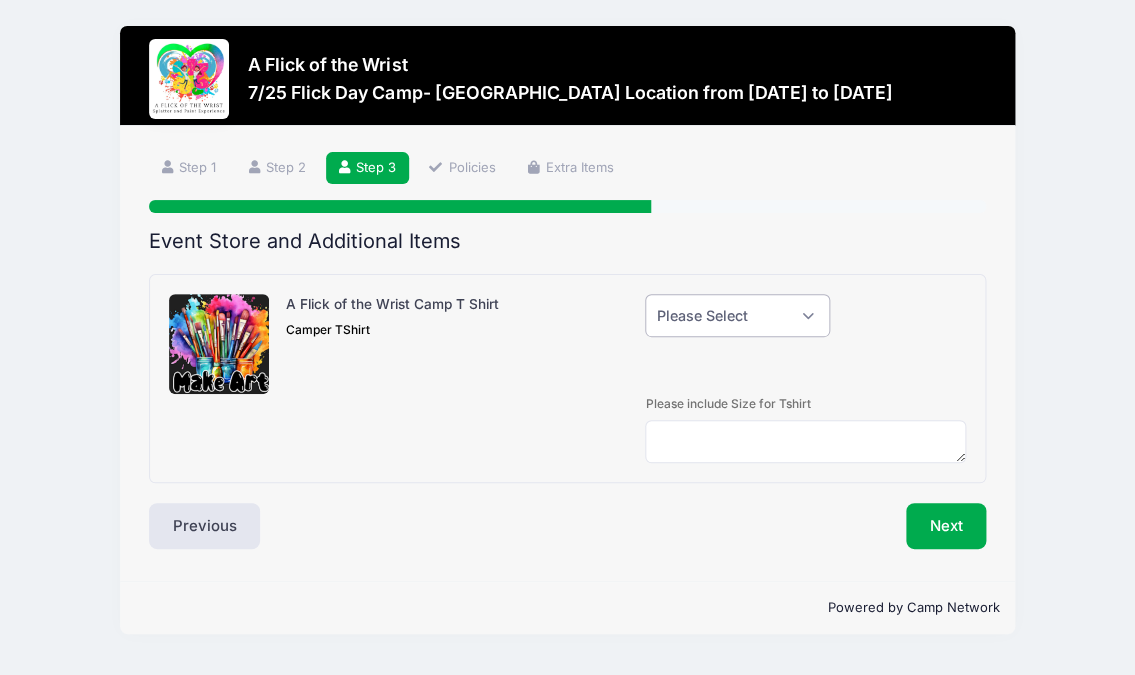 select on "0" 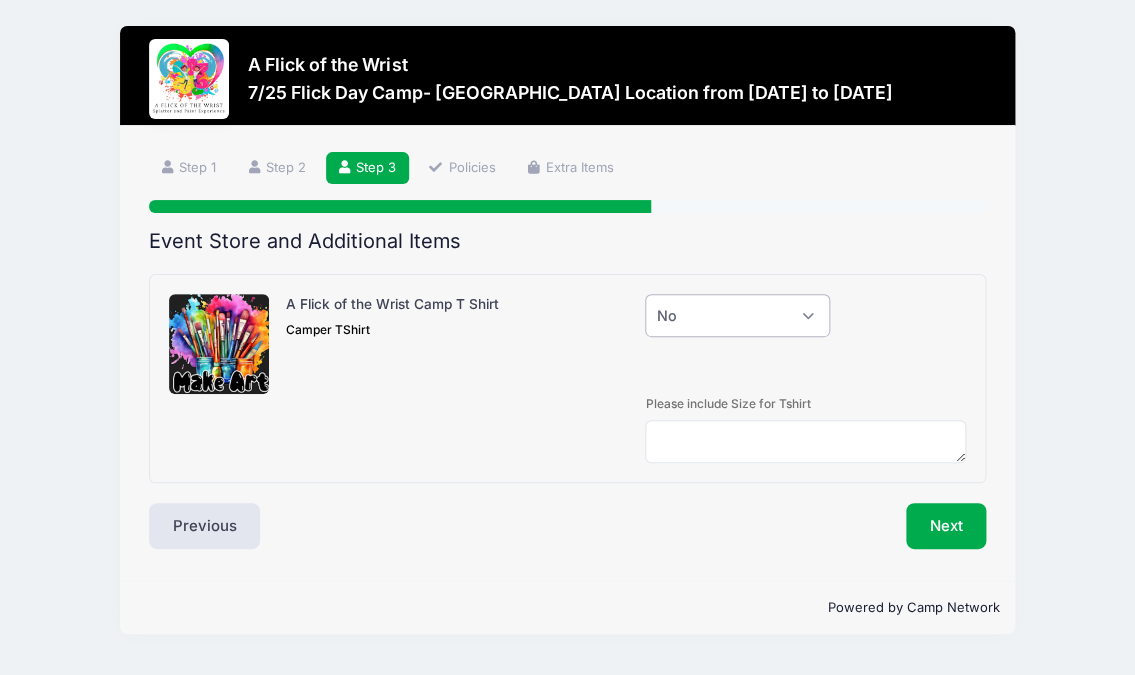 click on "No" at bounding box center (0, 0) 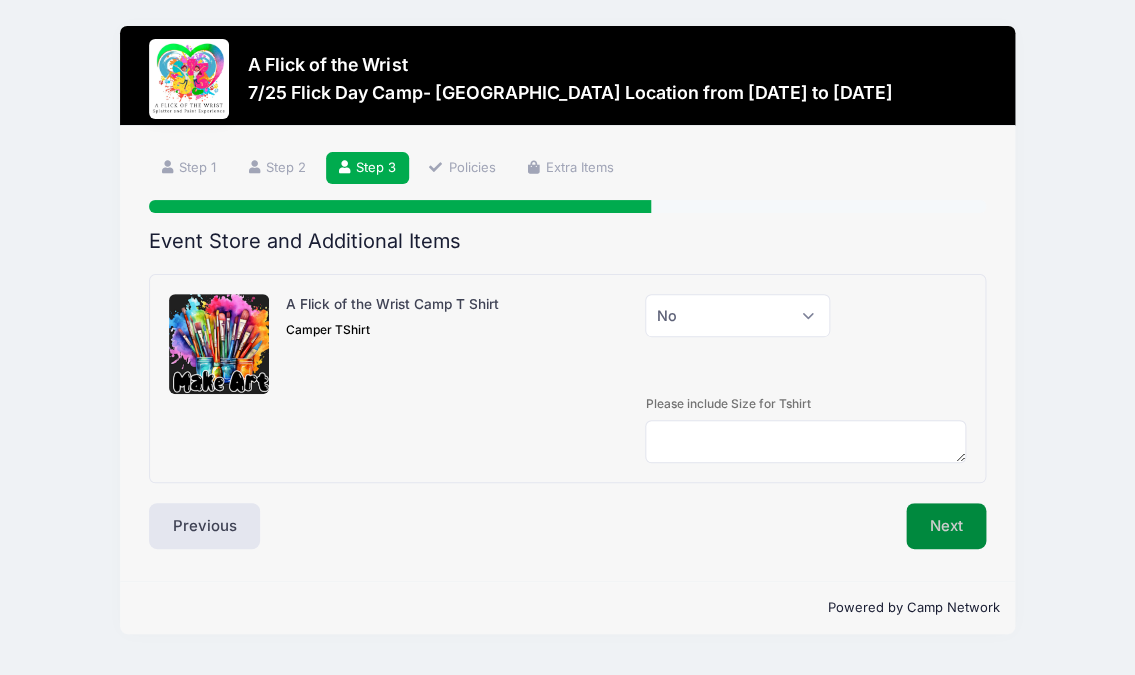 click on "Next" at bounding box center [946, 526] 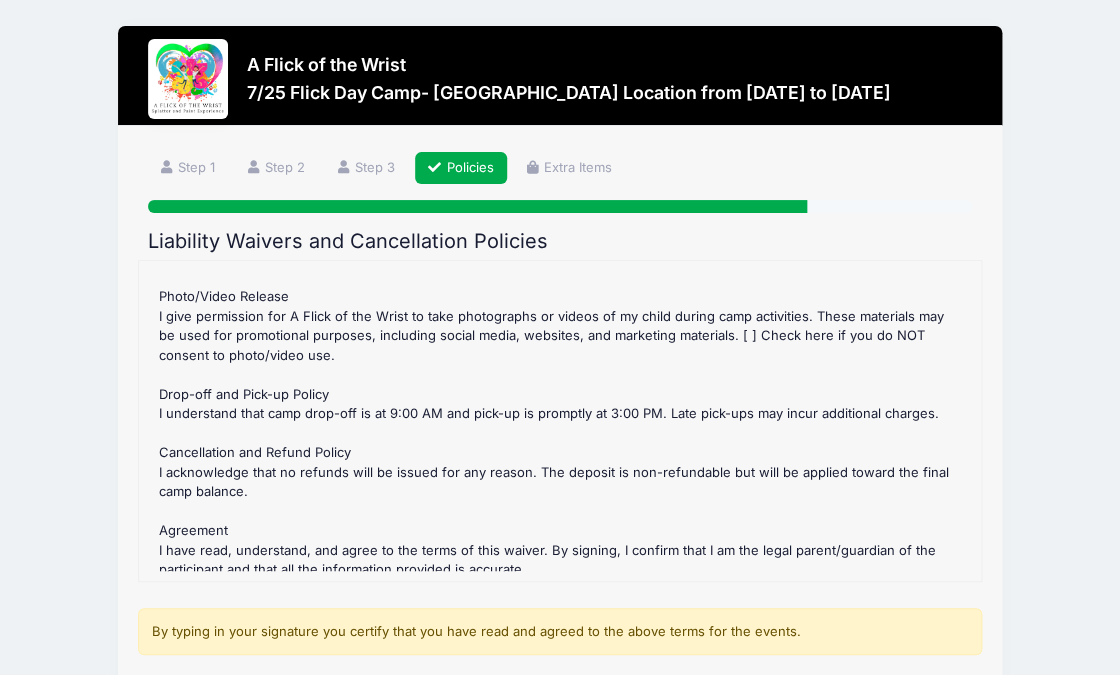 scroll, scrollTop: 597, scrollLeft: 0, axis: vertical 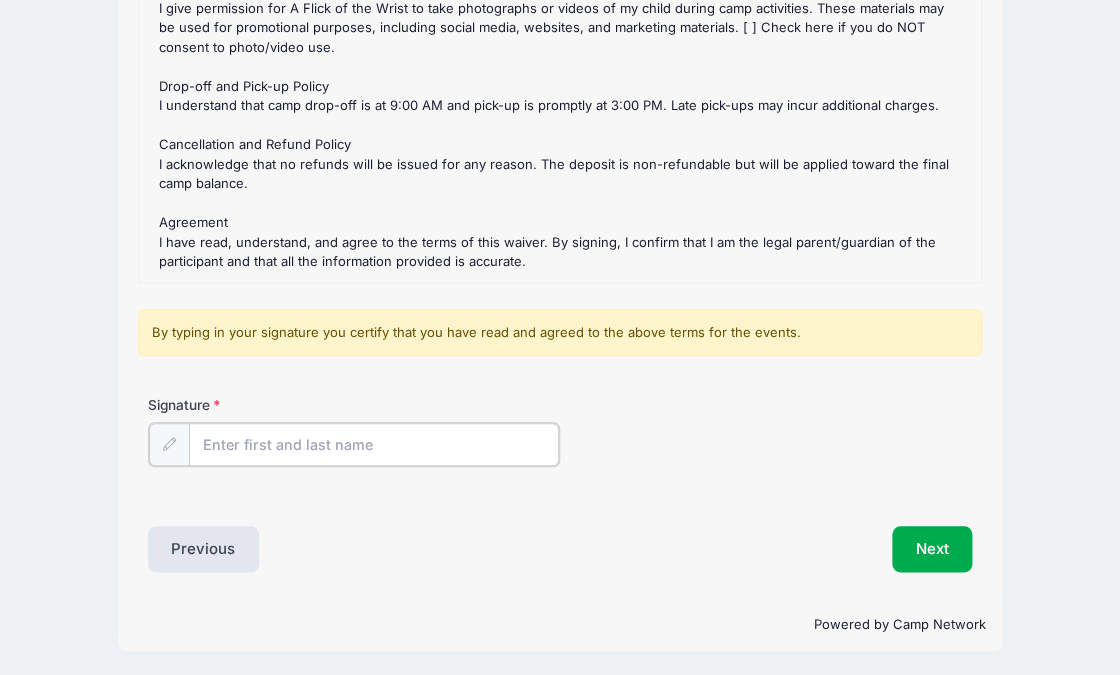 click on "Signature" at bounding box center [374, 444] 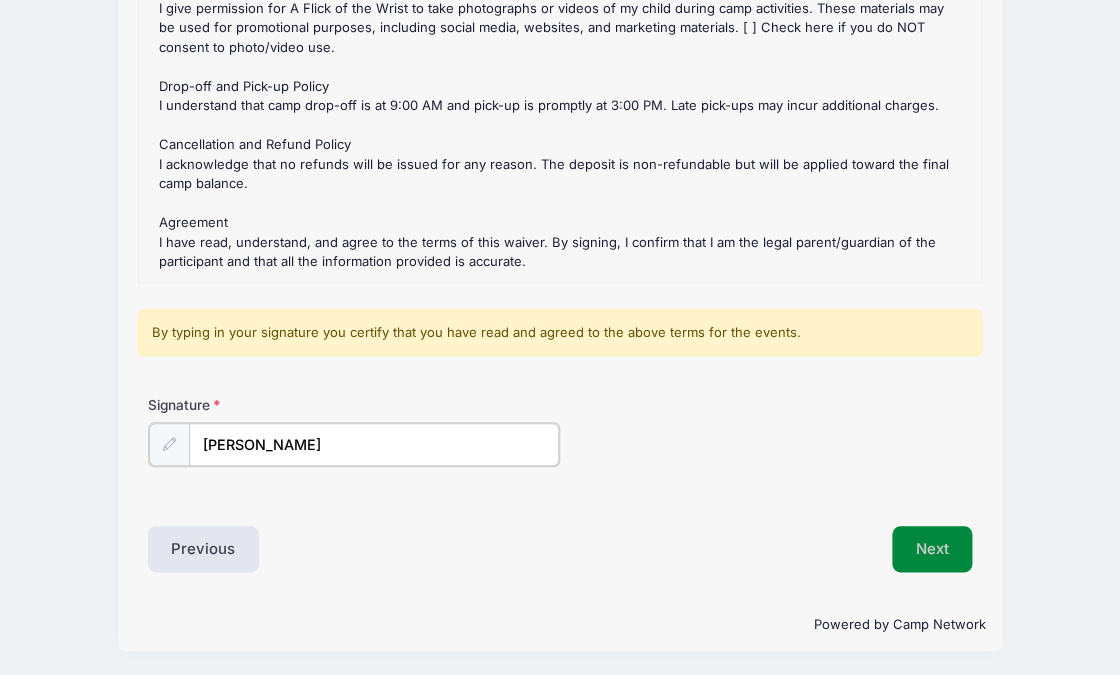 type on "Pamela Zakielarz" 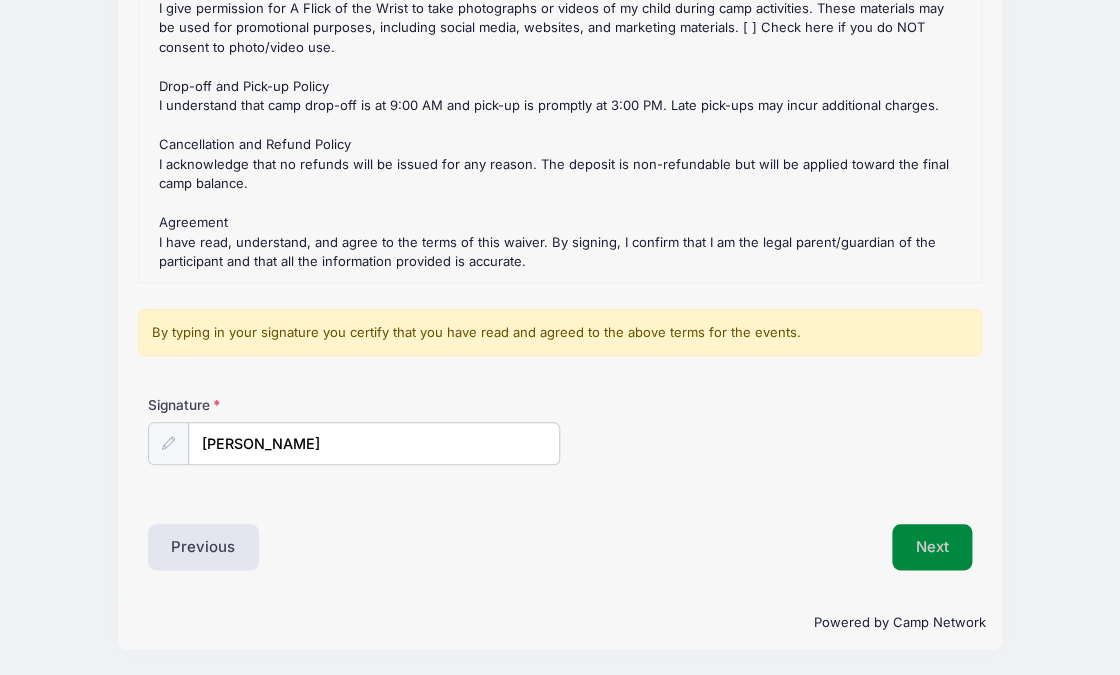 click on "Next" at bounding box center [932, 547] 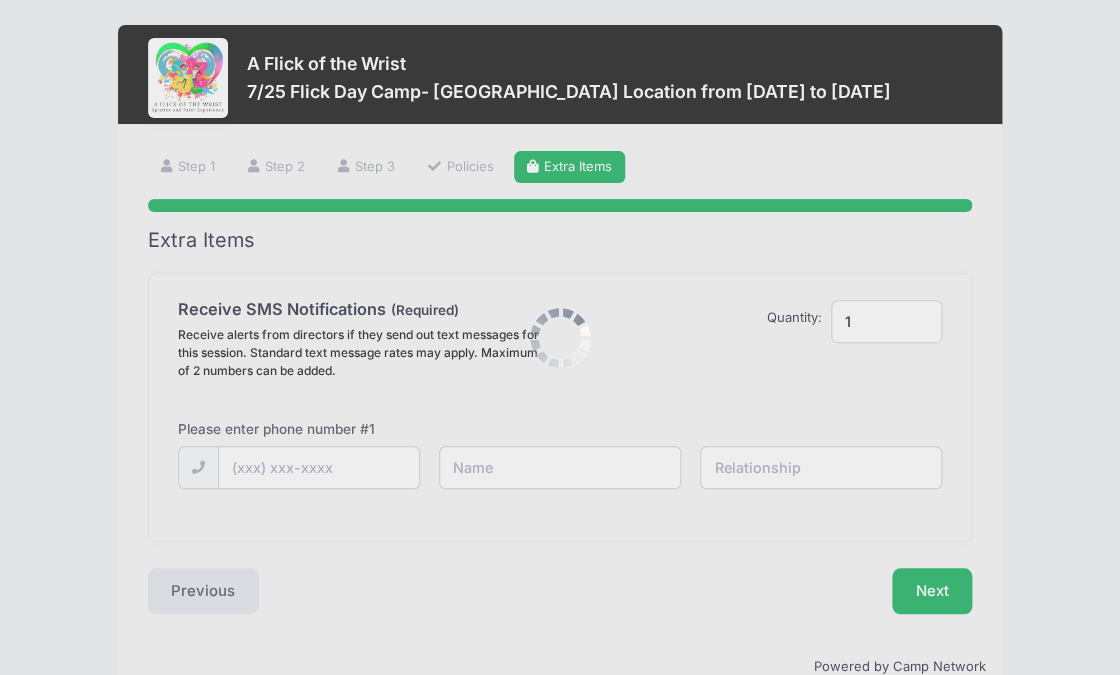 scroll, scrollTop: 0, scrollLeft: 0, axis: both 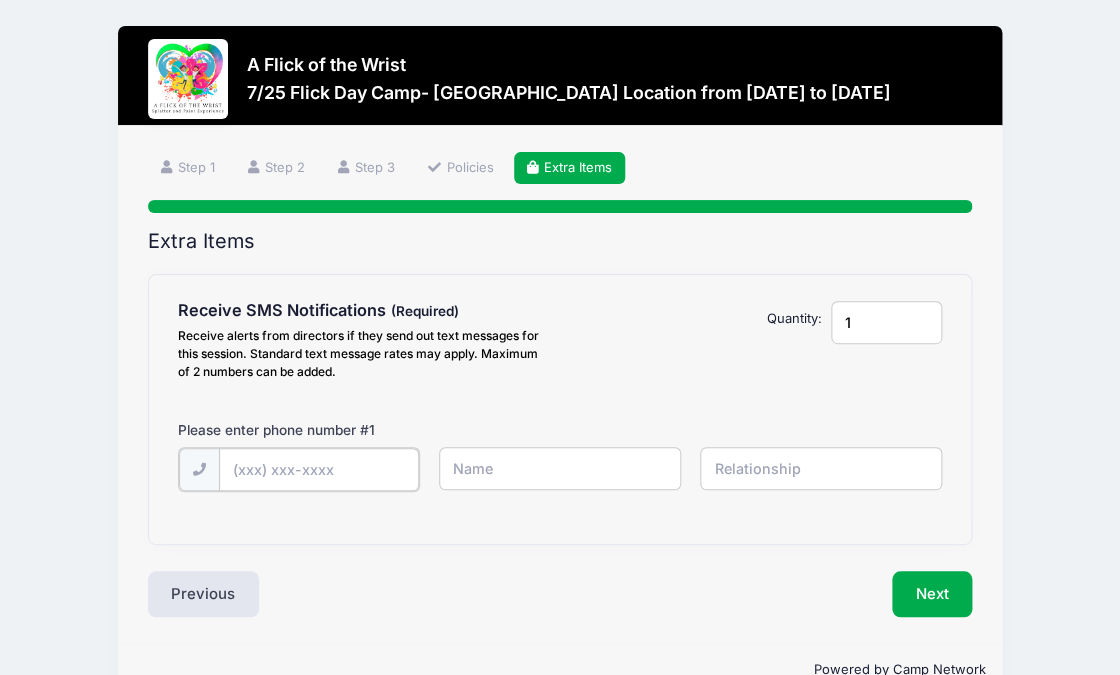 click at bounding box center [0, 0] 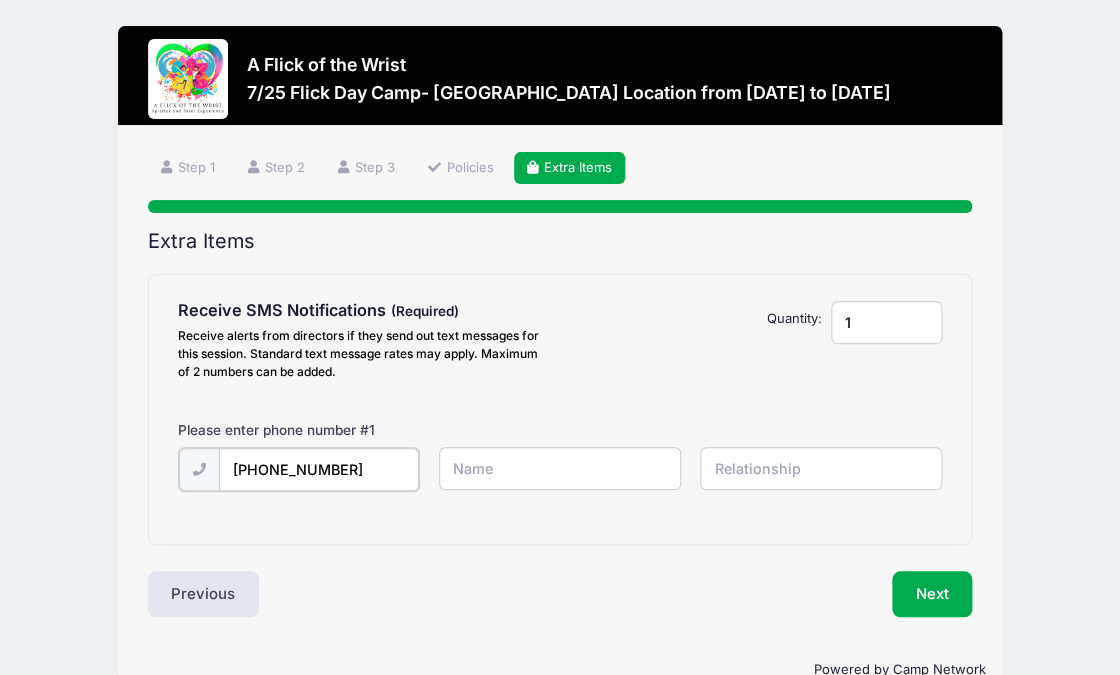 type on "(973) 769-4437" 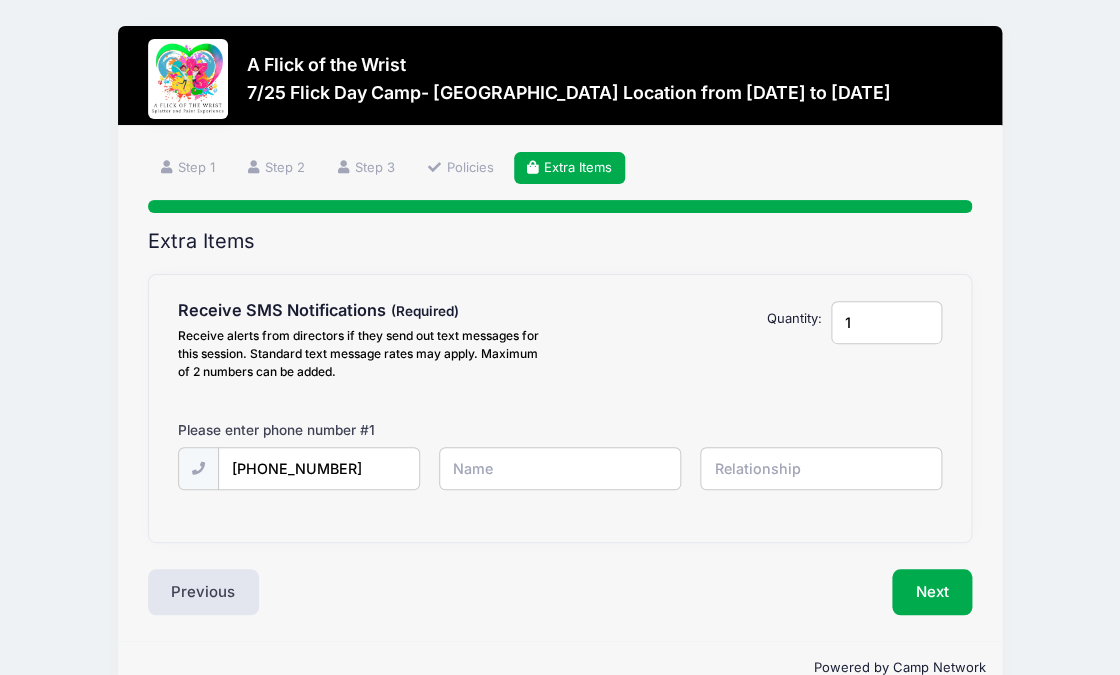 click at bounding box center [0, 0] 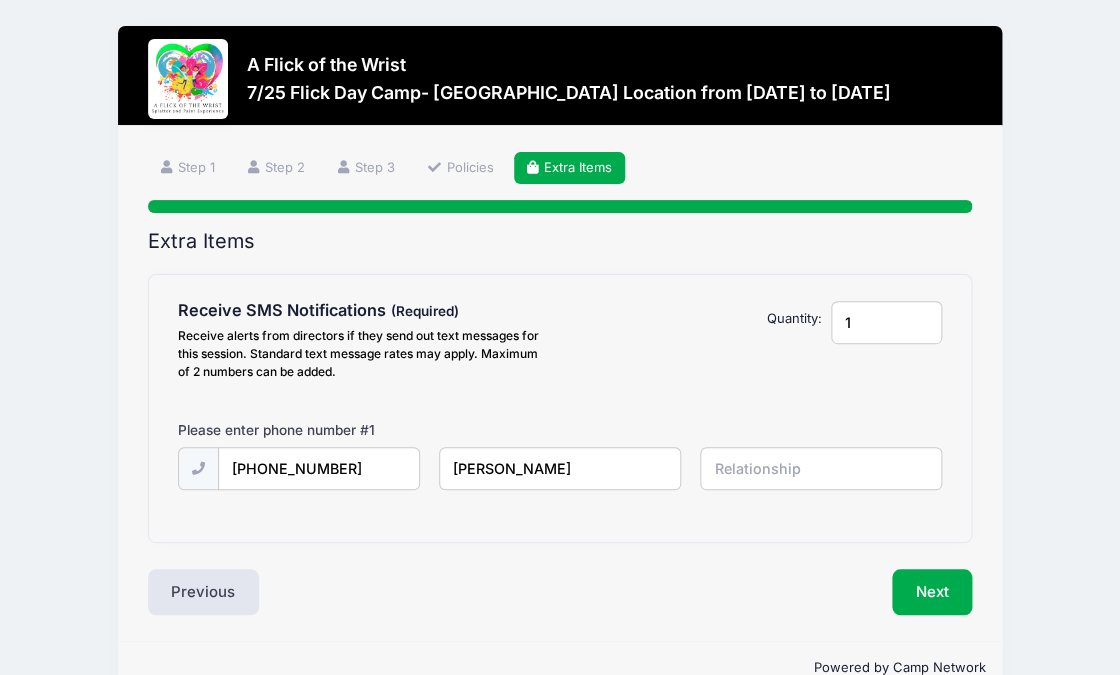 type on "Pamela Zakielarz" 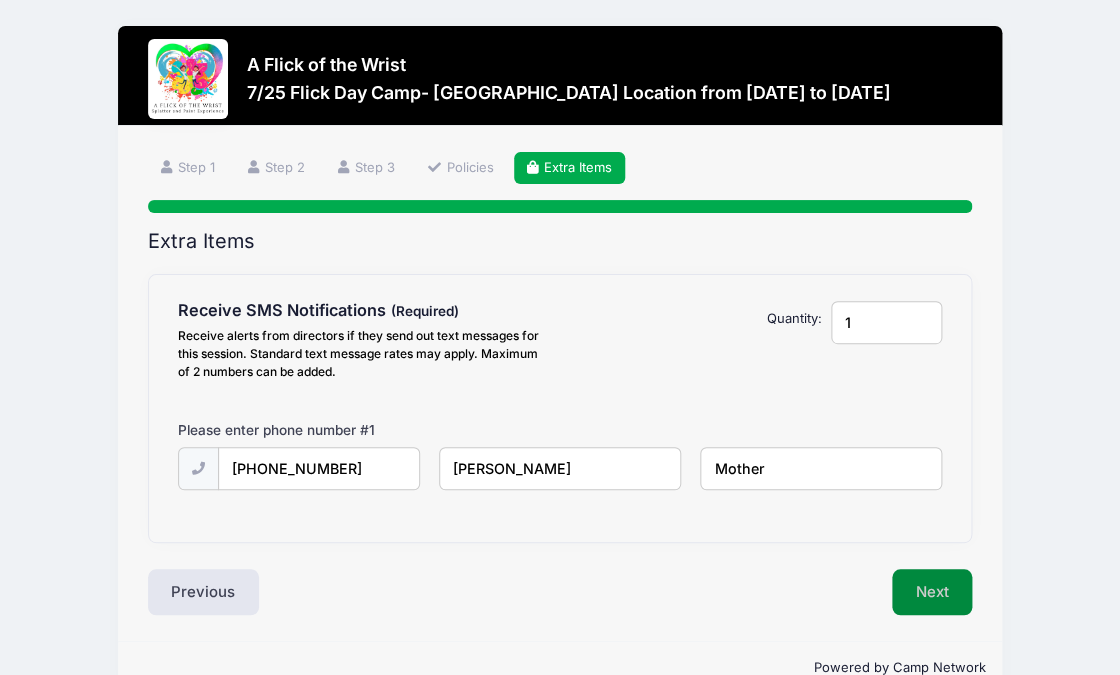 type on "Mother" 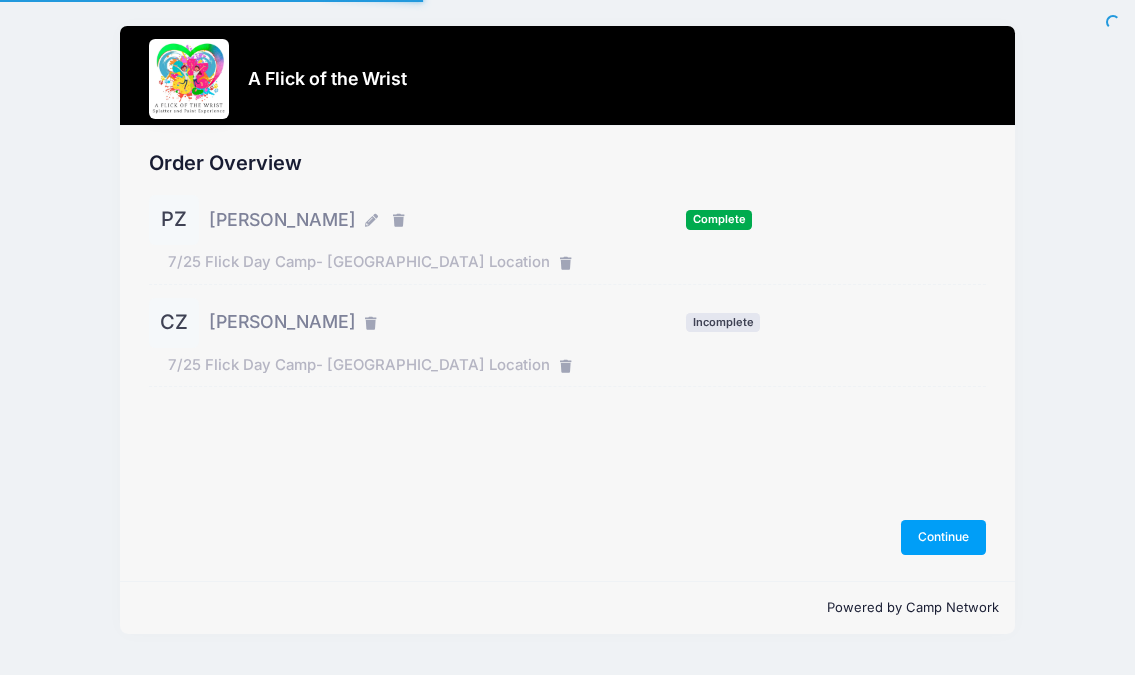 scroll, scrollTop: 0, scrollLeft: 0, axis: both 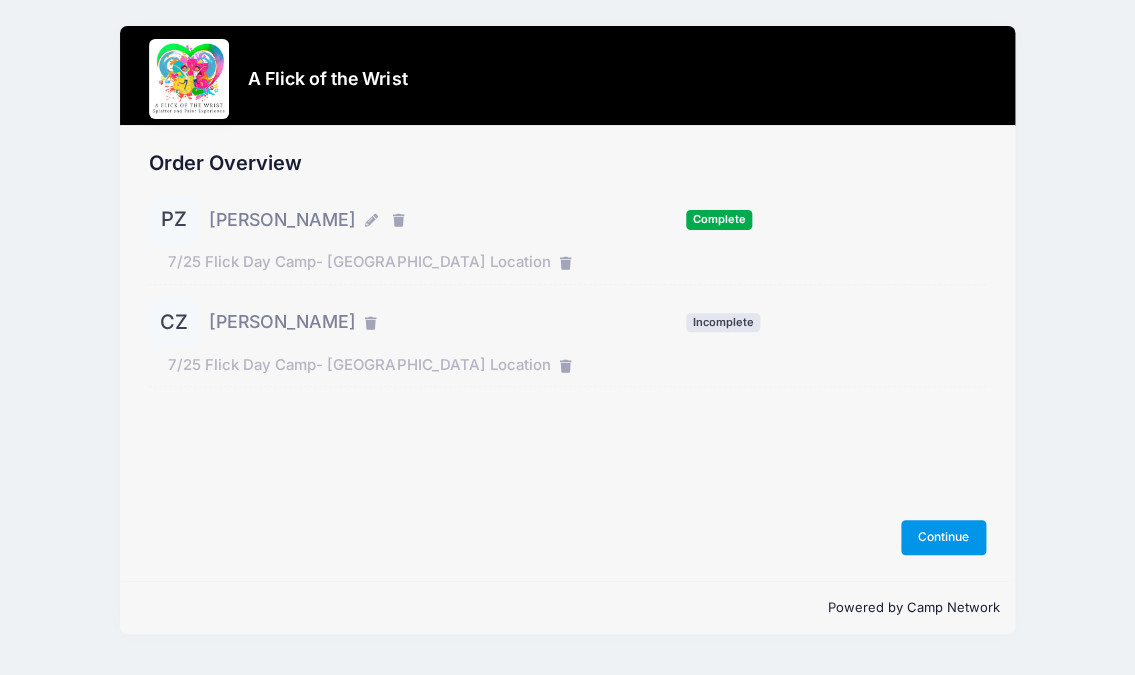 click on "Continue" at bounding box center [944, 537] 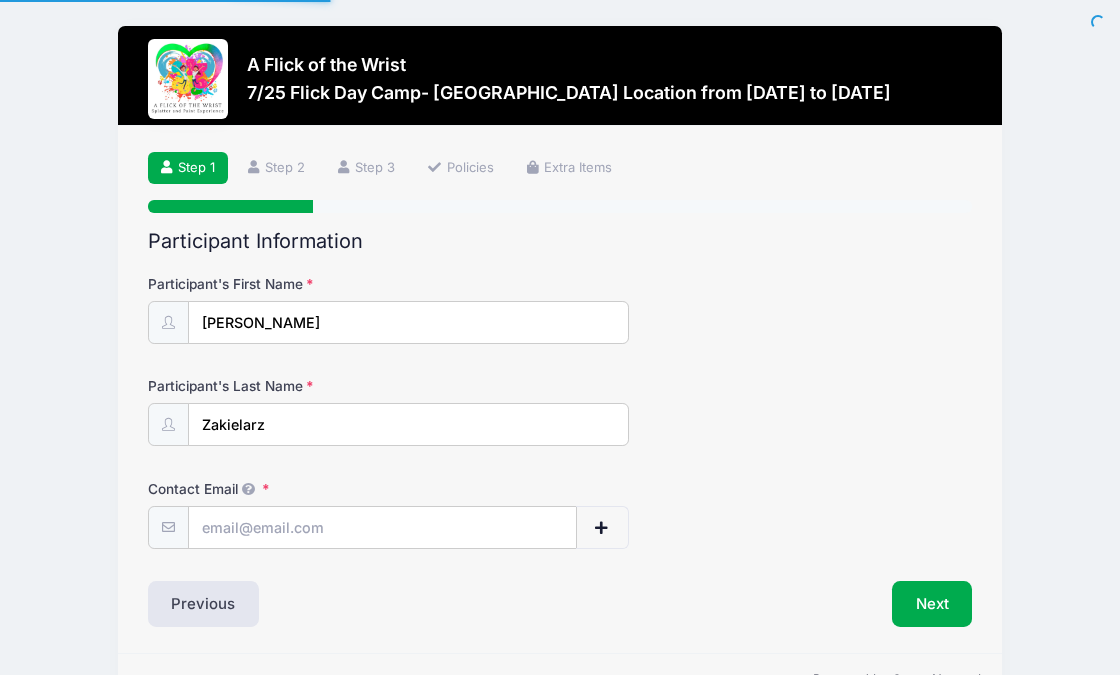 scroll, scrollTop: 0, scrollLeft: 0, axis: both 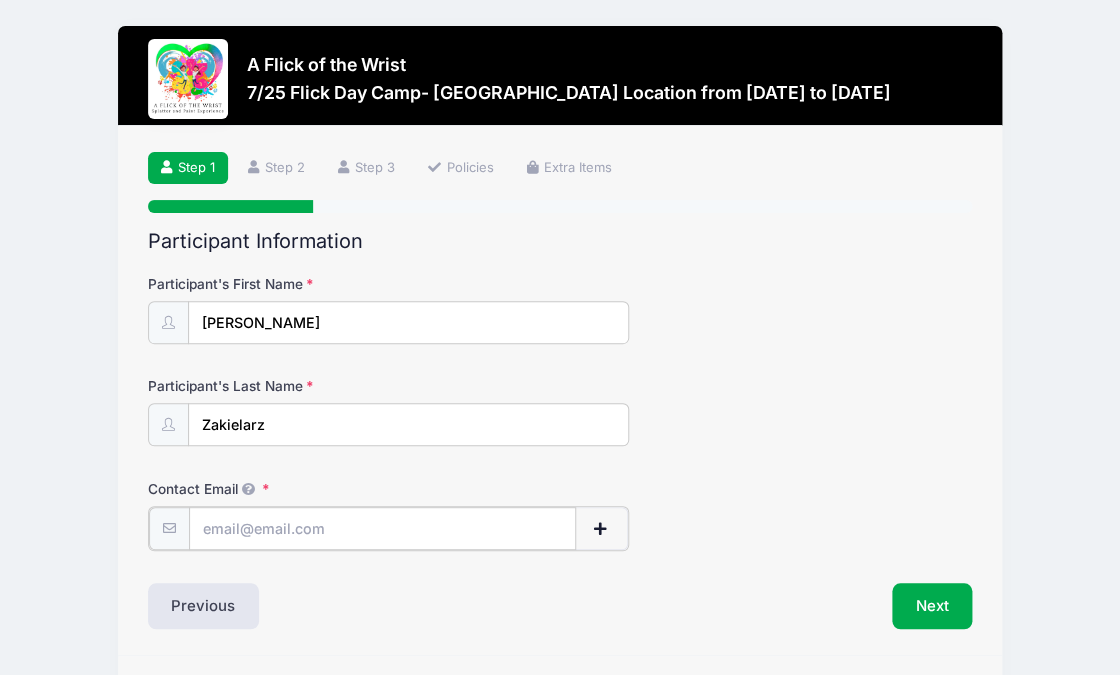click on "Contact Email" at bounding box center (382, 528) 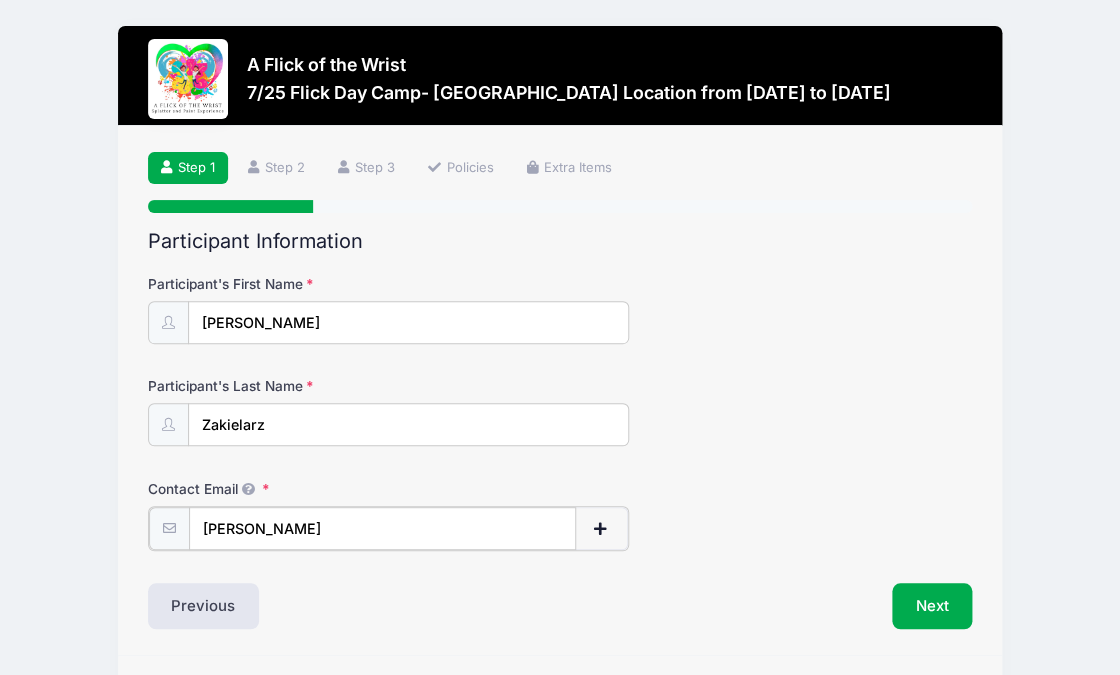 type on "[PERSON_NAME]" 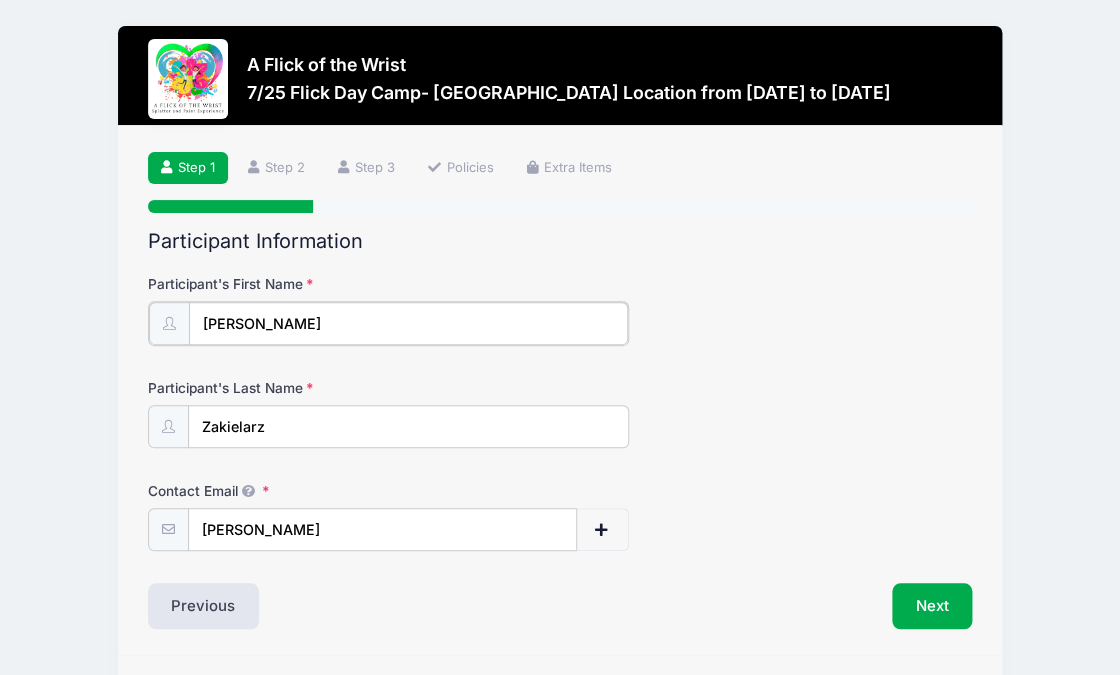 type on "[PERSON_NAME]" 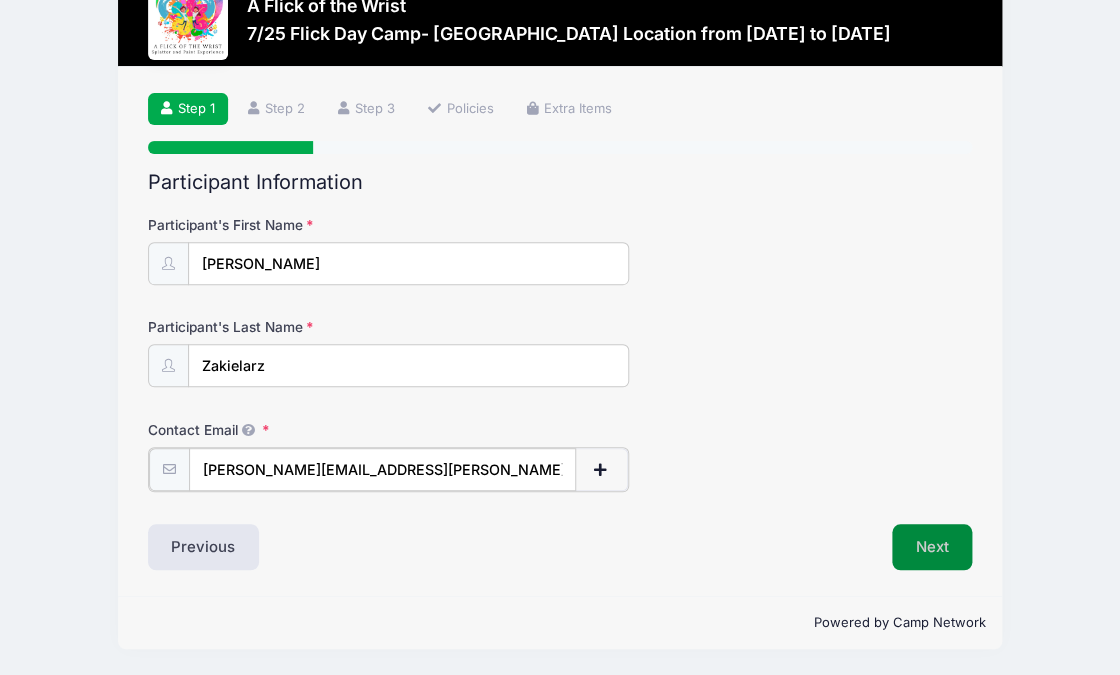 type on "[PERSON_NAME][EMAIL_ADDRESS][PERSON_NAME][DOMAIN_NAME]" 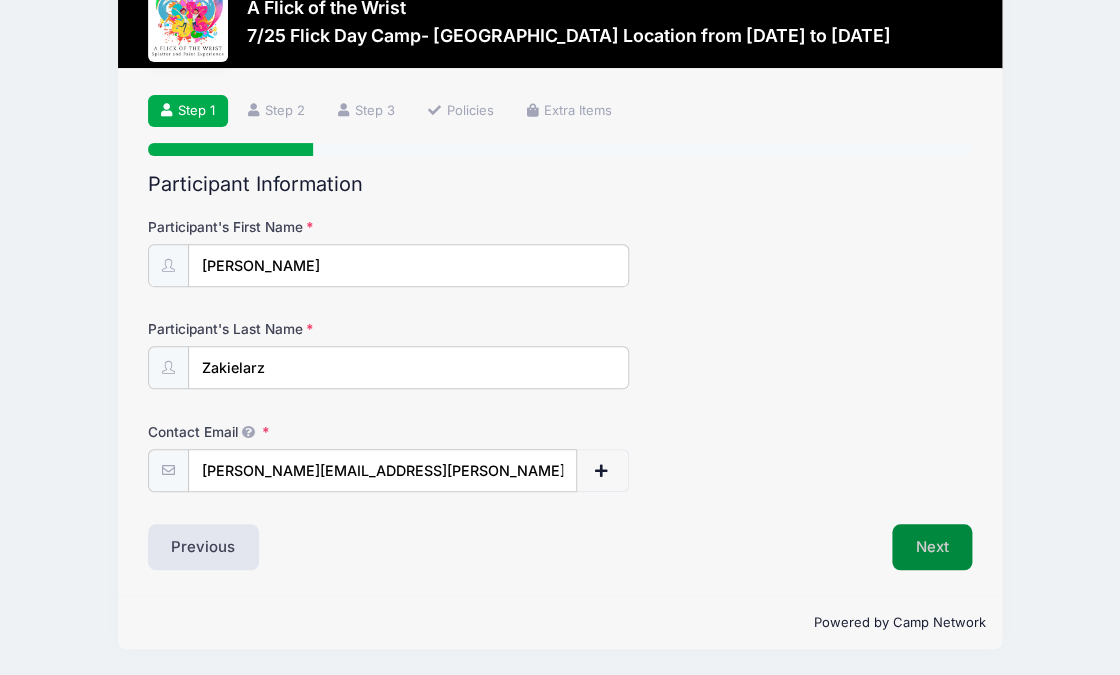 click on "Next" at bounding box center [932, 547] 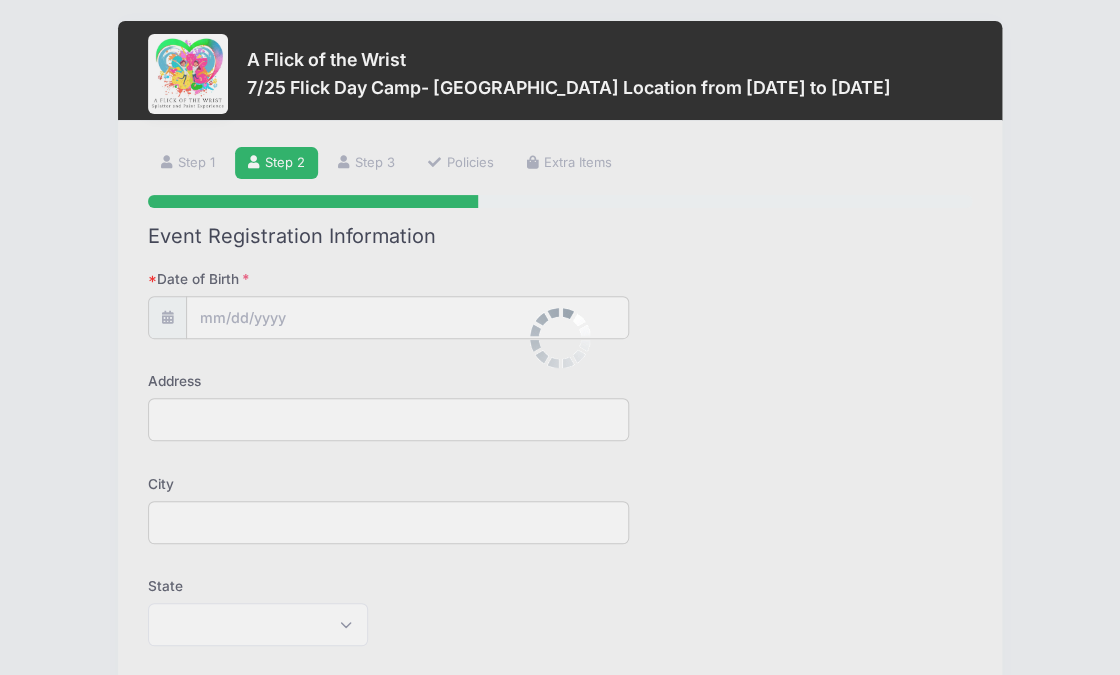 scroll, scrollTop: 0, scrollLeft: 0, axis: both 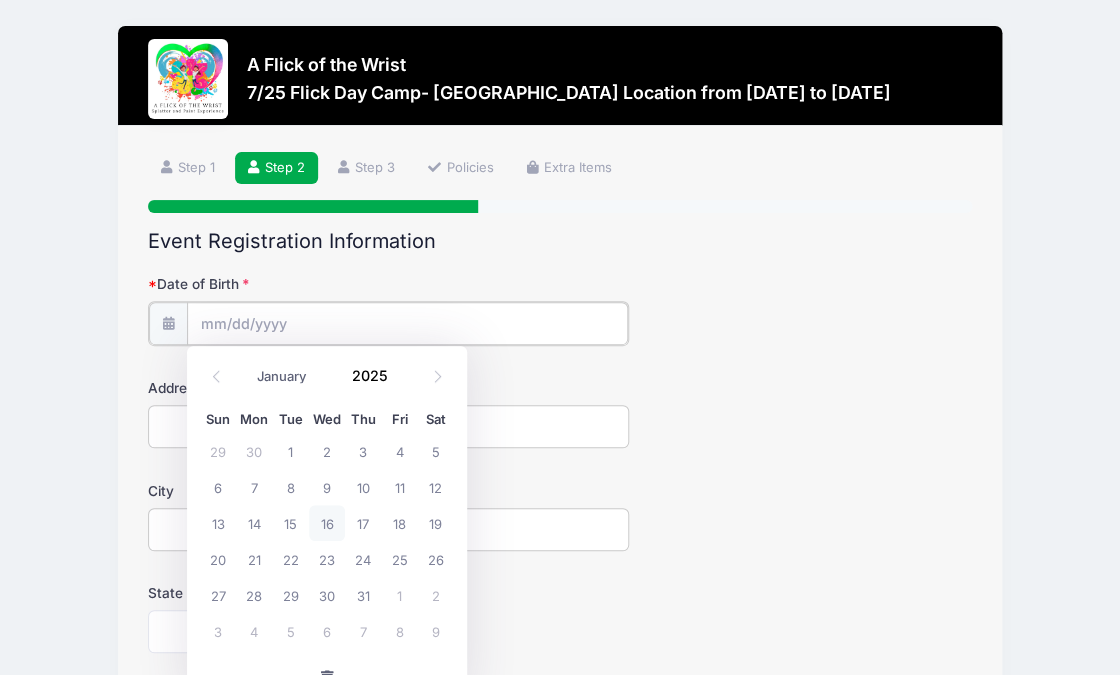 click on "Date of Birth" at bounding box center (407, 323) 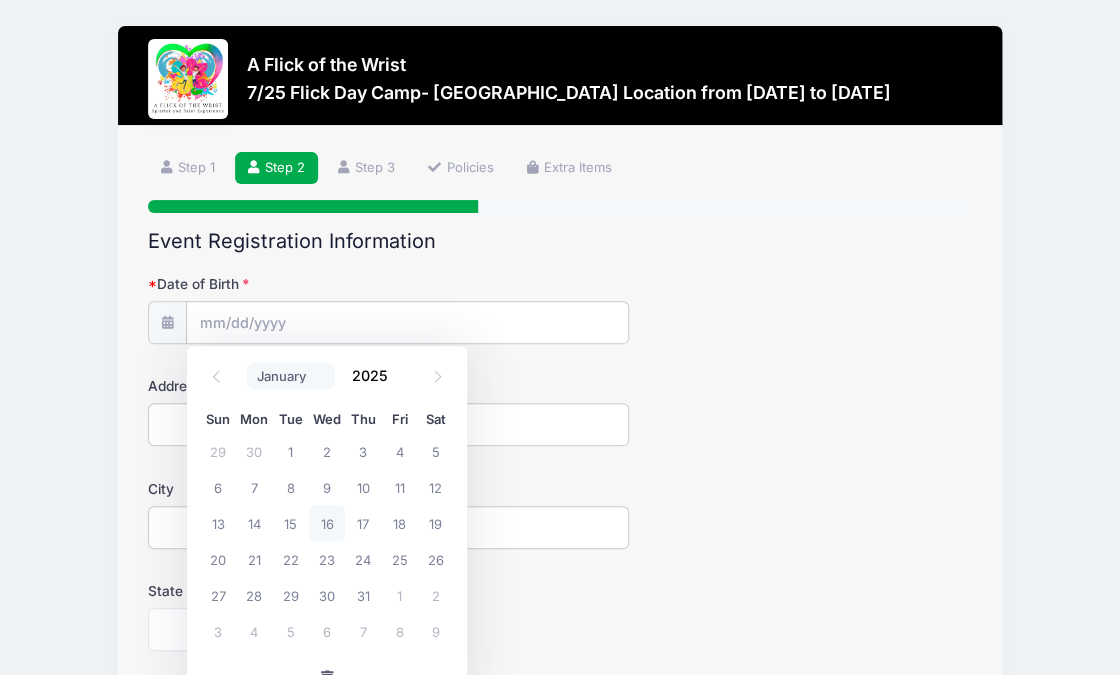 select on "1" 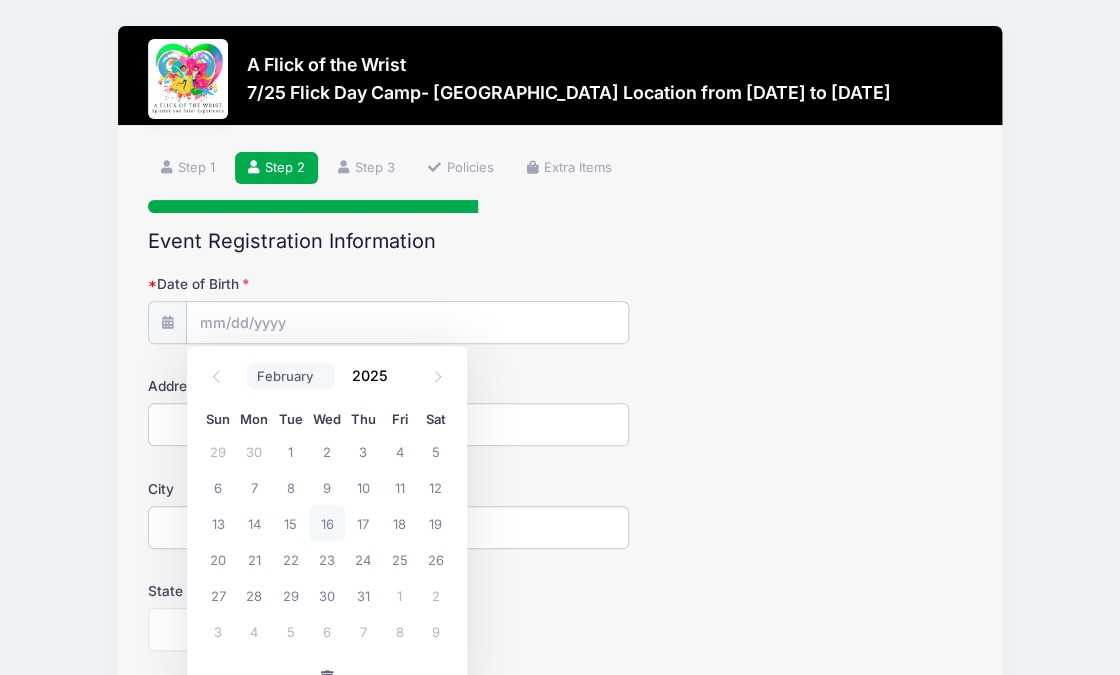 click on "February" at bounding box center [0, 0] 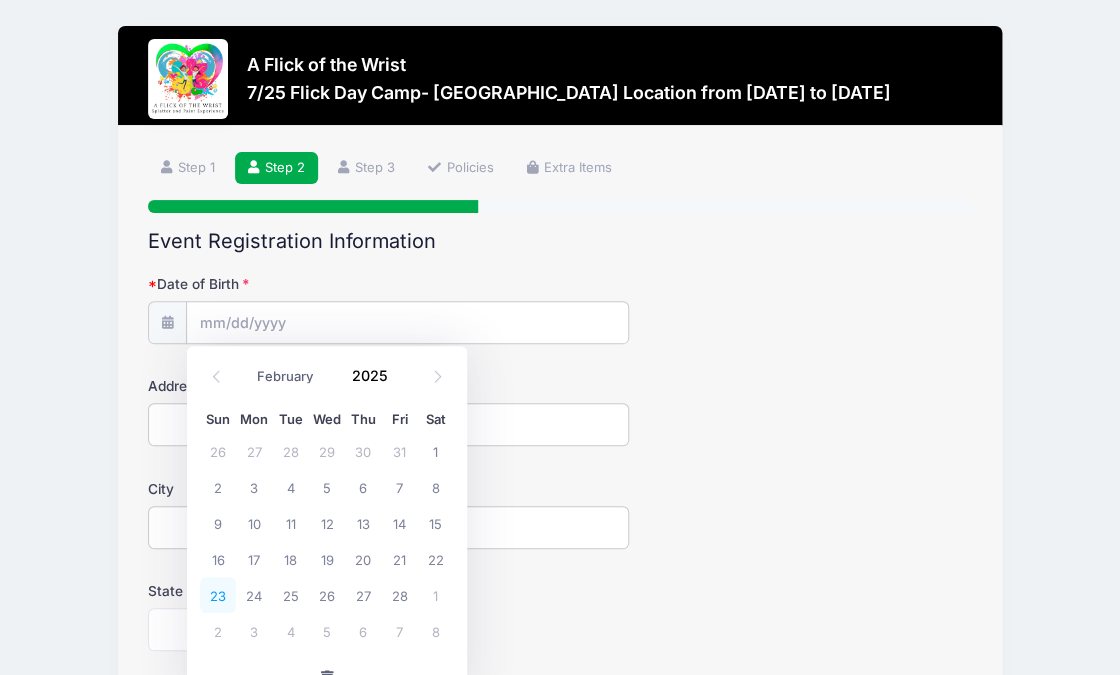 click on "23" at bounding box center [218, 595] 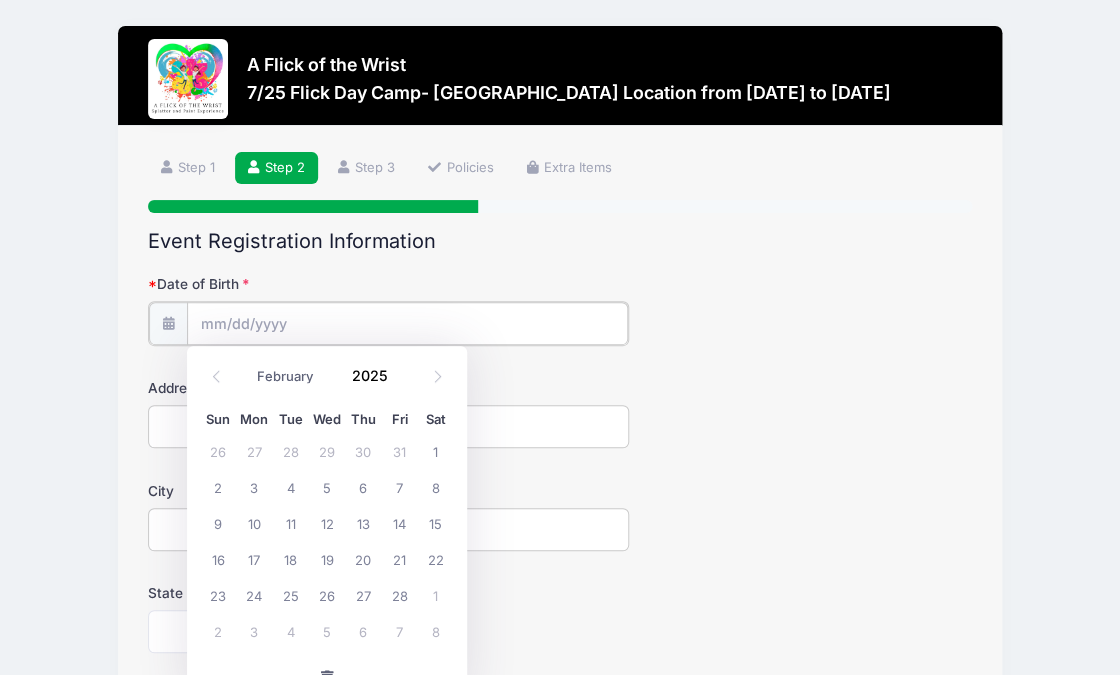 type on "02/23/2025" 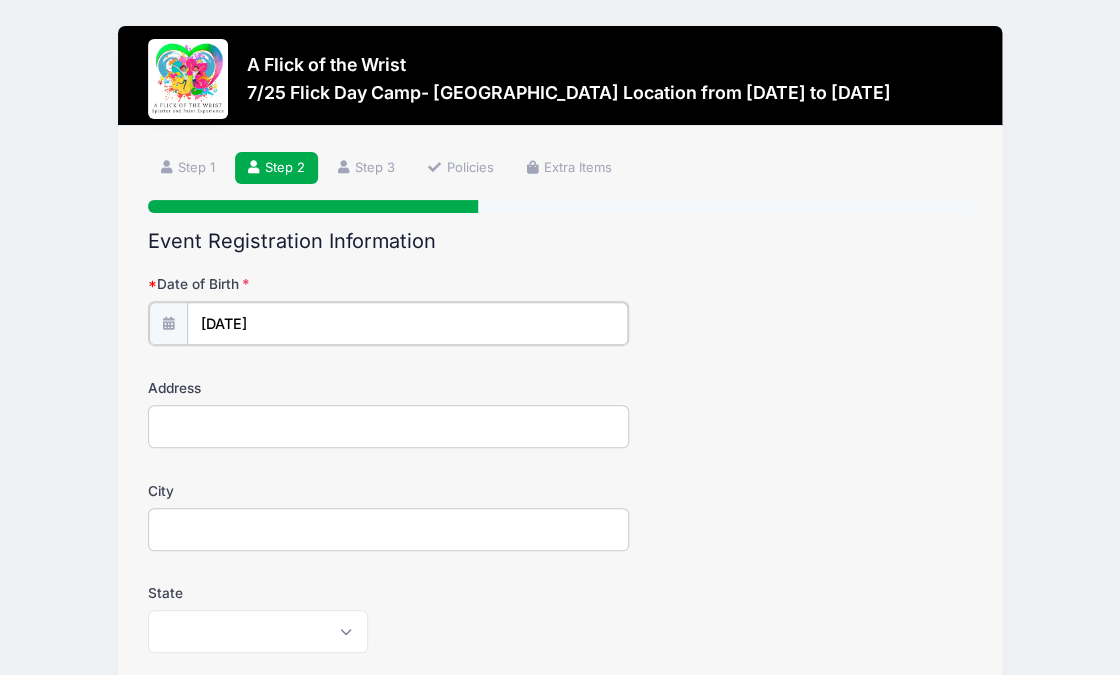 click on "02/23/2025" at bounding box center [407, 323] 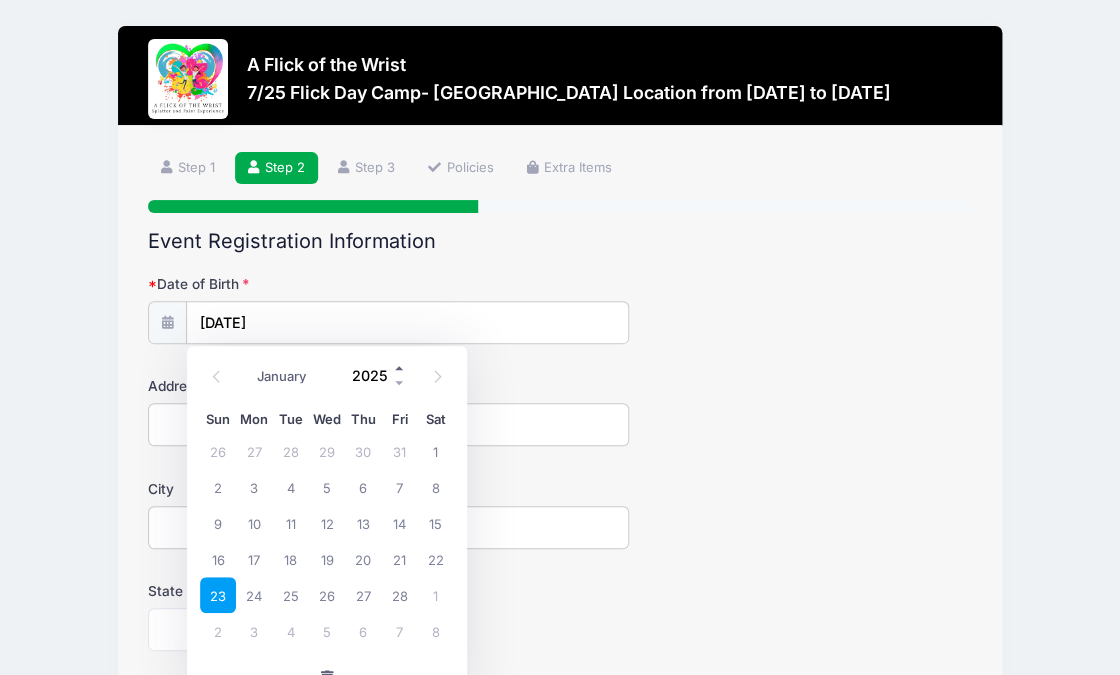 click at bounding box center [400, 367] 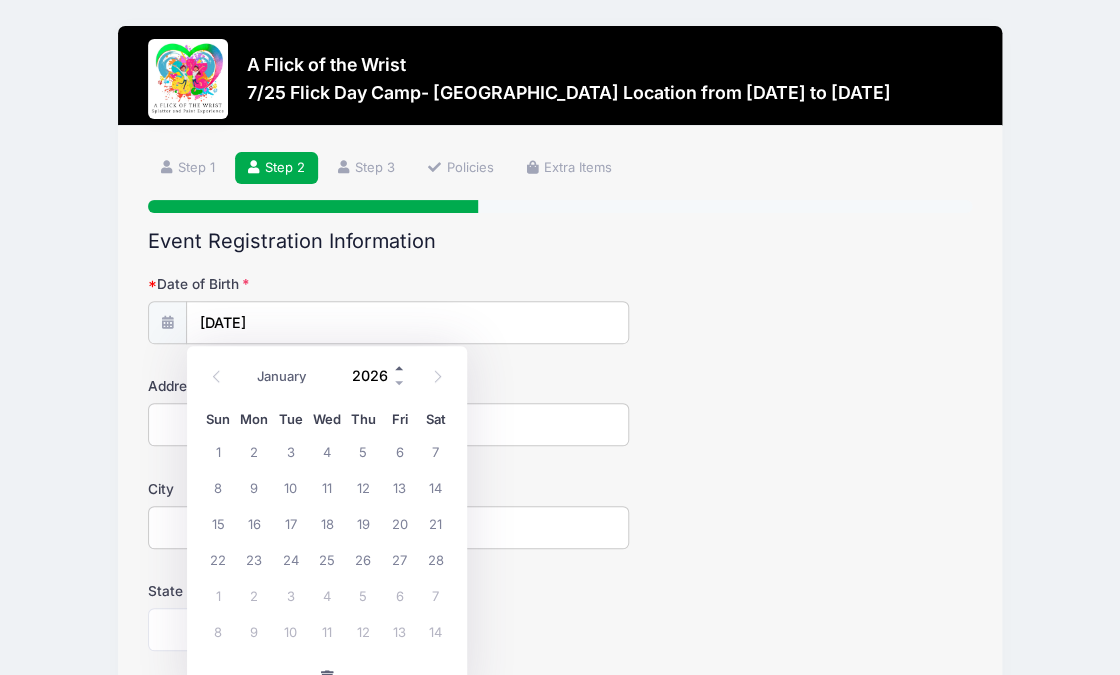 click at bounding box center [400, 367] 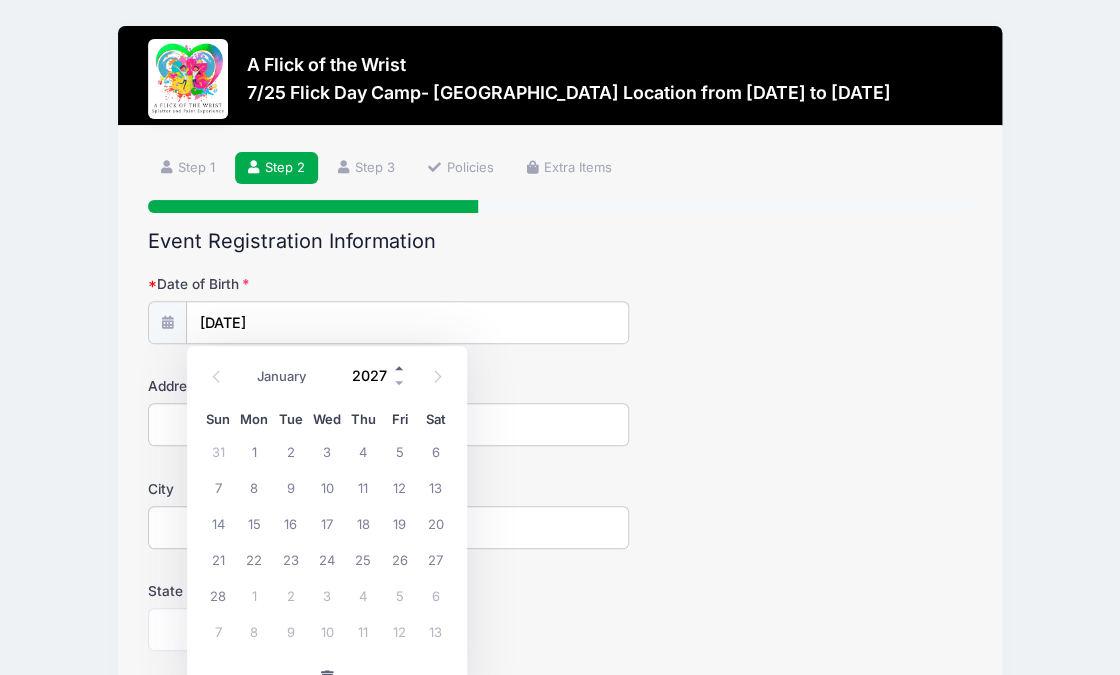 click at bounding box center (400, 367) 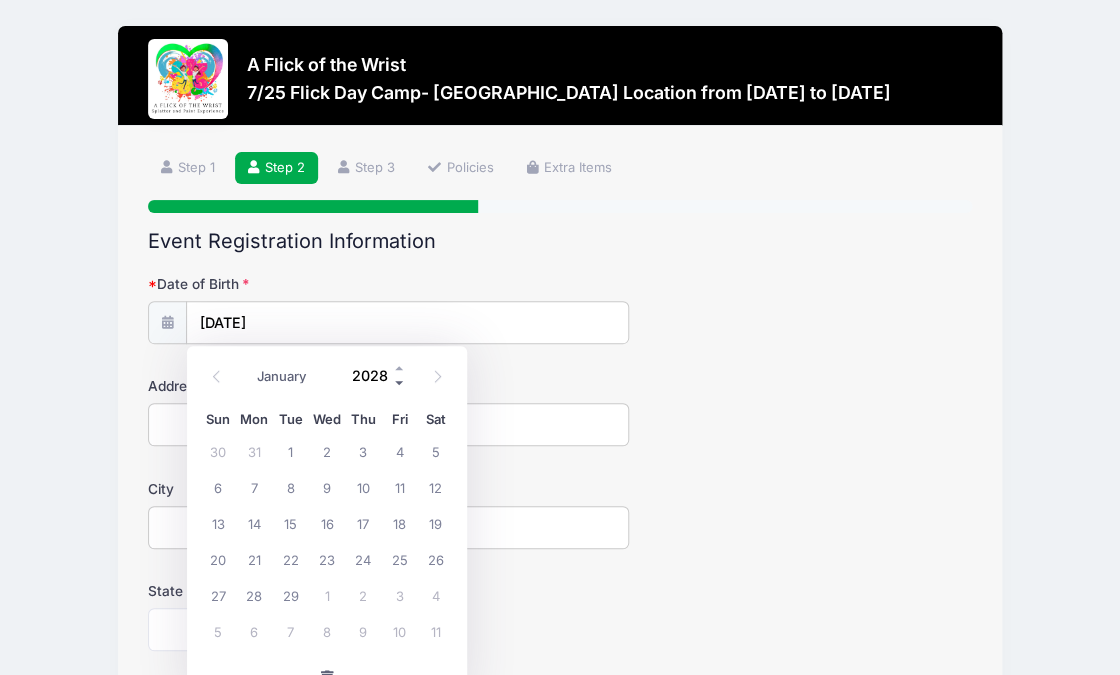 click at bounding box center [400, 382] 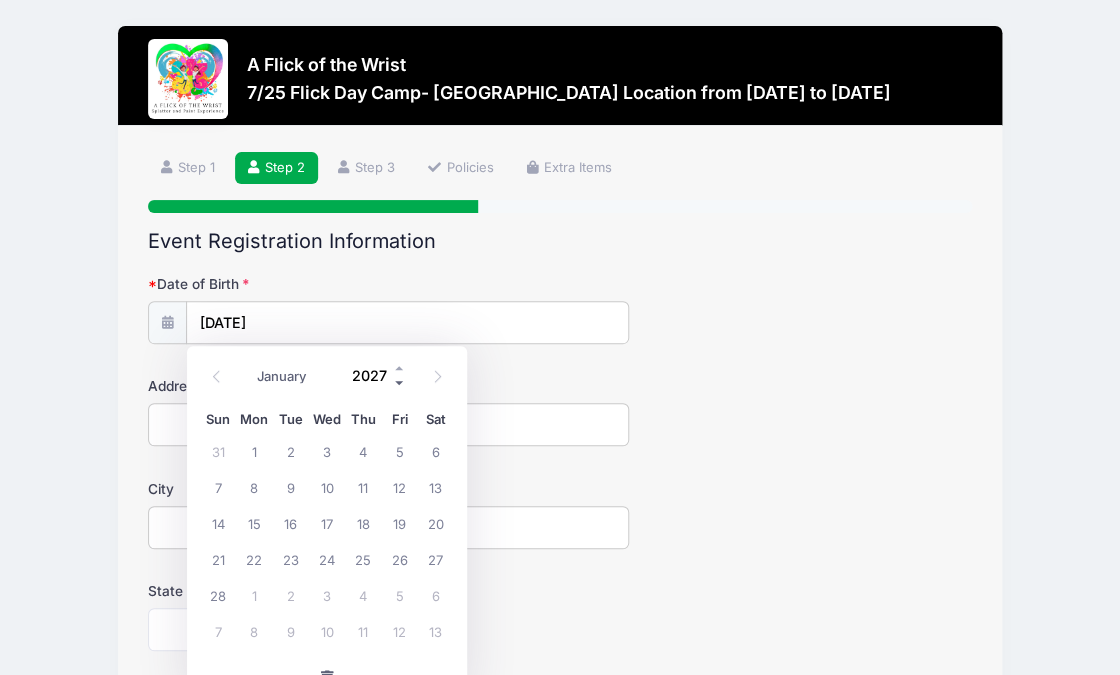 click at bounding box center (400, 382) 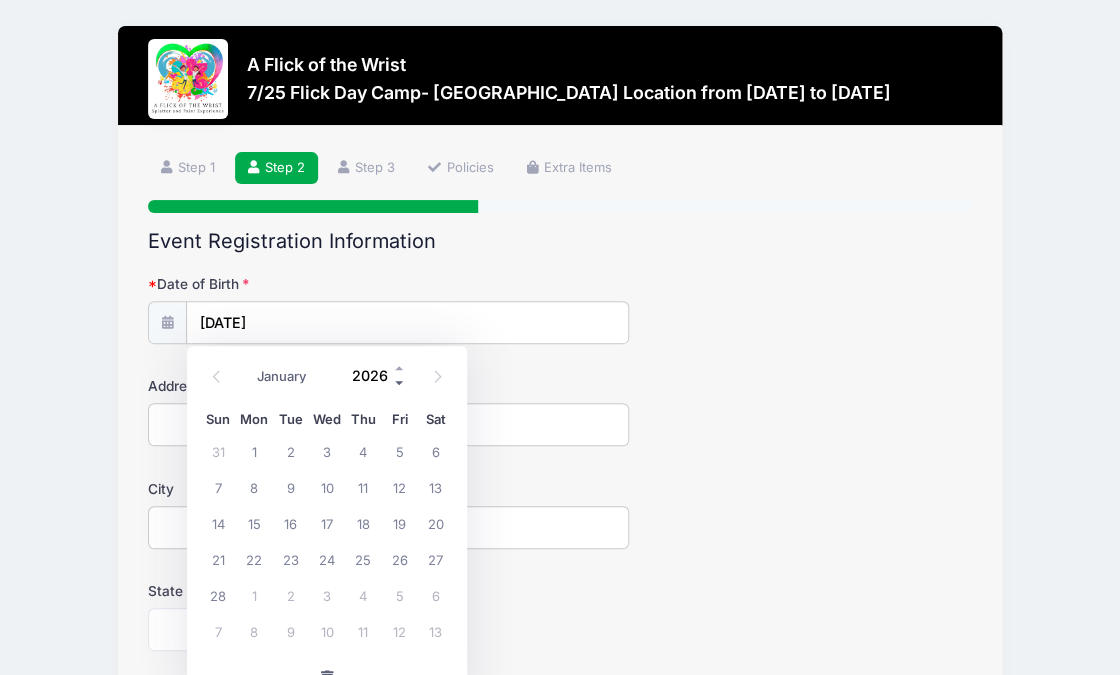 click at bounding box center (400, 382) 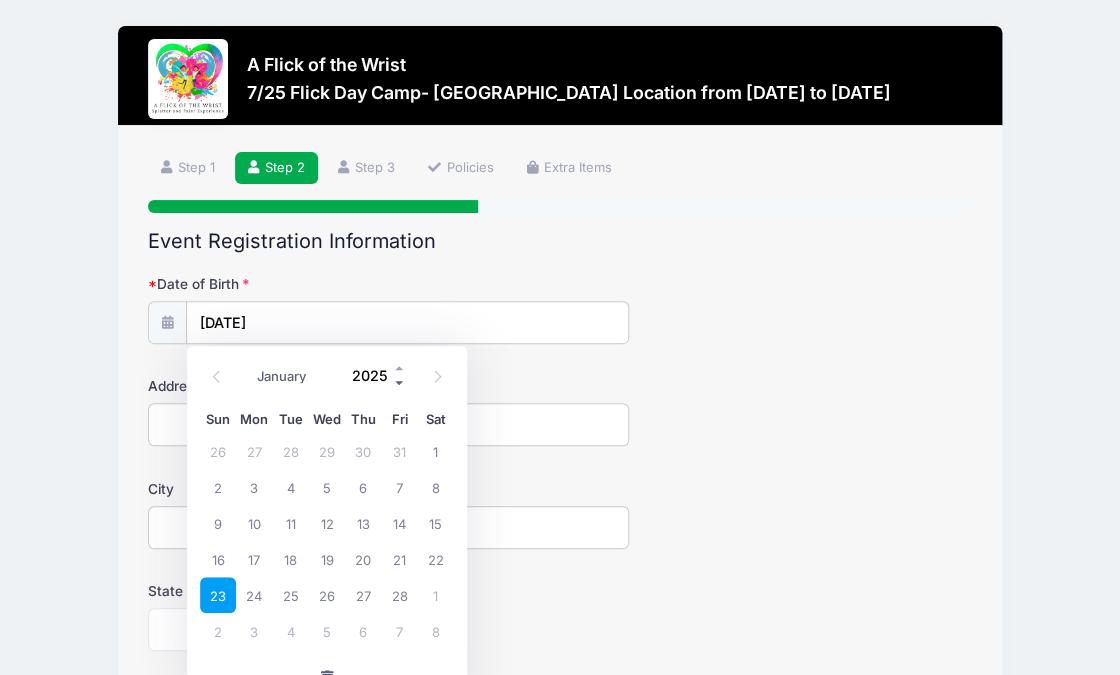 click at bounding box center (400, 382) 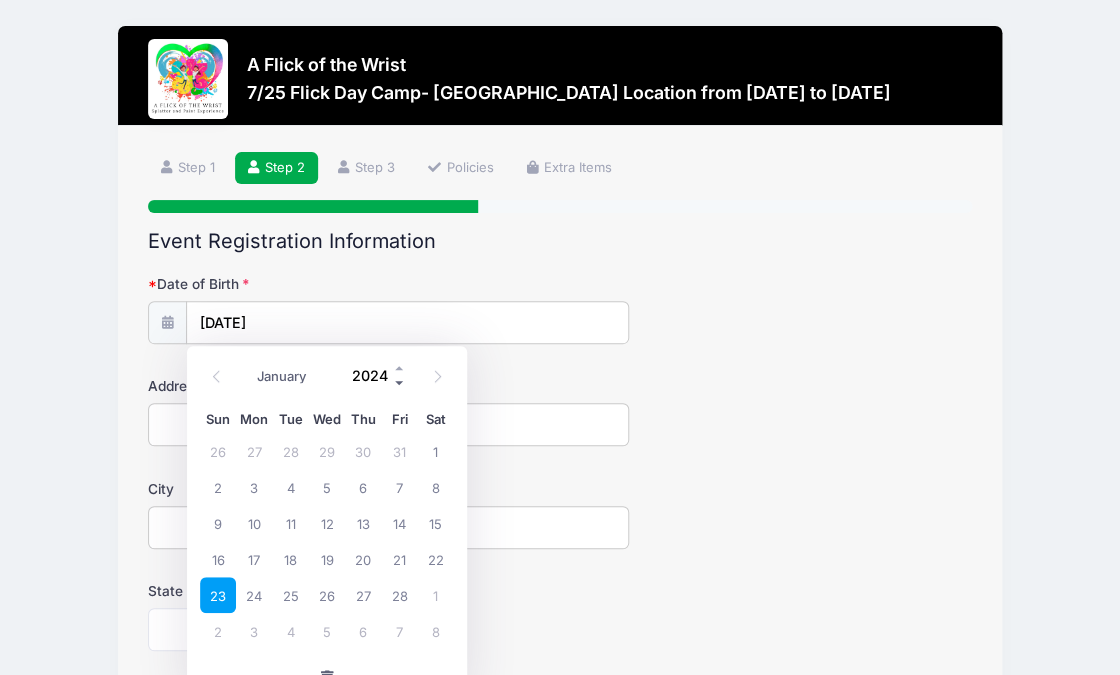 click at bounding box center [400, 382] 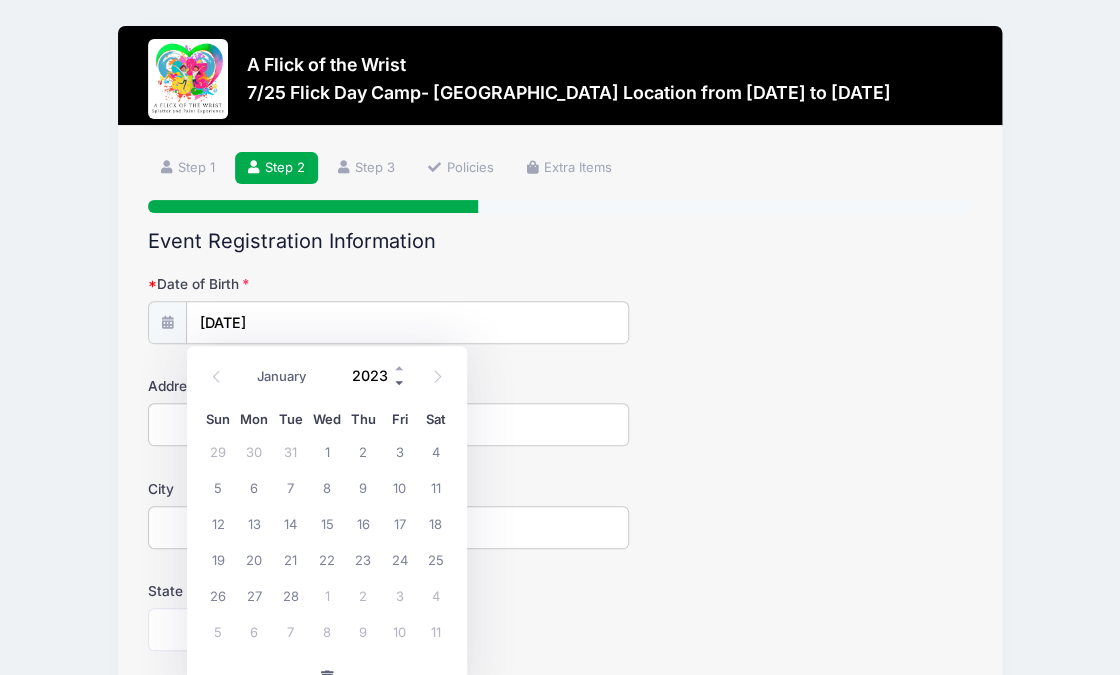 click at bounding box center [400, 382] 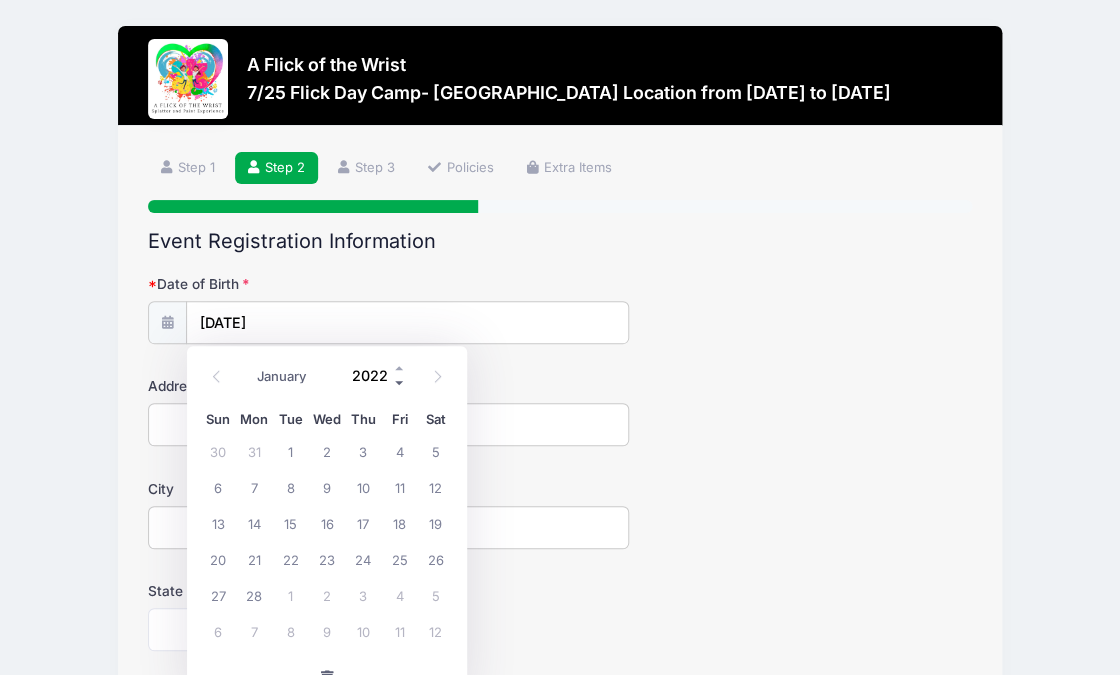 click at bounding box center (400, 382) 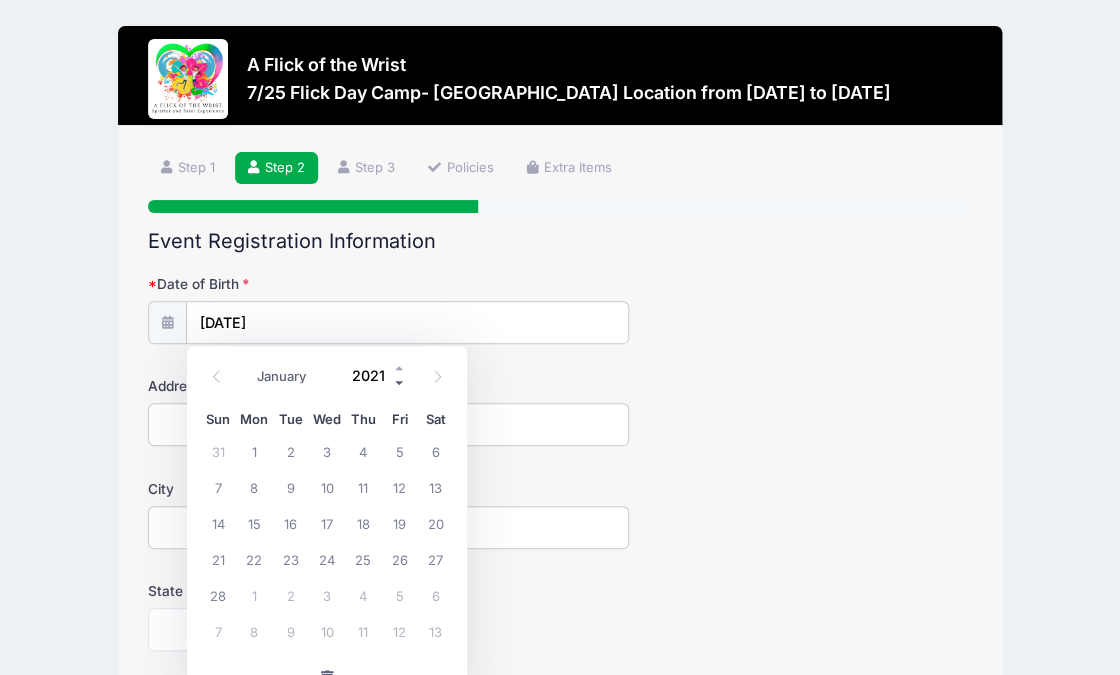 click at bounding box center [400, 382] 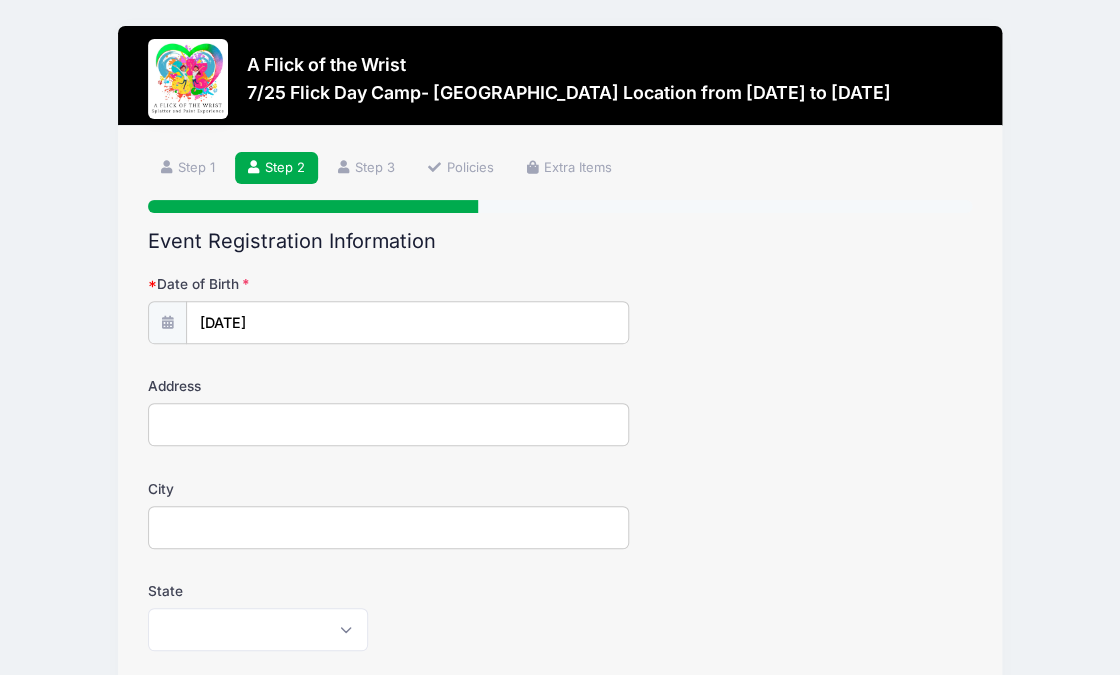 click on "Address" at bounding box center (560, 411) 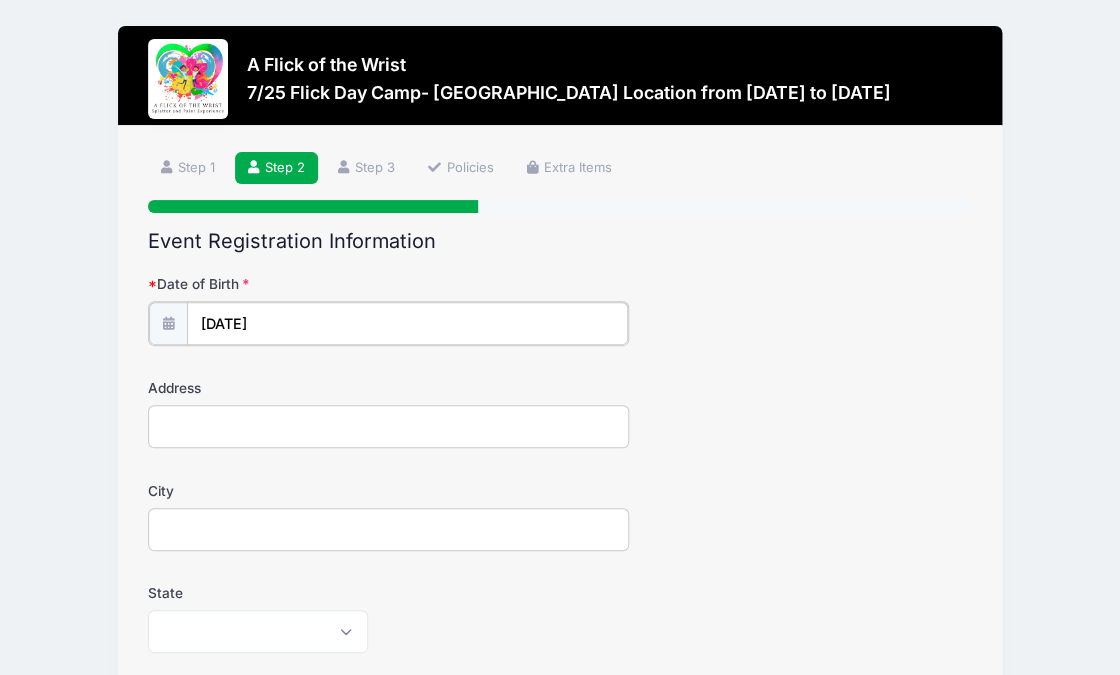 click on "02/23/2025" at bounding box center (407, 323) 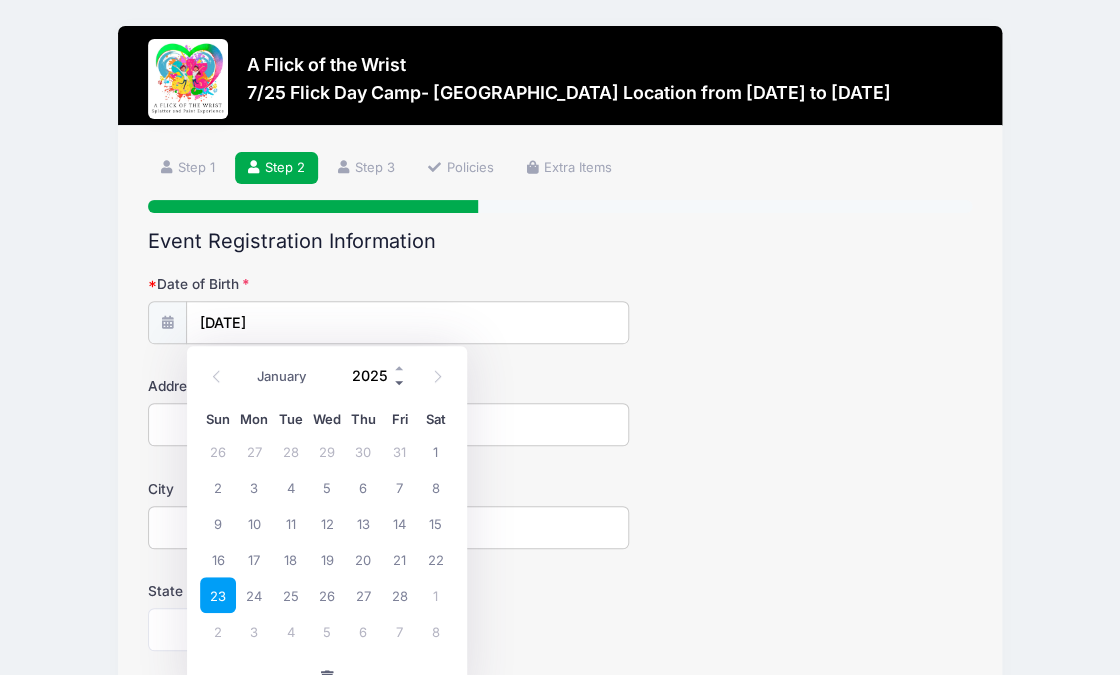 click on "January February March April May June July August September October November December 2025" at bounding box center (327, 370) 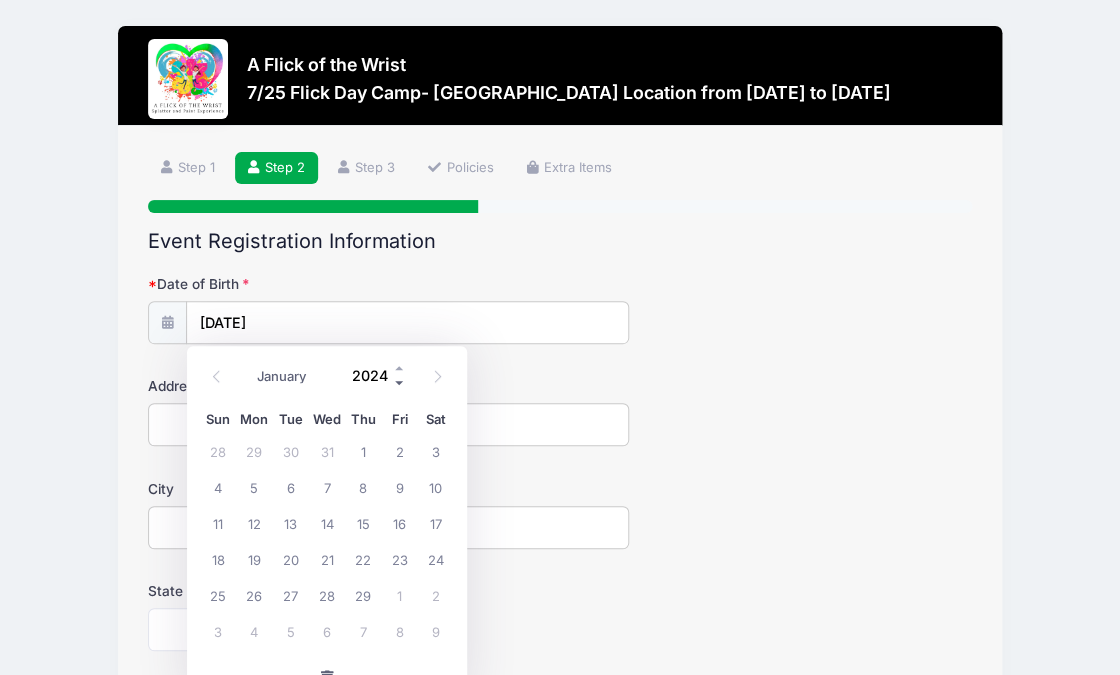 click at bounding box center [400, 382] 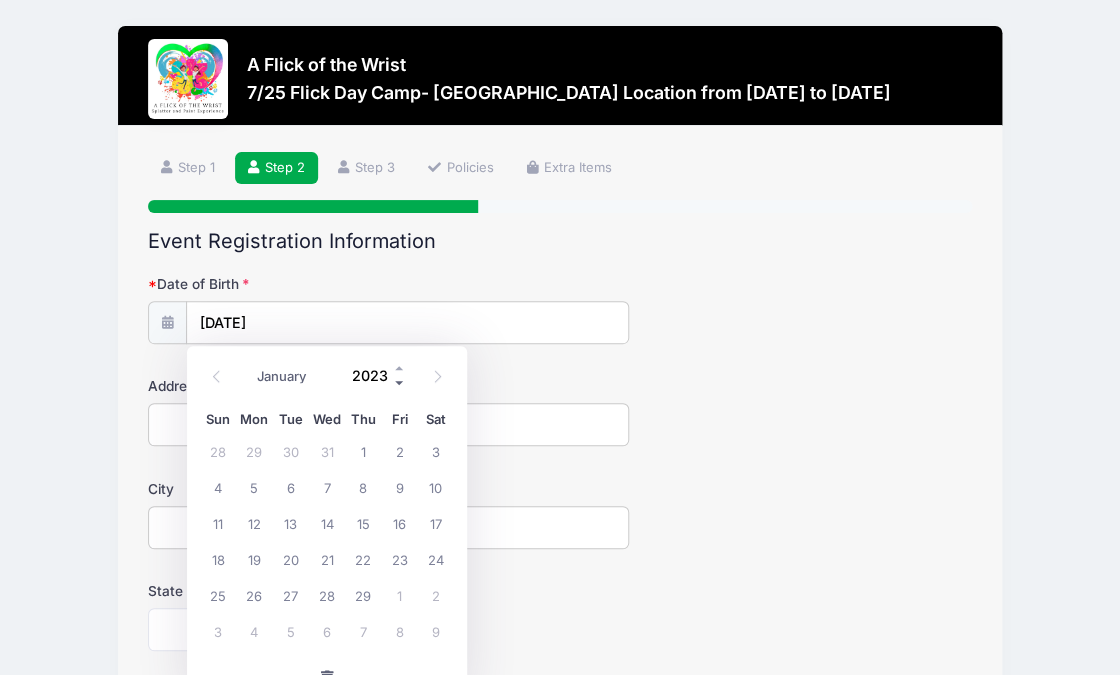 click at bounding box center (400, 382) 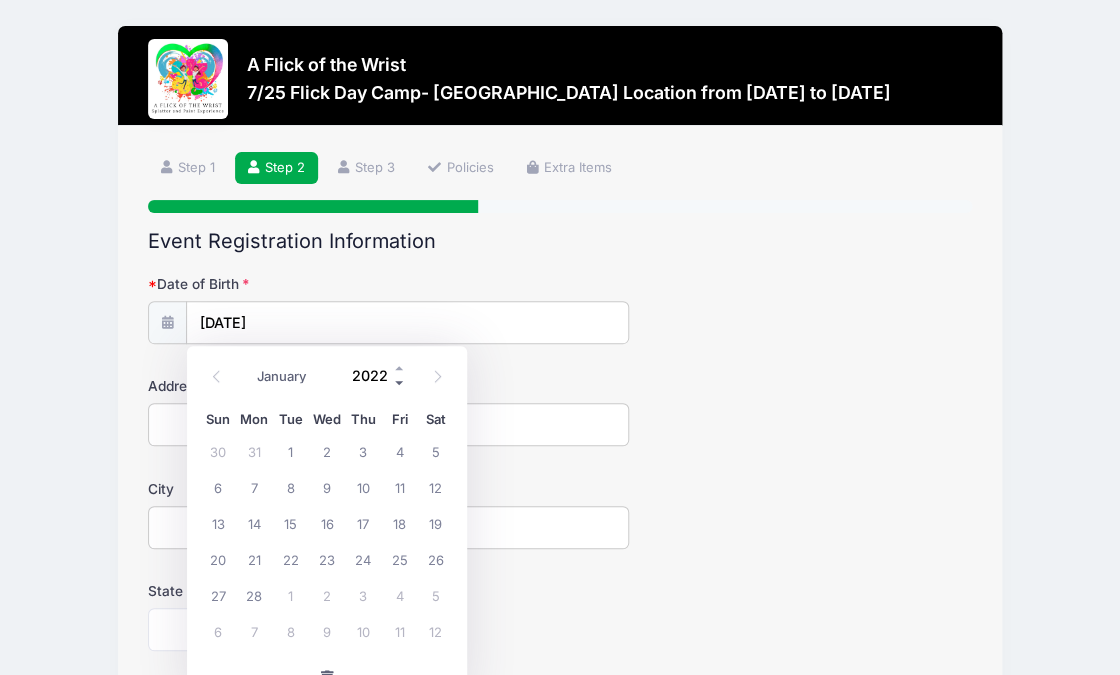click at bounding box center (400, 382) 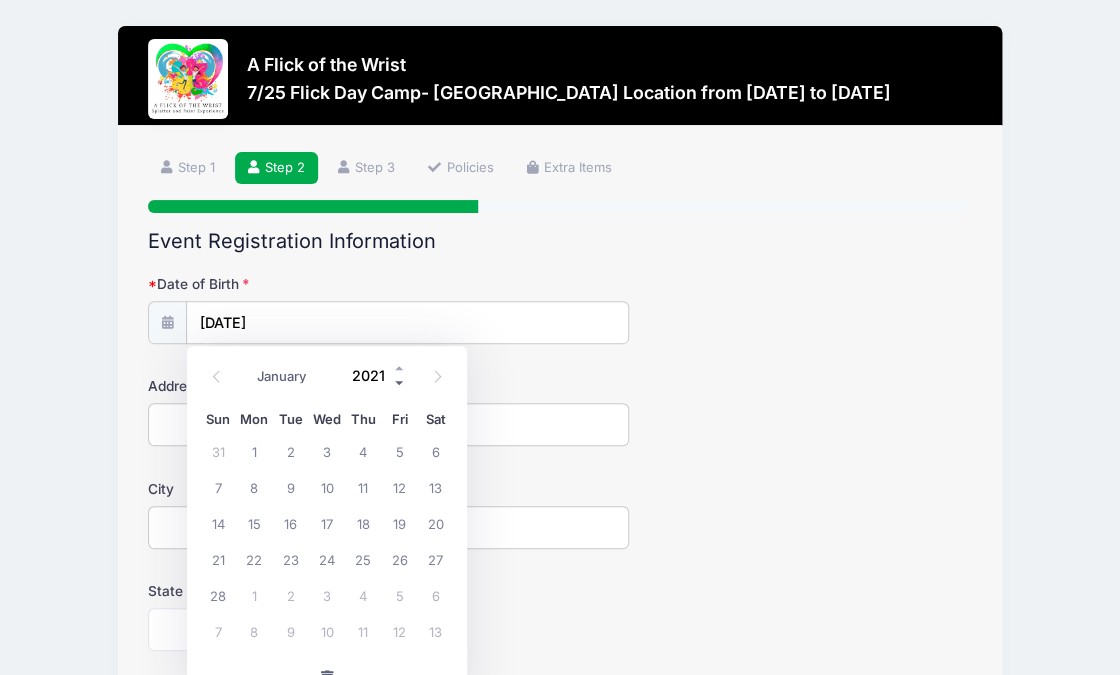 click at bounding box center (400, 382) 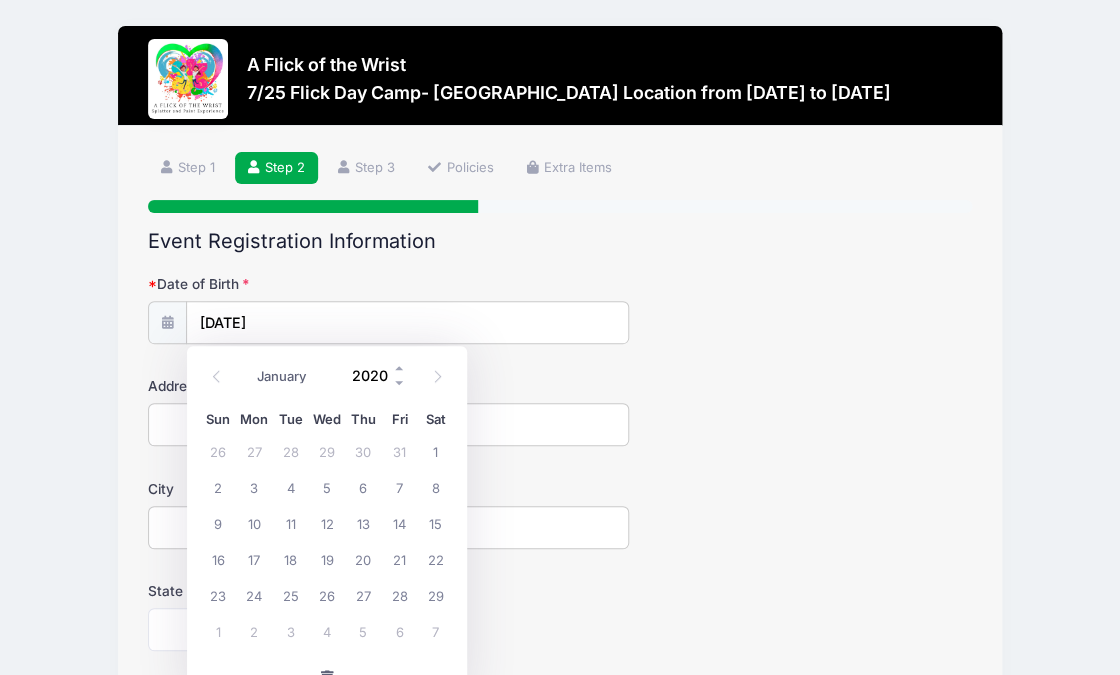 click on "2020" at bounding box center [374, 375] 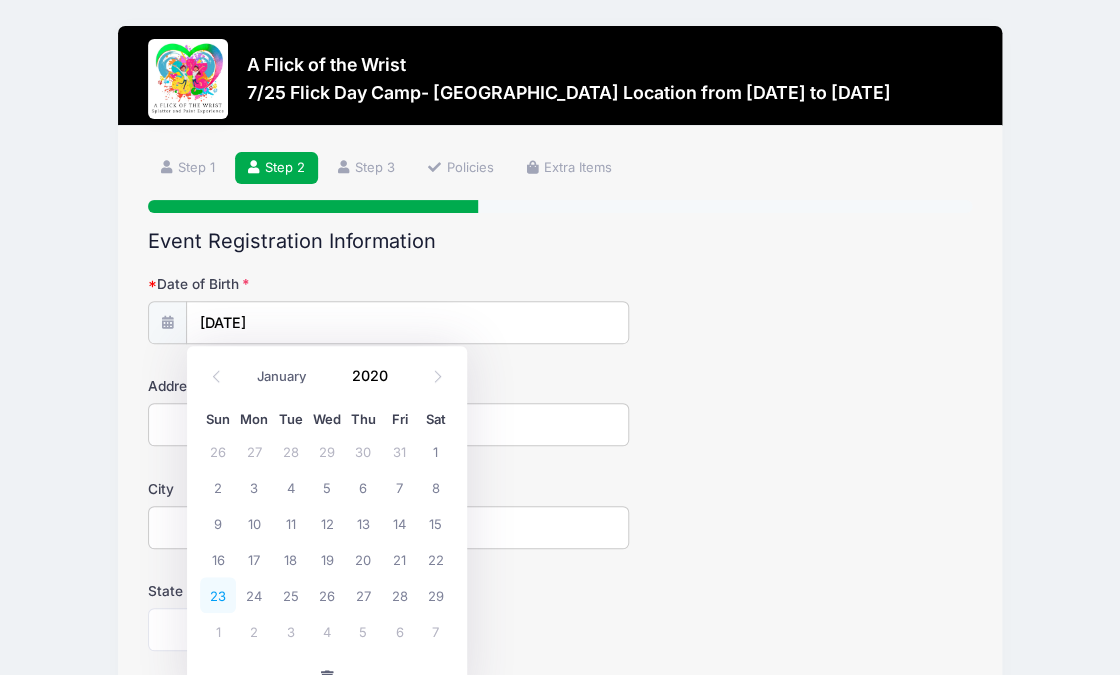 click on "23" at bounding box center (218, 595) 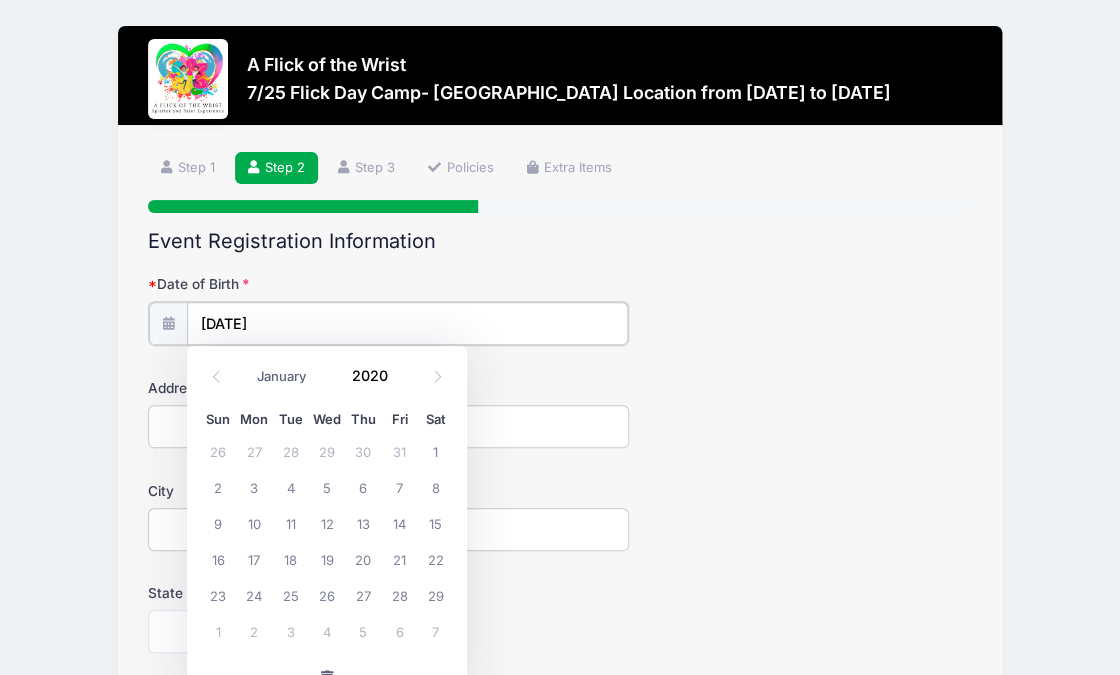 type on "02/23/2020" 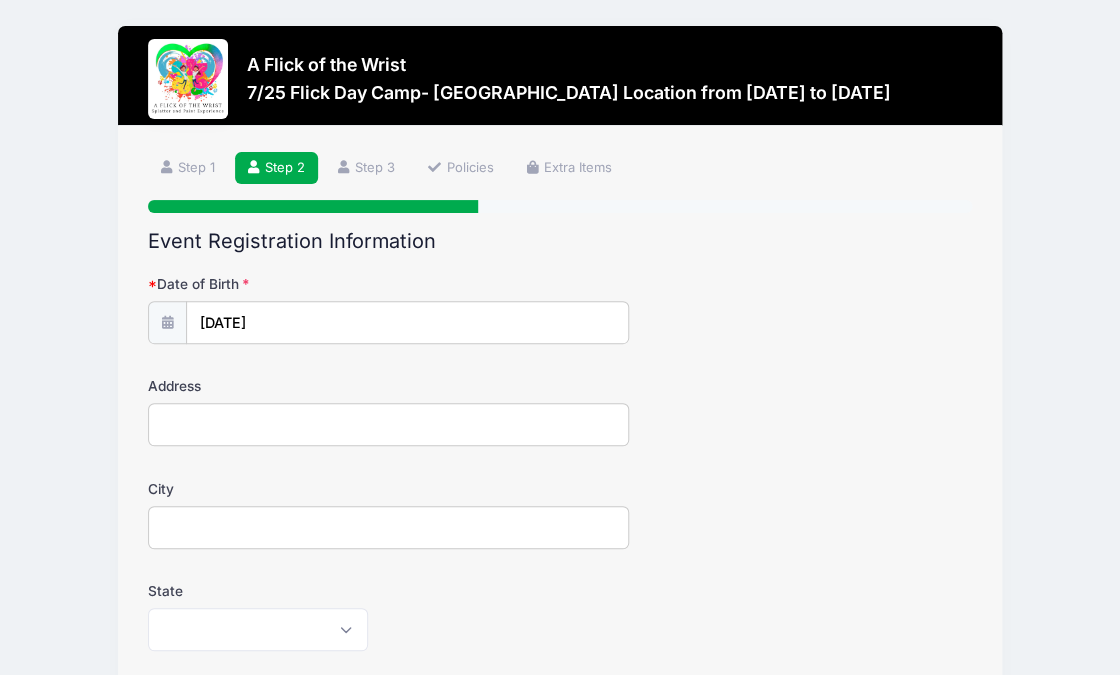 click on "Address" at bounding box center (388, 424) 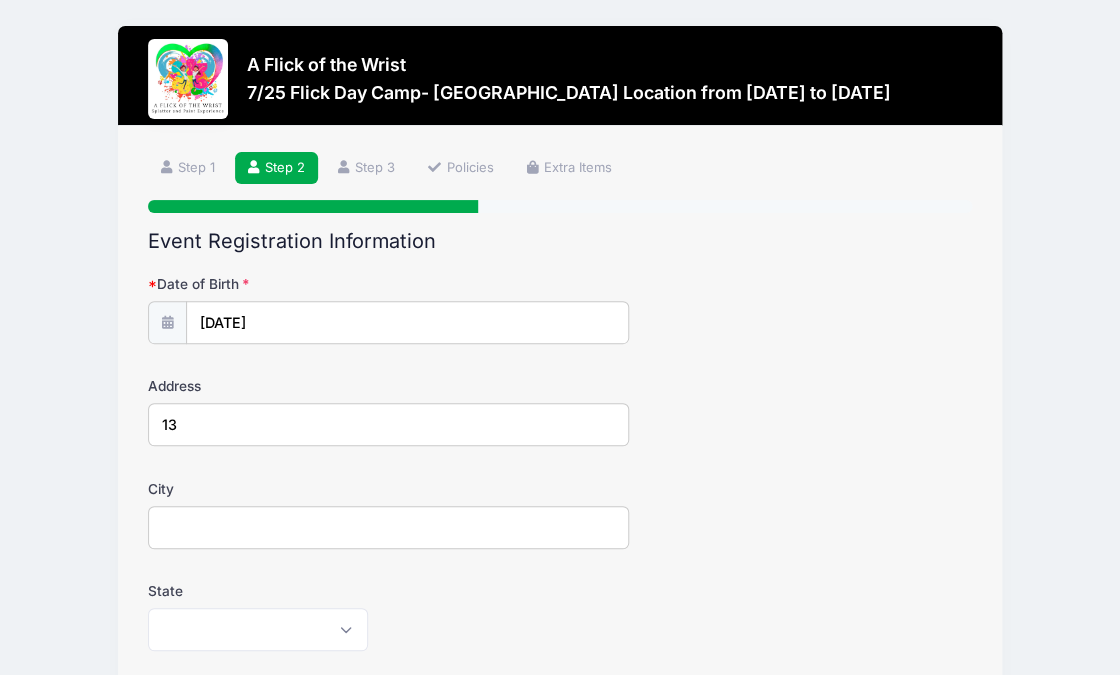 type on "1308 Summerhill Drive" 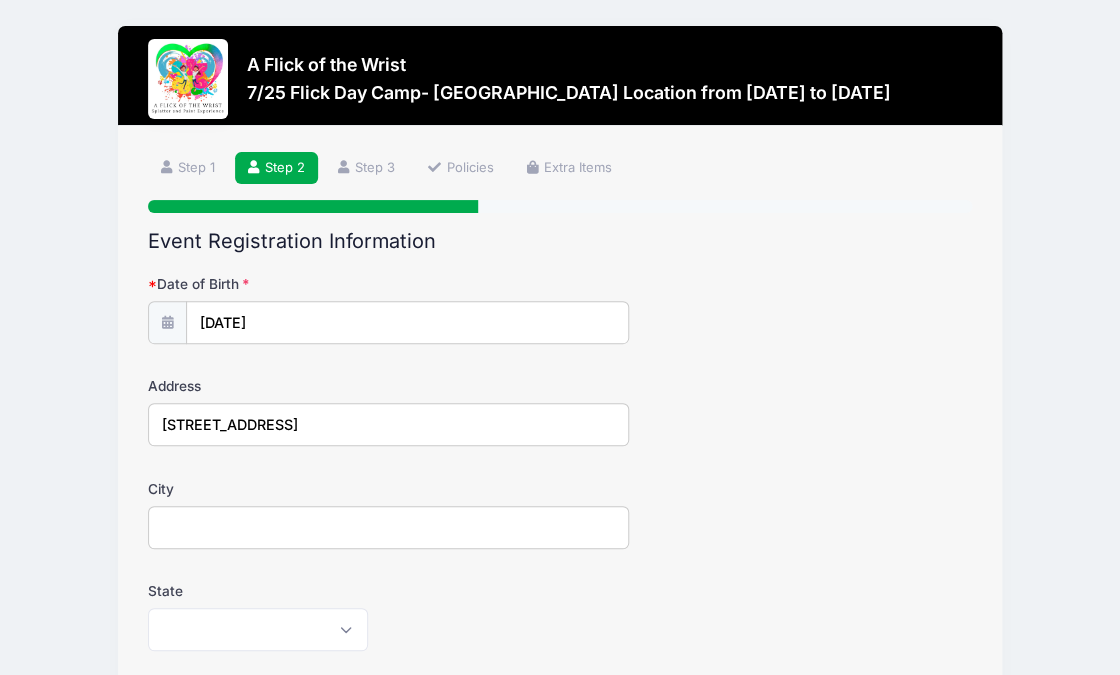 type on "Malvern" 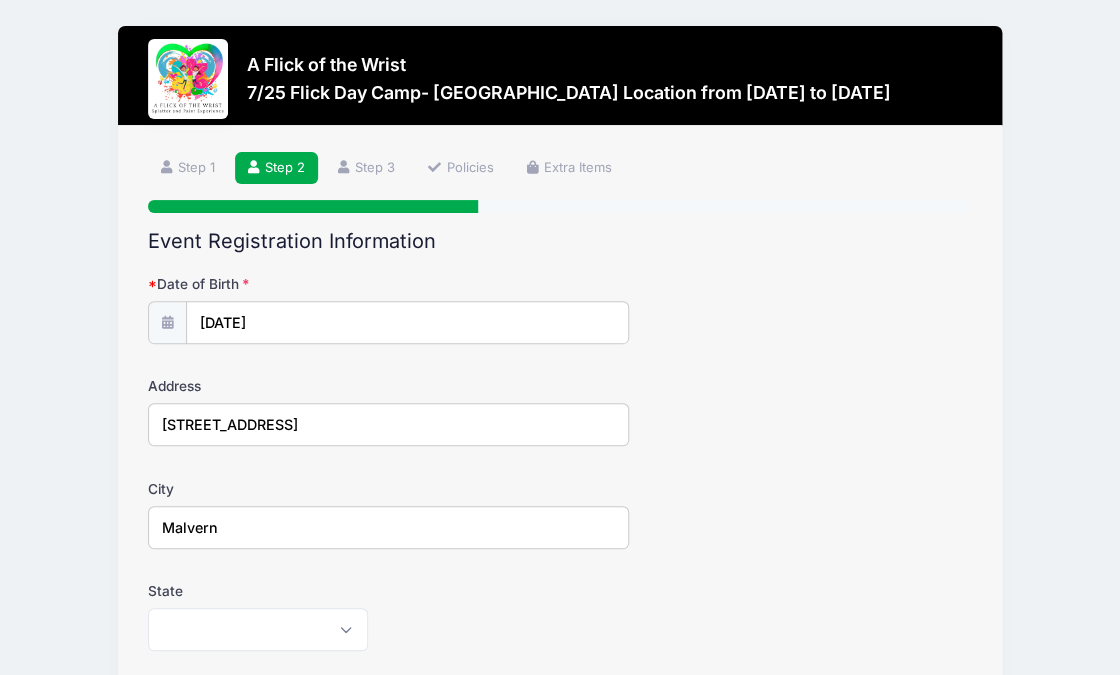 select on "PA" 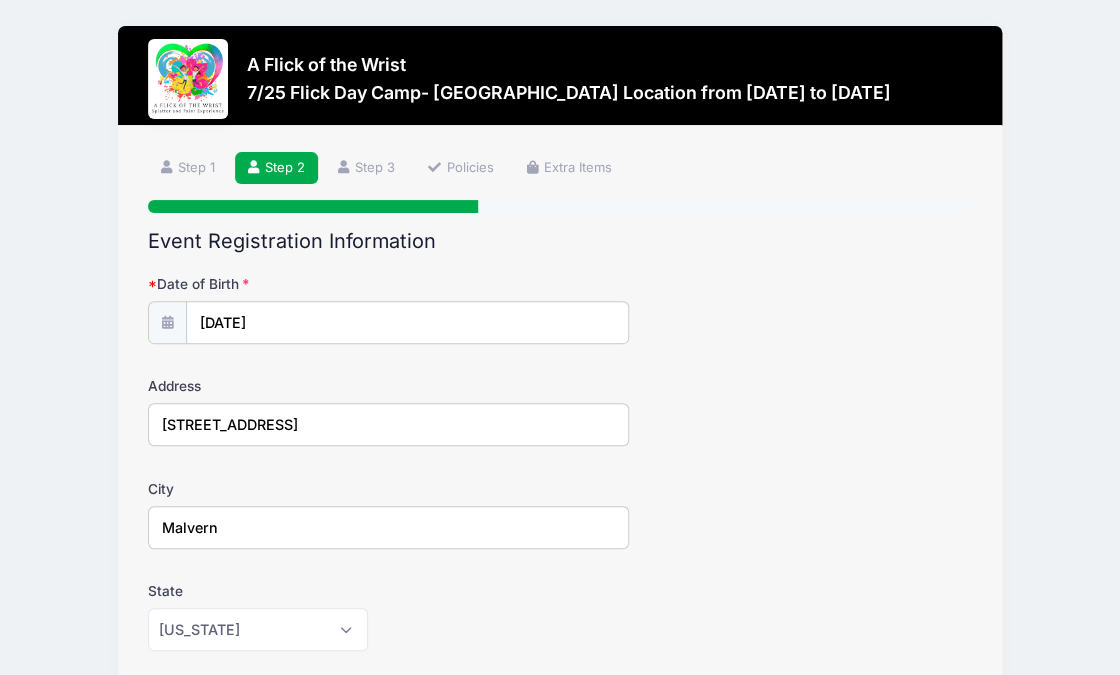 type on "19355" 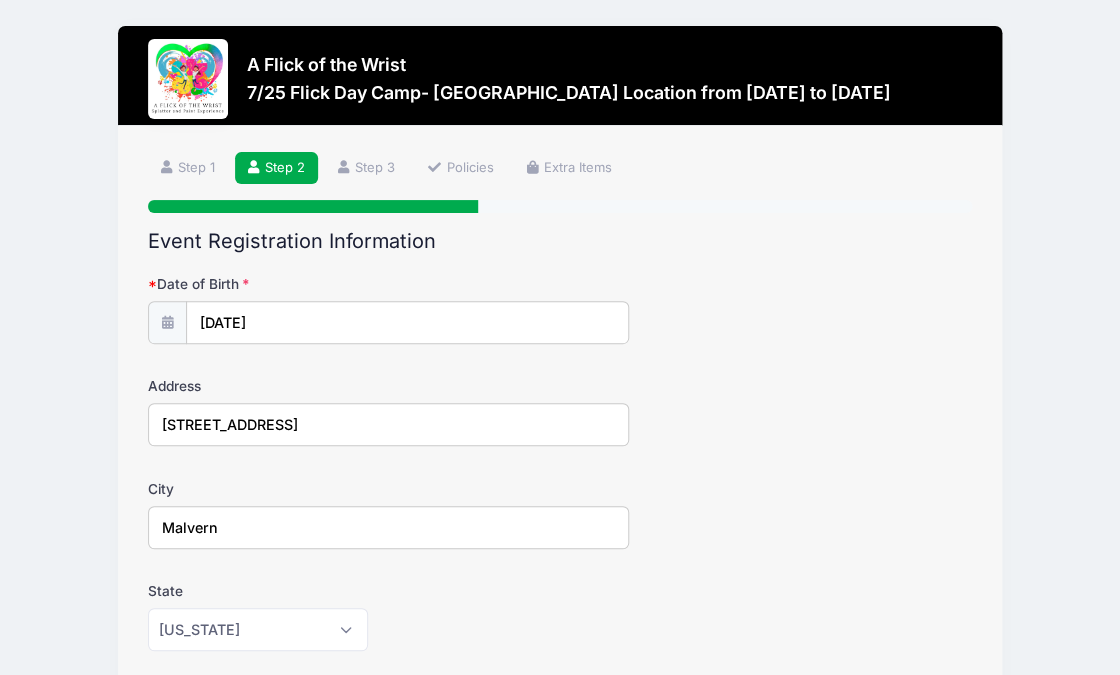 type on "(973) 769-4437" 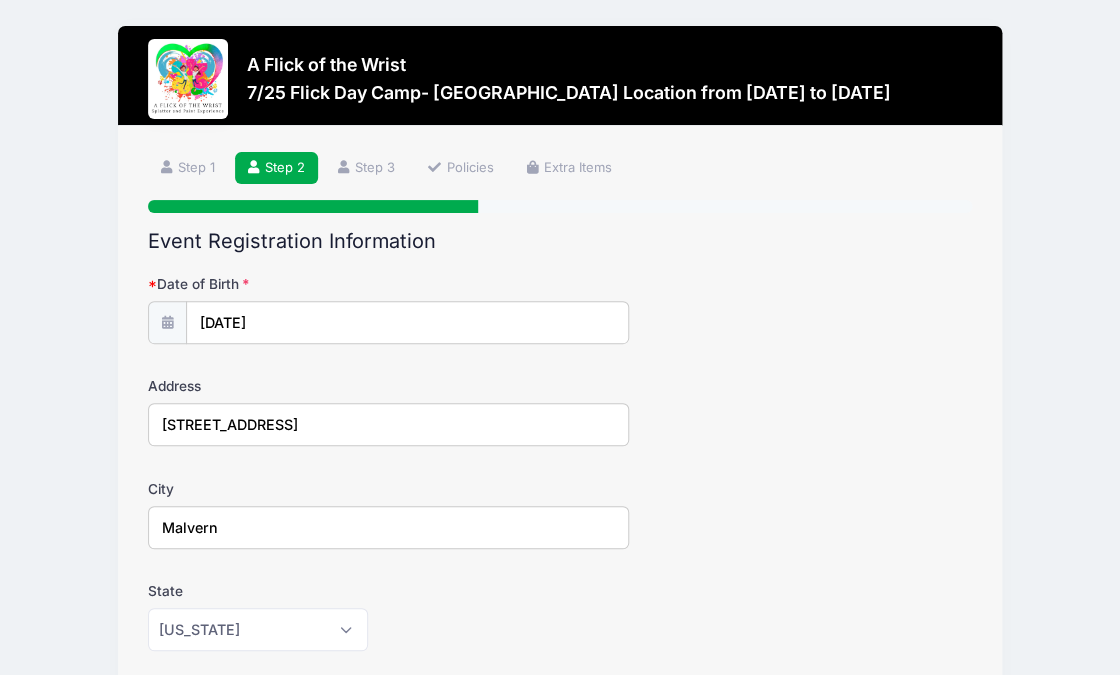type on "[PERSON_NAME][EMAIL_ADDRESS][PERSON_NAME][DOMAIN_NAME]" 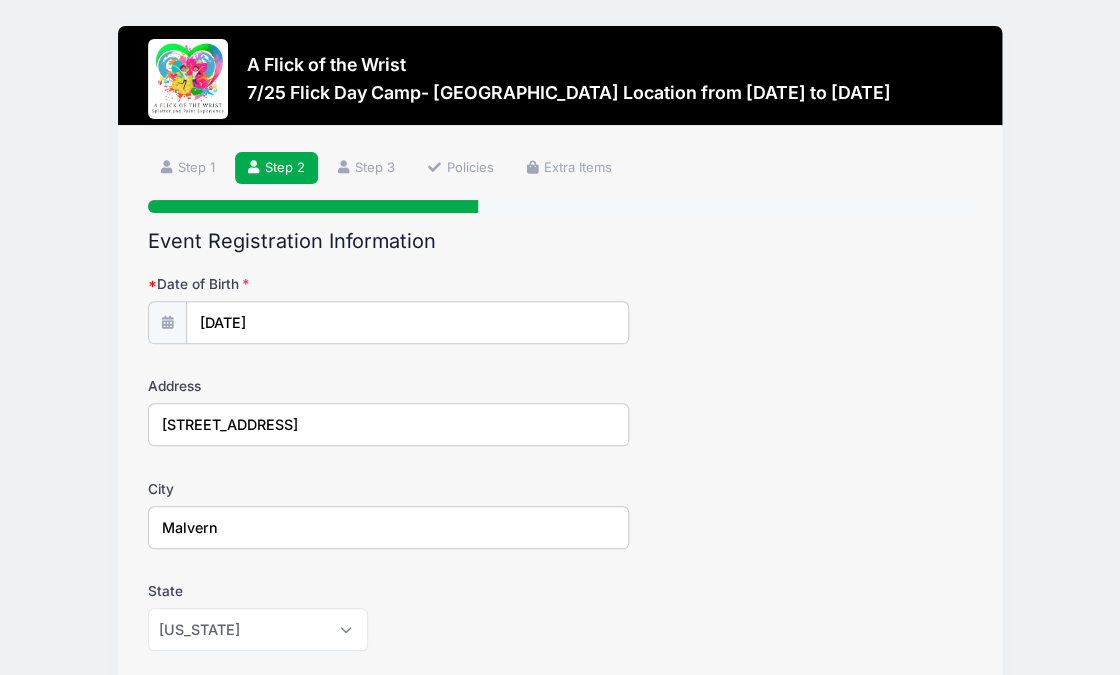 type on "9737694437" 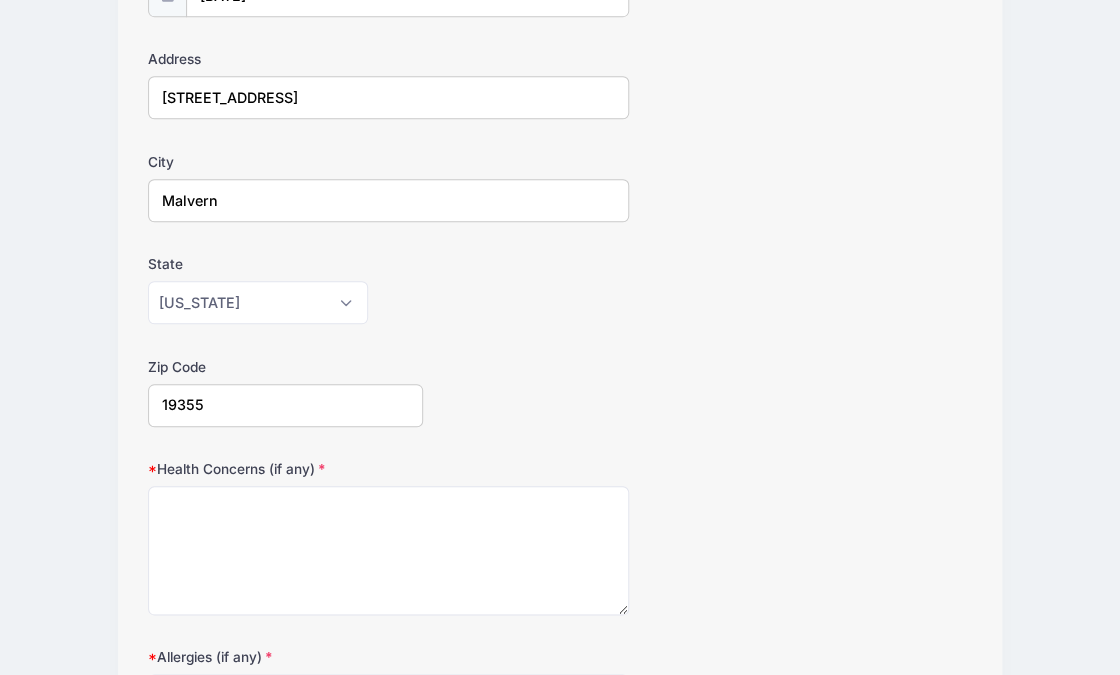 scroll, scrollTop: 448, scrollLeft: 0, axis: vertical 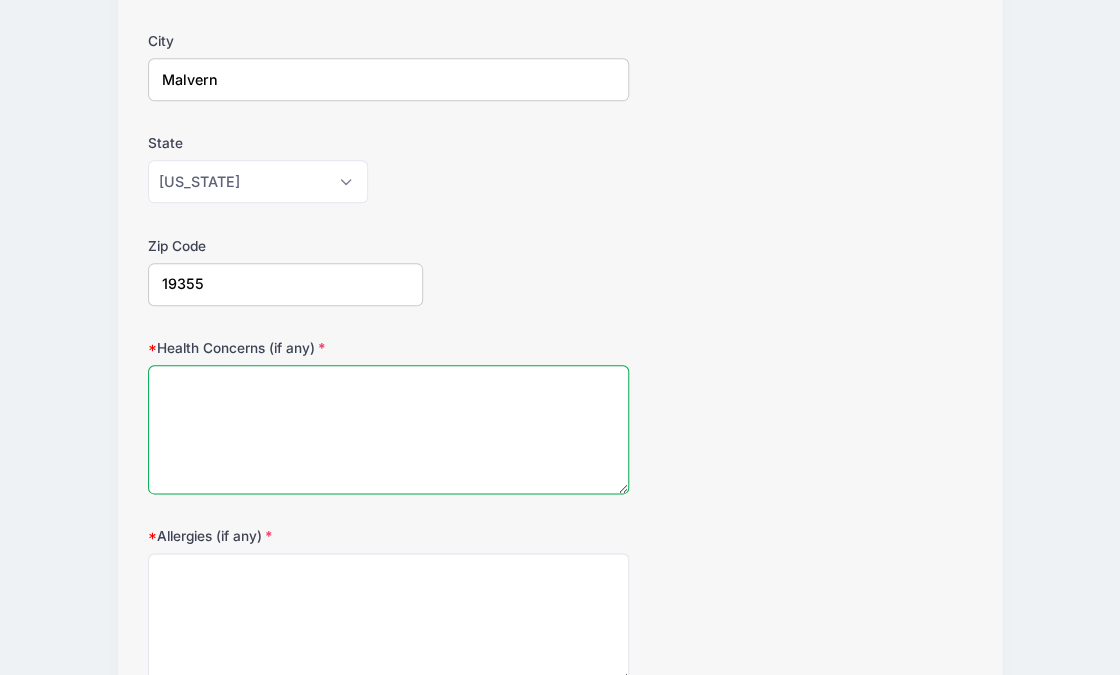 click on "Health Concerns (if any)" at bounding box center (388, 429) 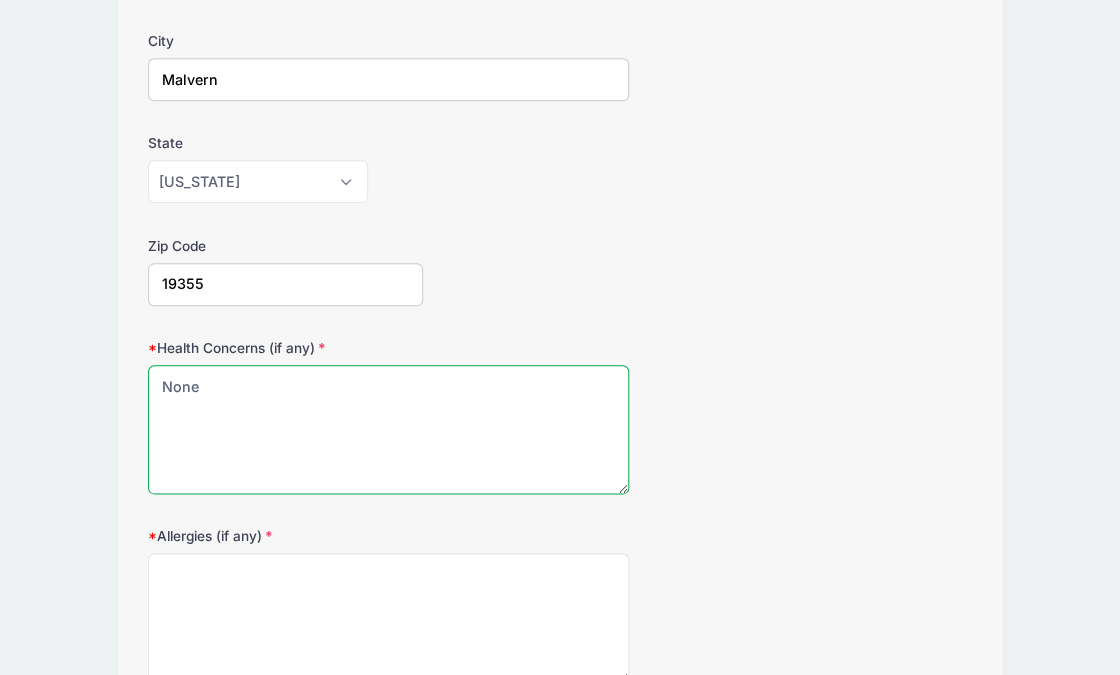 type on "None" 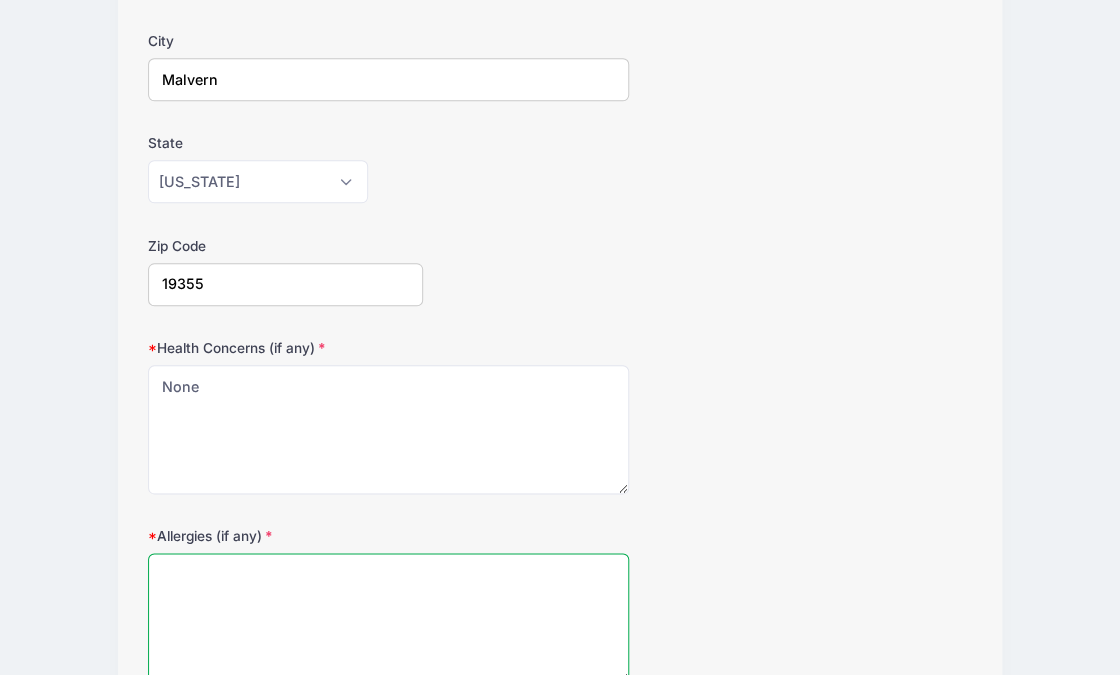 click on "Allergies (if any)" at bounding box center [388, 617] 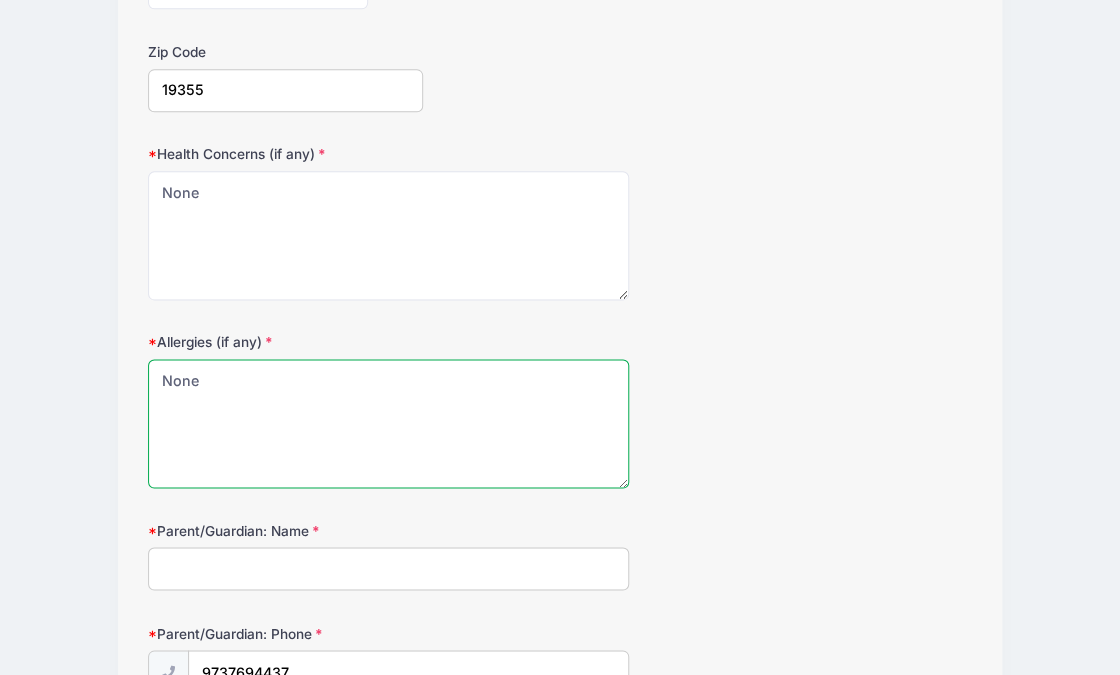scroll, scrollTop: 656, scrollLeft: 0, axis: vertical 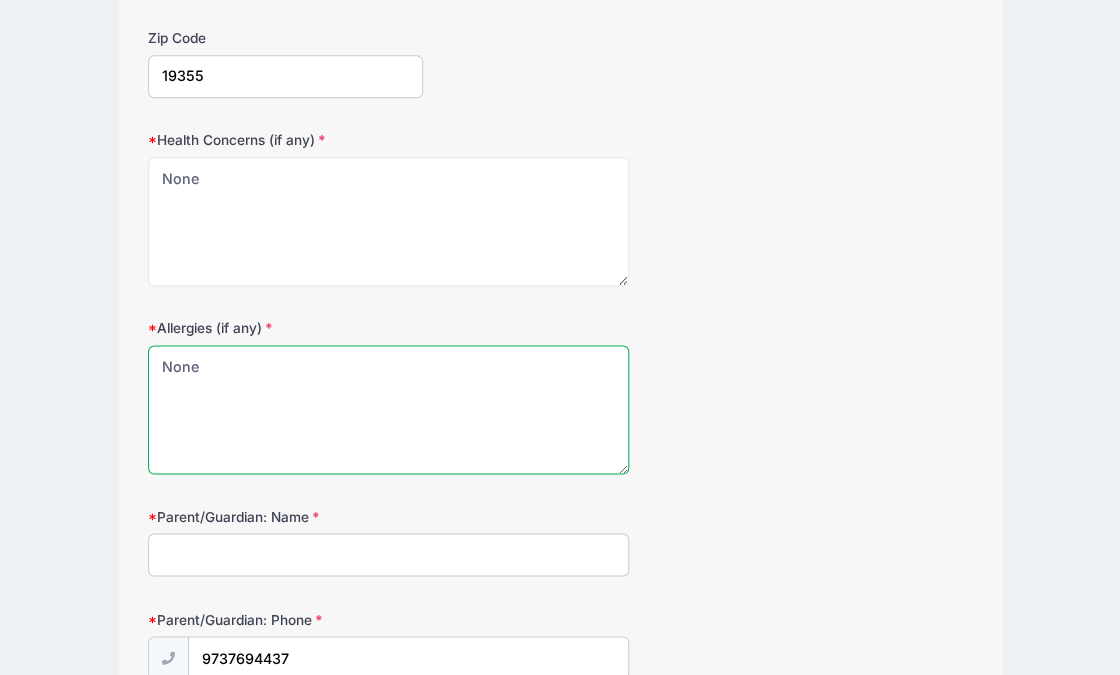 type on "None" 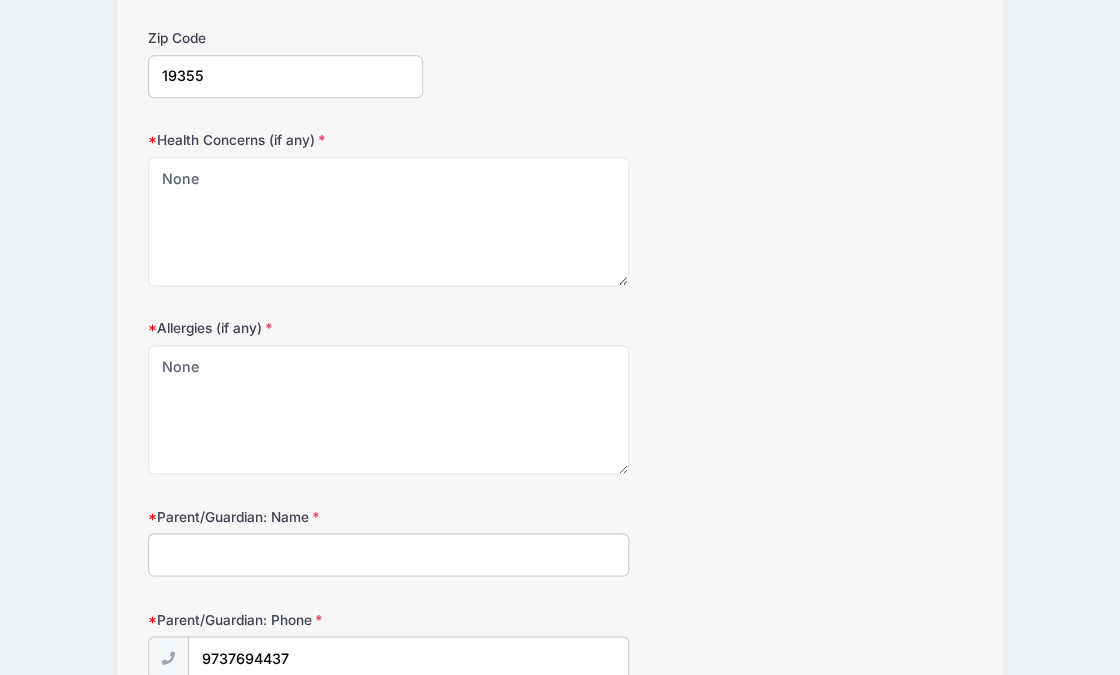 click on "Parent/Guardian: Name" at bounding box center (388, 554) 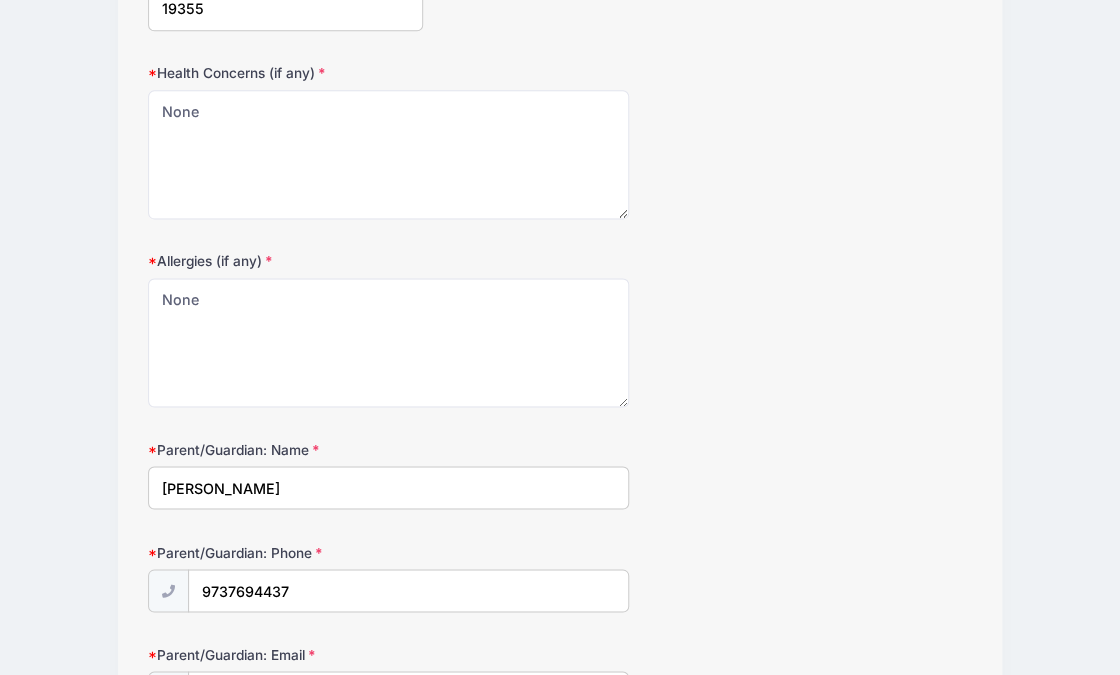 scroll, scrollTop: 992, scrollLeft: 0, axis: vertical 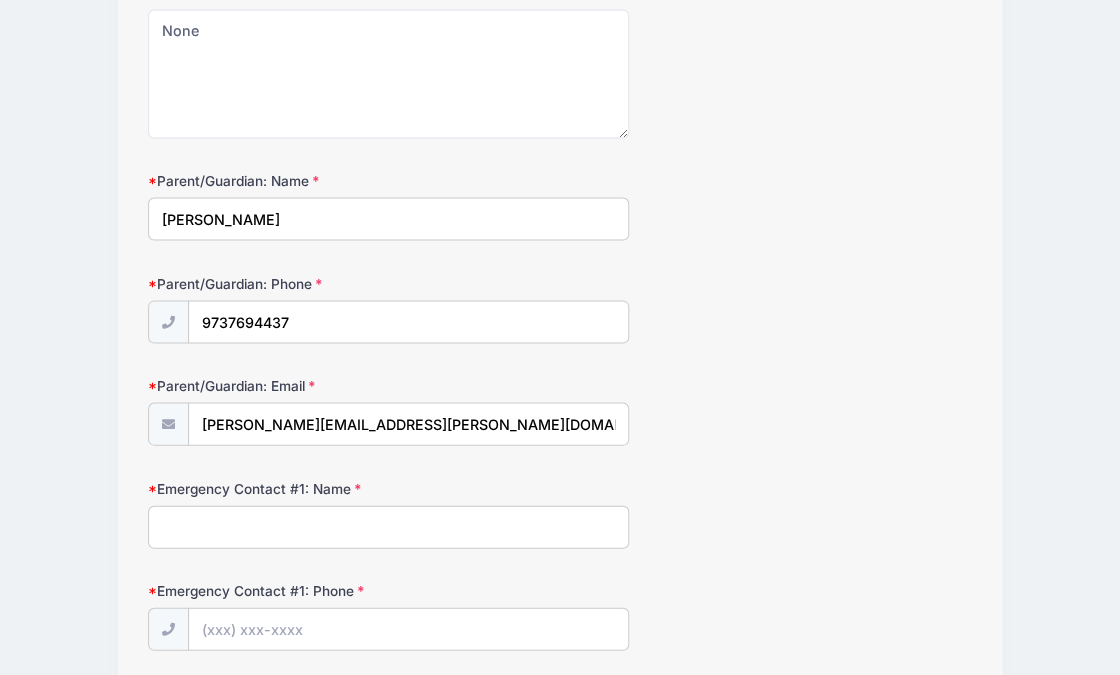 type on "Pamela Zakielarz" 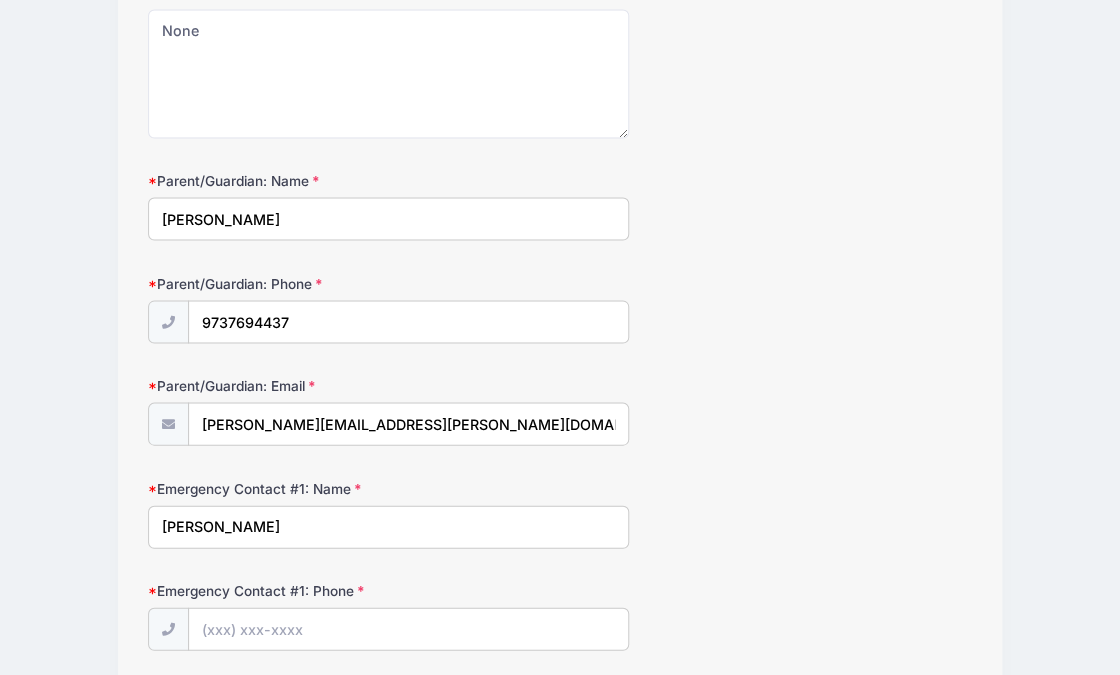 type on "Pamela Zakielarz" 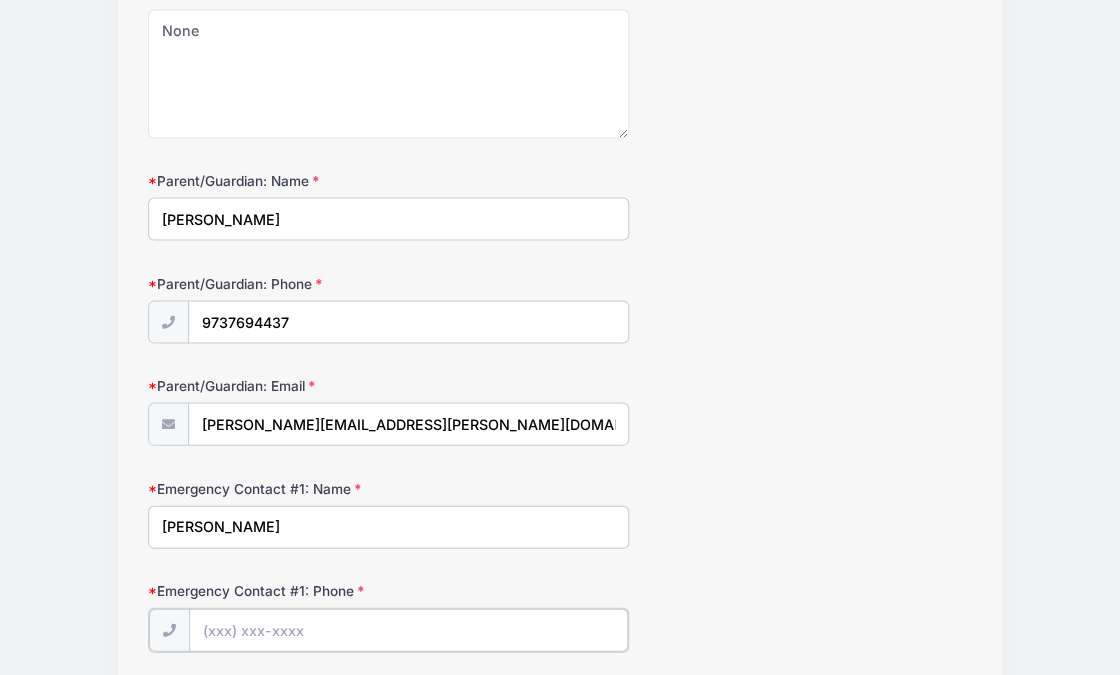 click on "Emergency Contact #1: Phone" at bounding box center (408, 629) 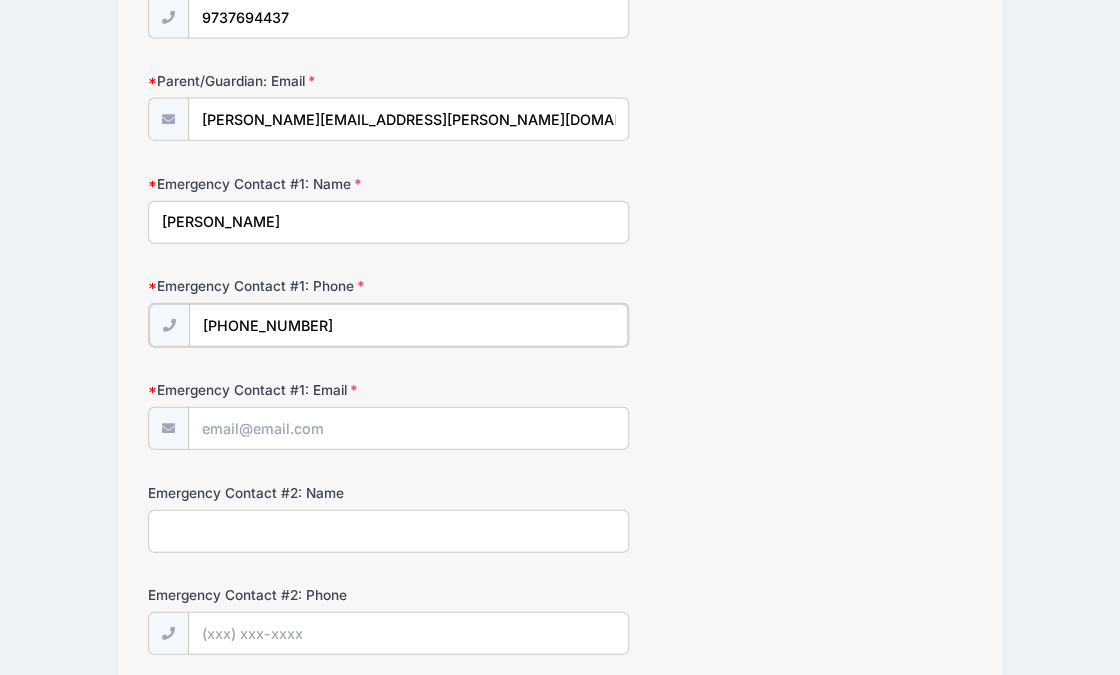 scroll, scrollTop: 1328, scrollLeft: 0, axis: vertical 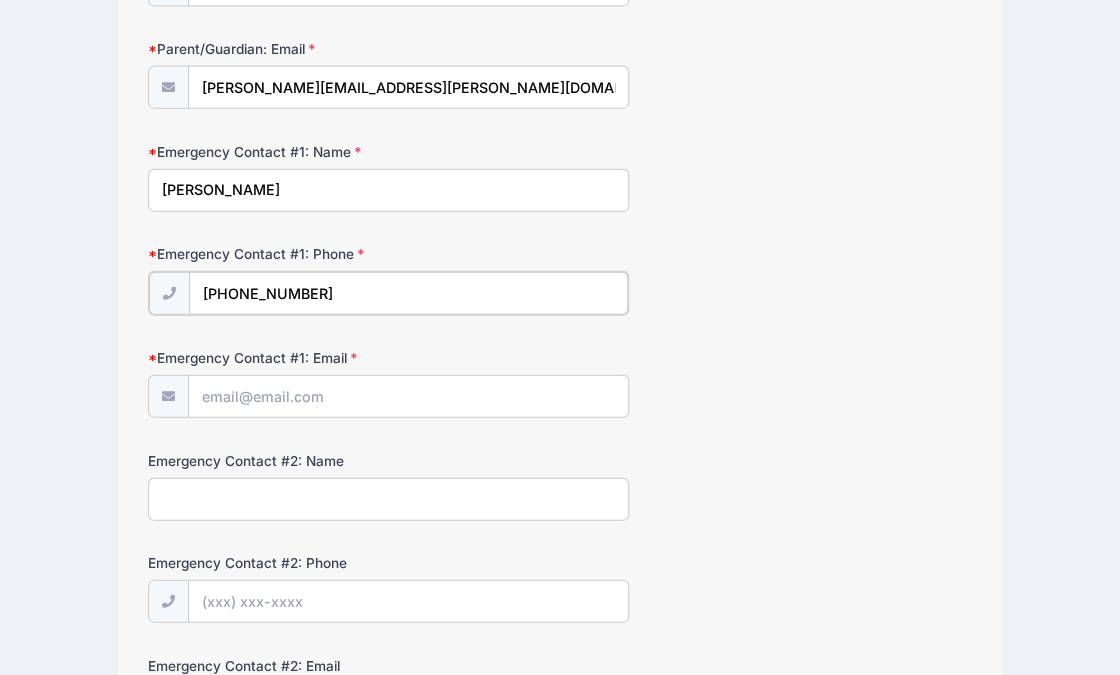 type on "(973) 769-4437" 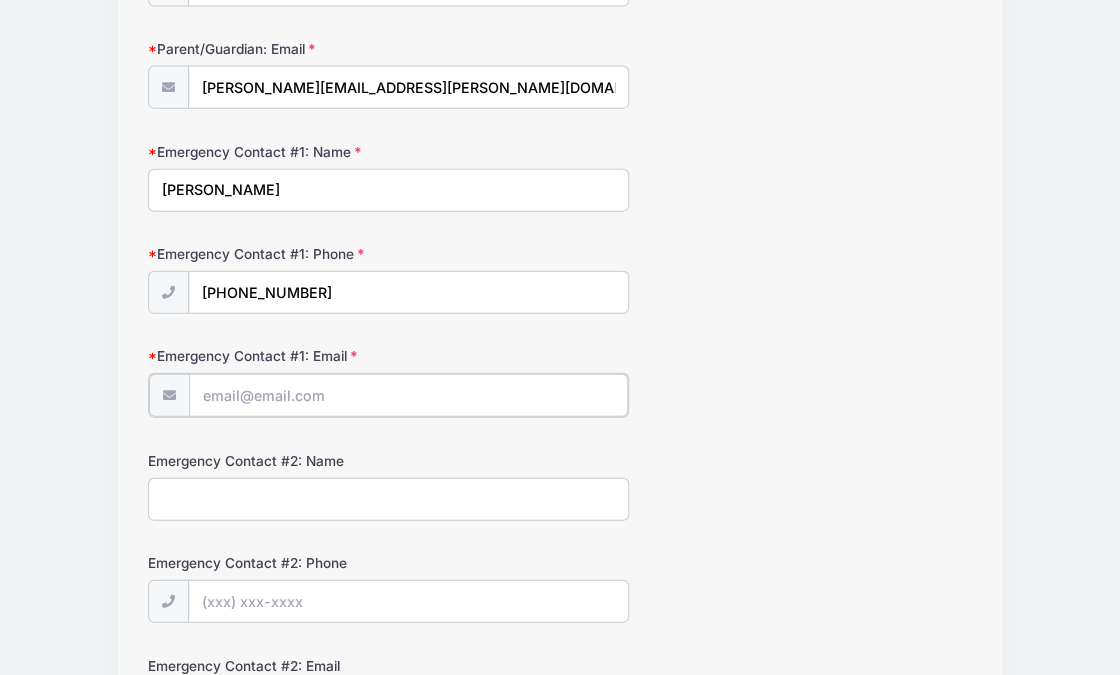 click on "Emergency Contact #1: Email" at bounding box center [408, 395] 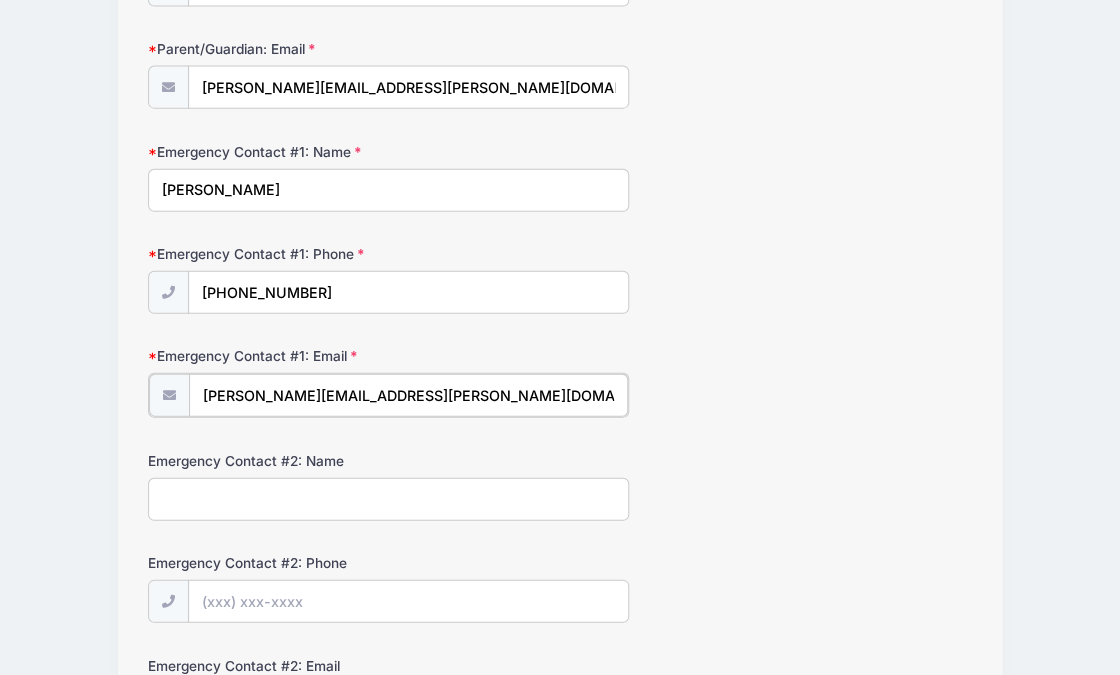 type on "[PERSON_NAME][EMAIL_ADDRESS][PERSON_NAME][DOMAIN_NAME]" 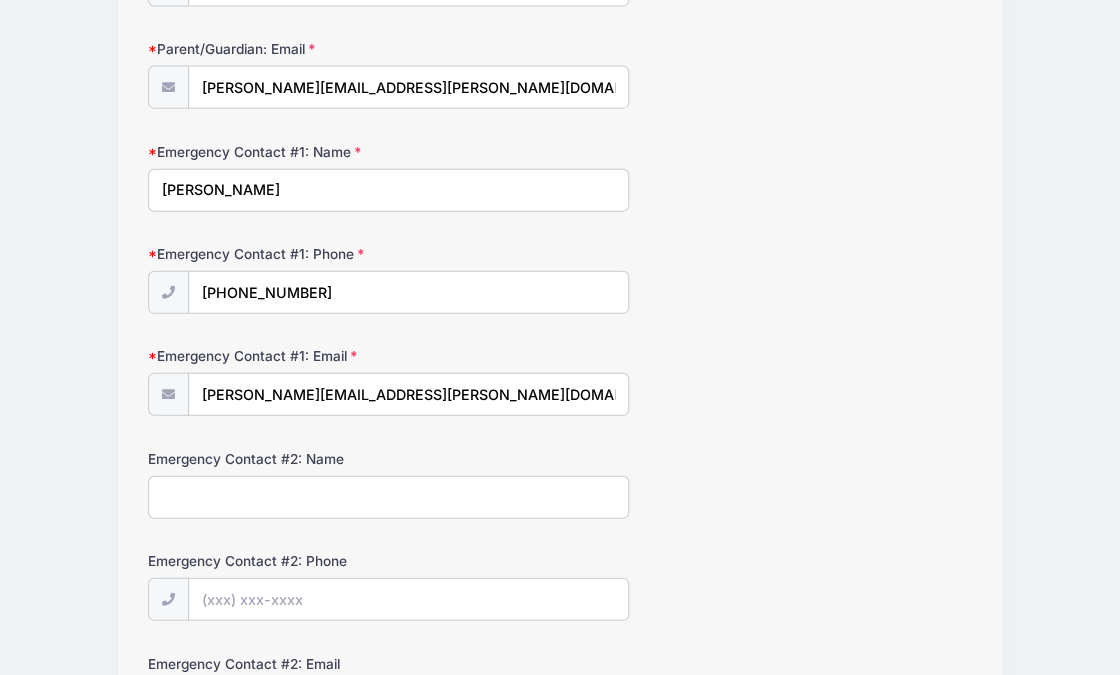 click on "Emergency Contact #2: Name" at bounding box center [388, 497] 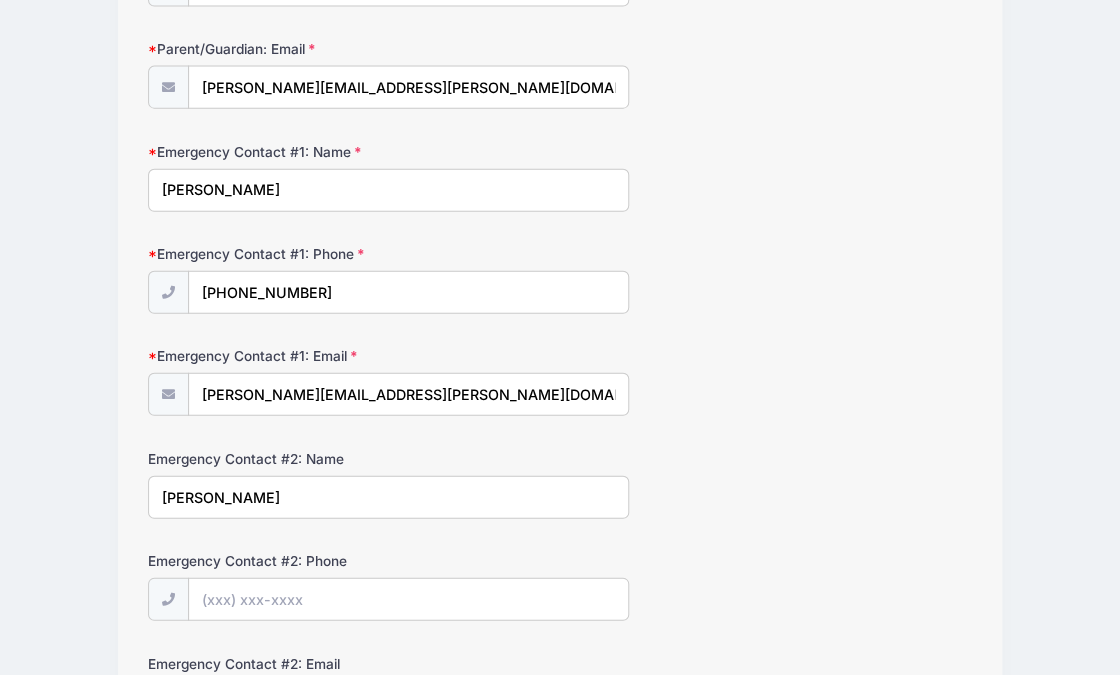 type on "Phillip Zakielarz" 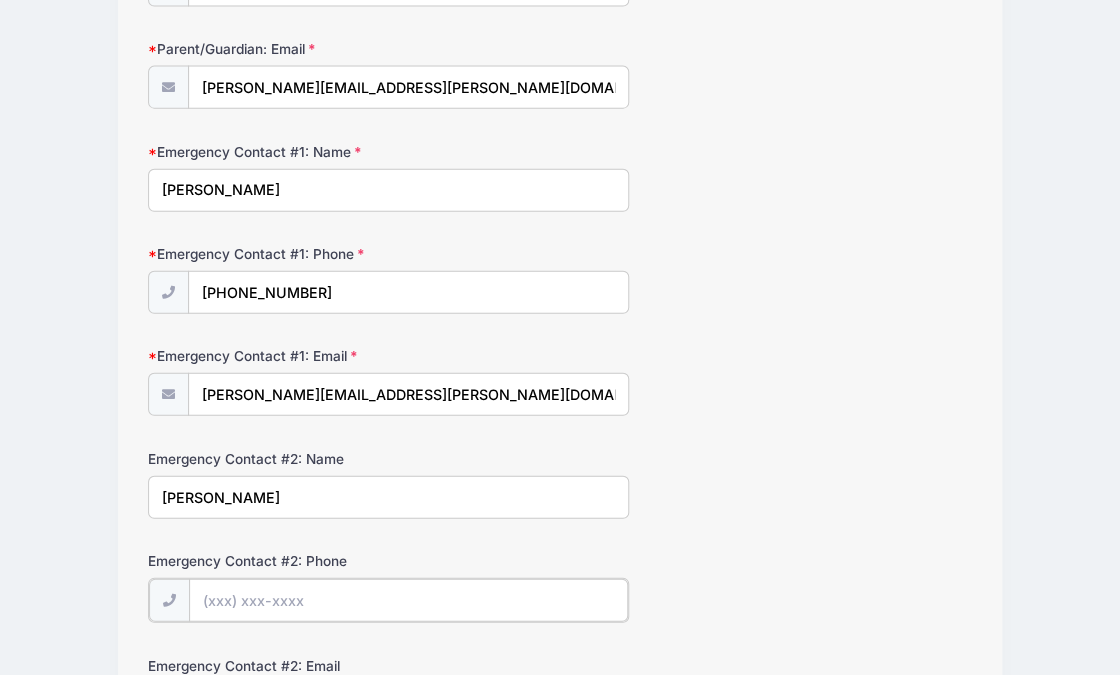 click on "Emergency Contact #2: Phone" at bounding box center [408, 600] 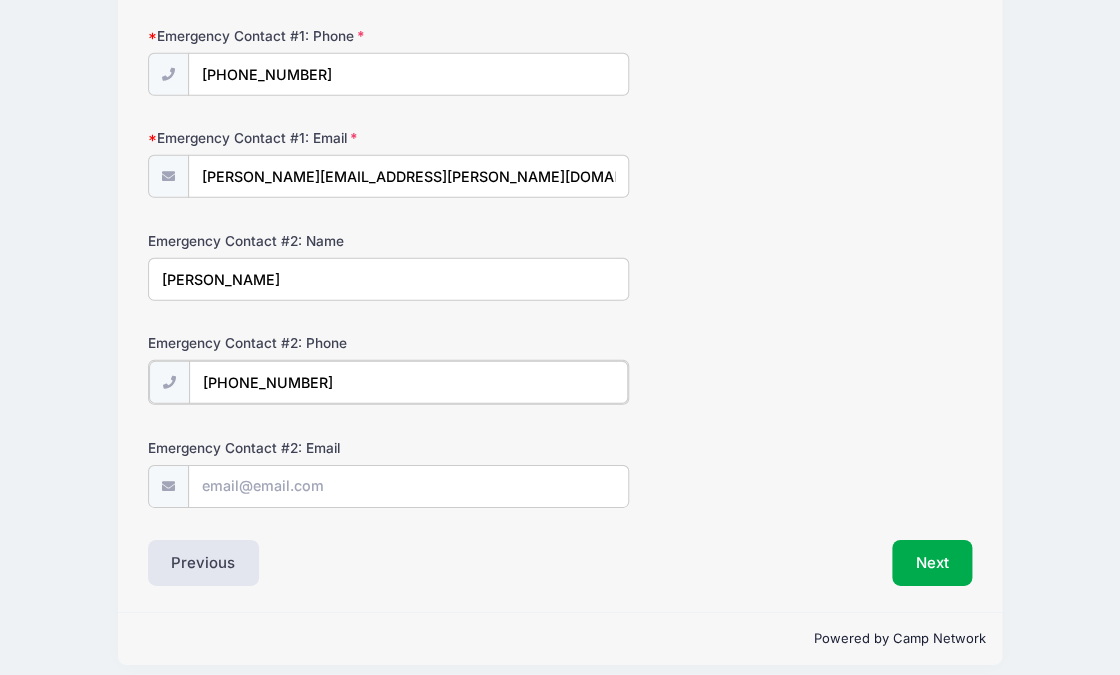 scroll, scrollTop: 1562, scrollLeft: 0, axis: vertical 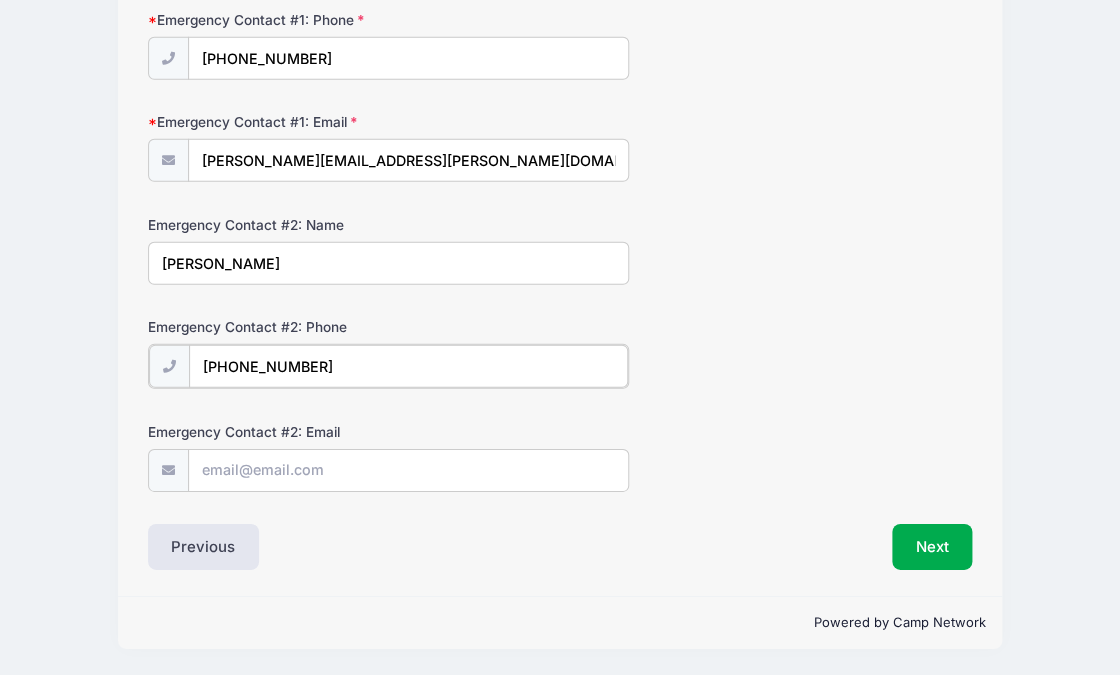 type on "(484) 431-7129" 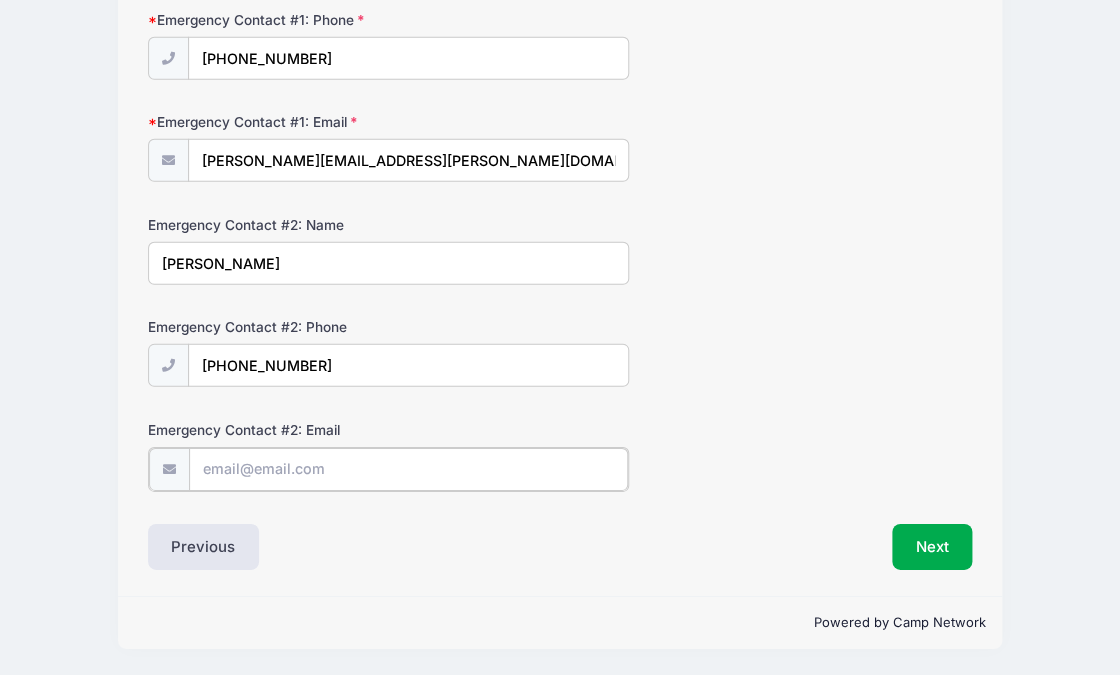 click on "Emergency Contact #2: Email" at bounding box center [408, 469] 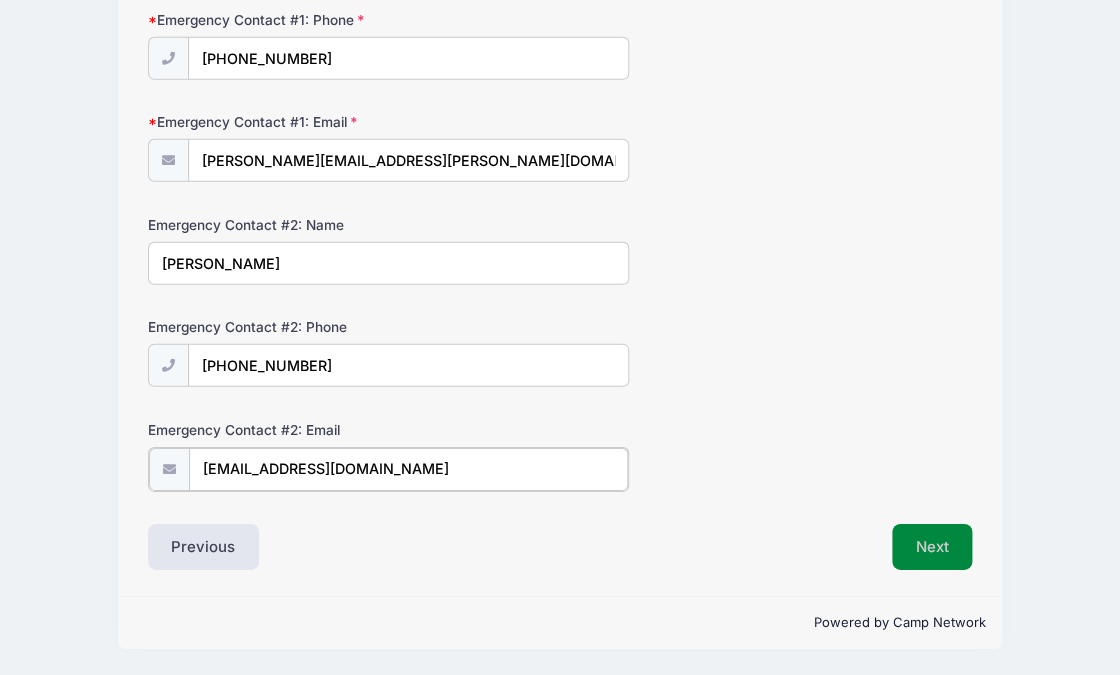 type on "phil.zakielarz@gmail.com" 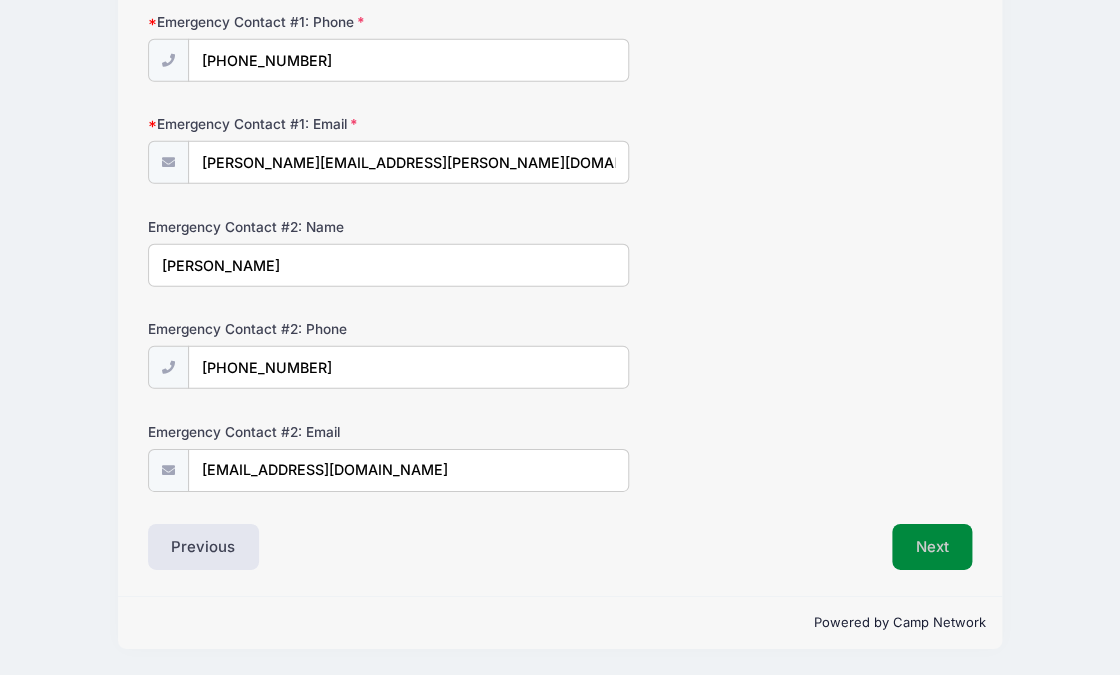 click on "Next" at bounding box center (932, 547) 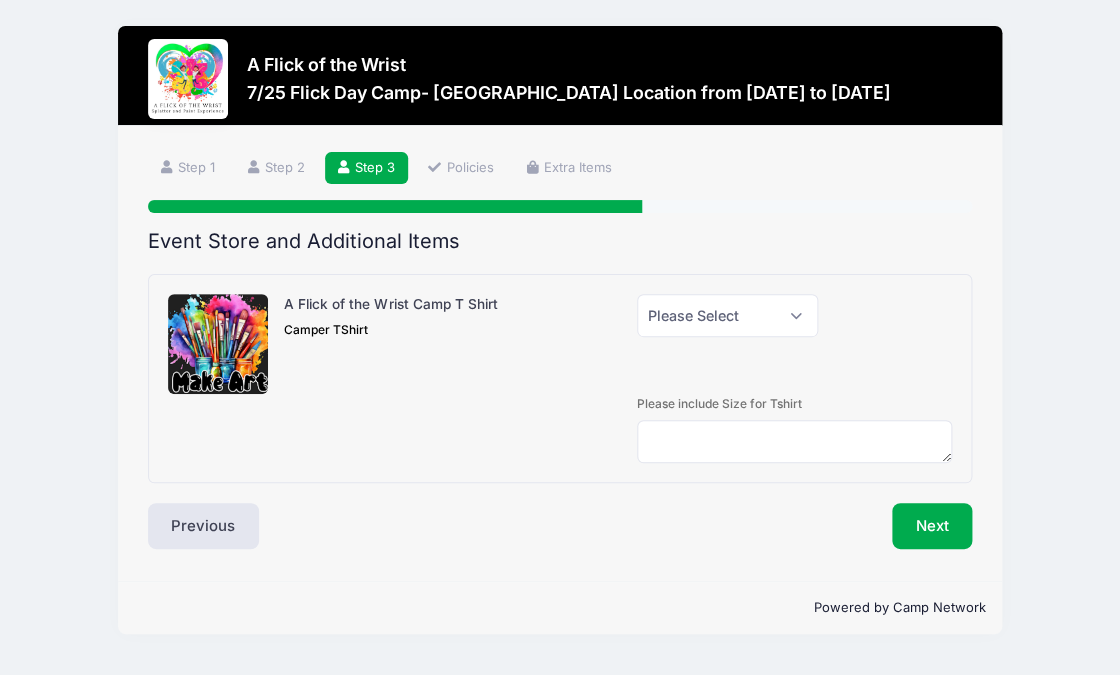 scroll, scrollTop: 0, scrollLeft: 0, axis: both 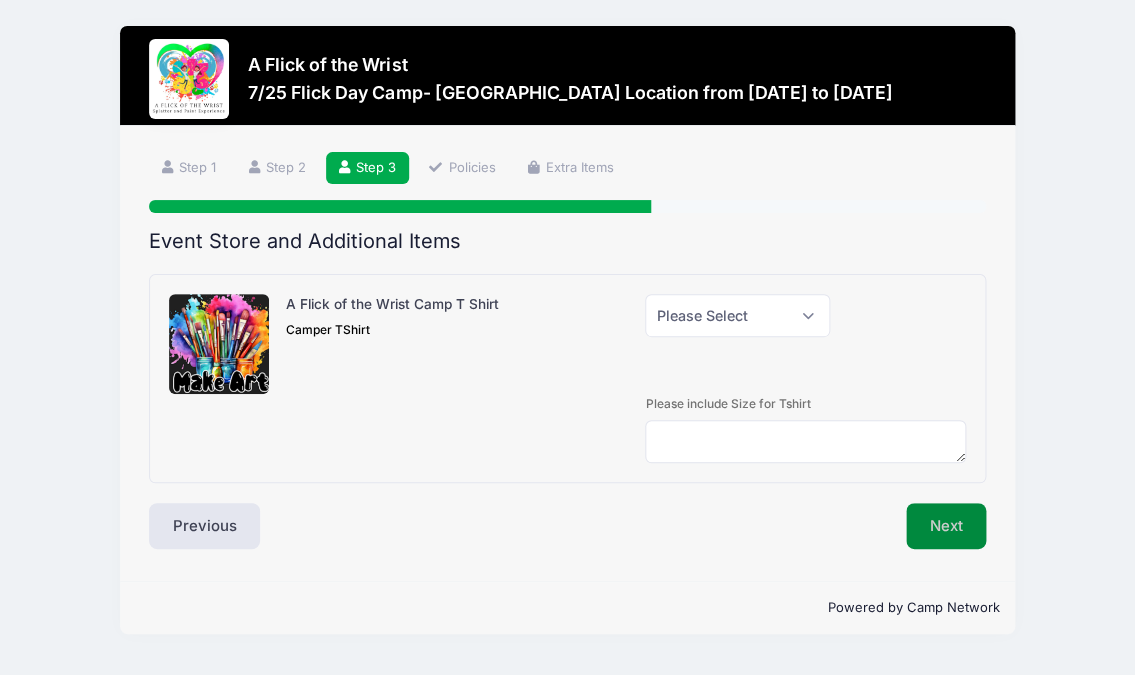 click on "Next" at bounding box center (946, 526) 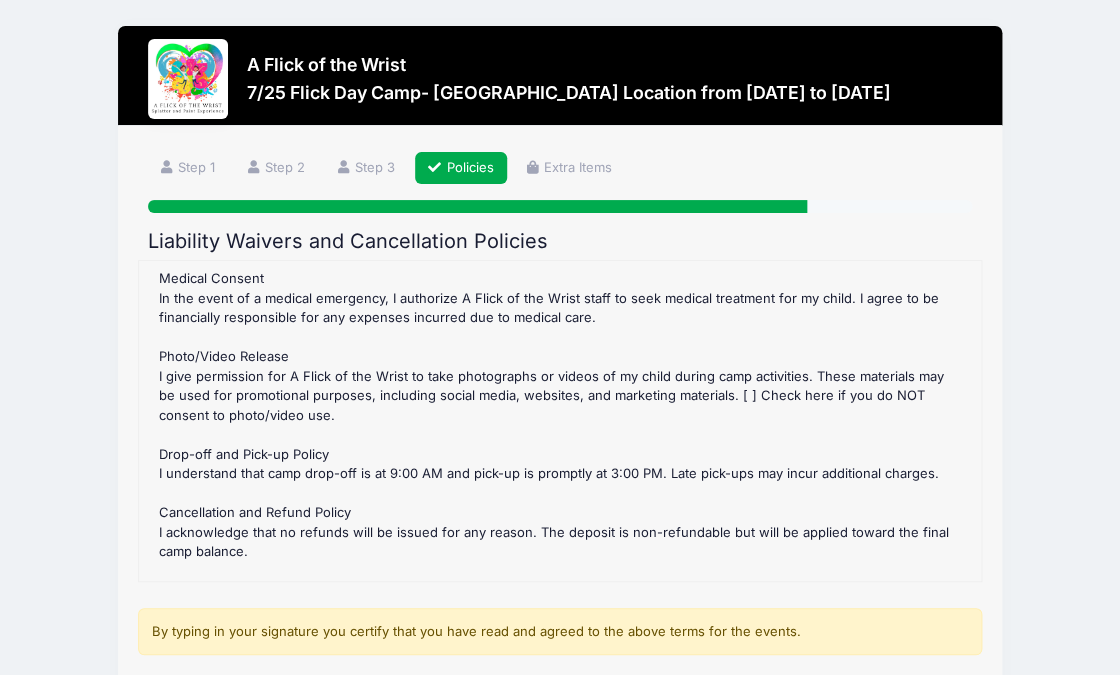 scroll, scrollTop: 597, scrollLeft: 0, axis: vertical 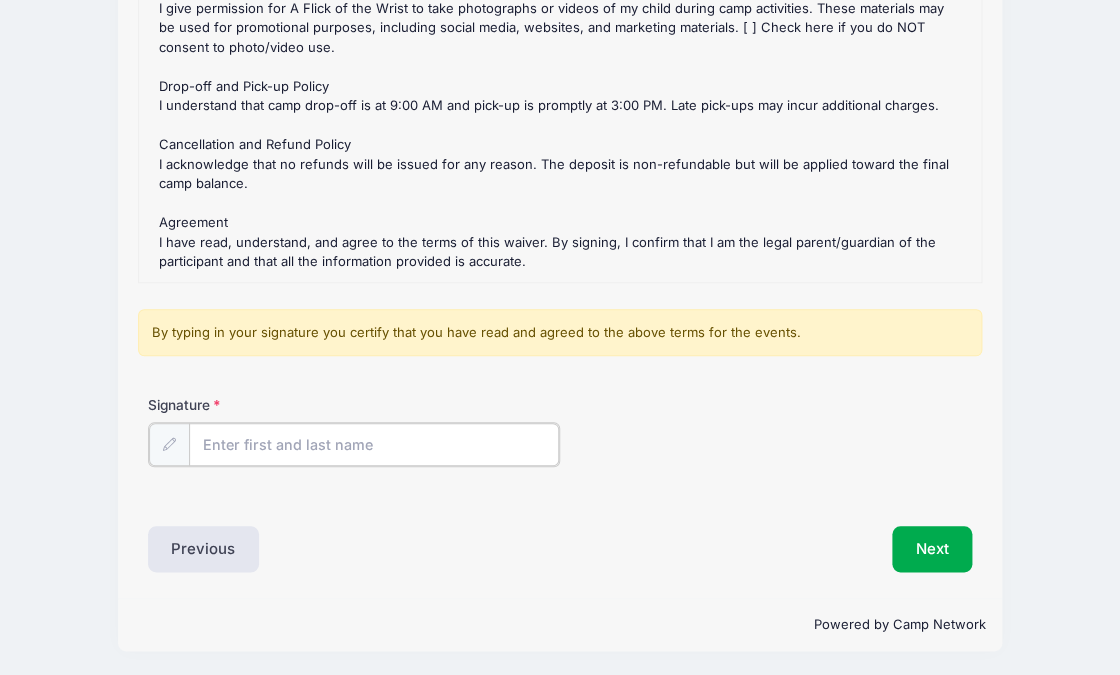 click on "Signature" at bounding box center [374, 444] 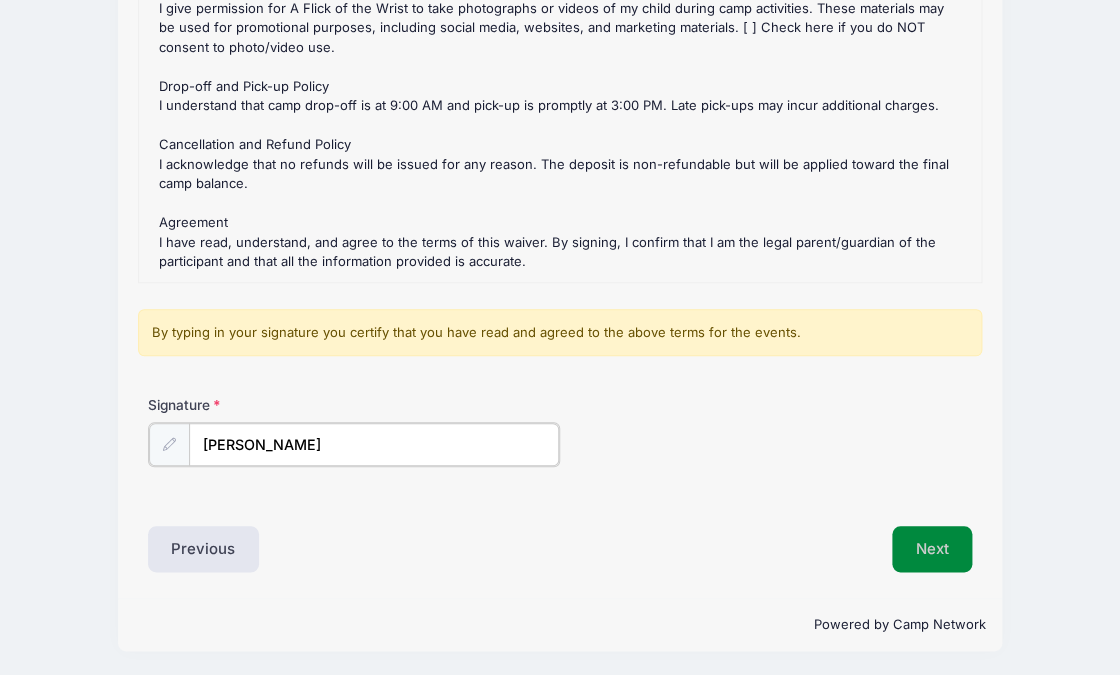 type on "Pamela Zakielarz" 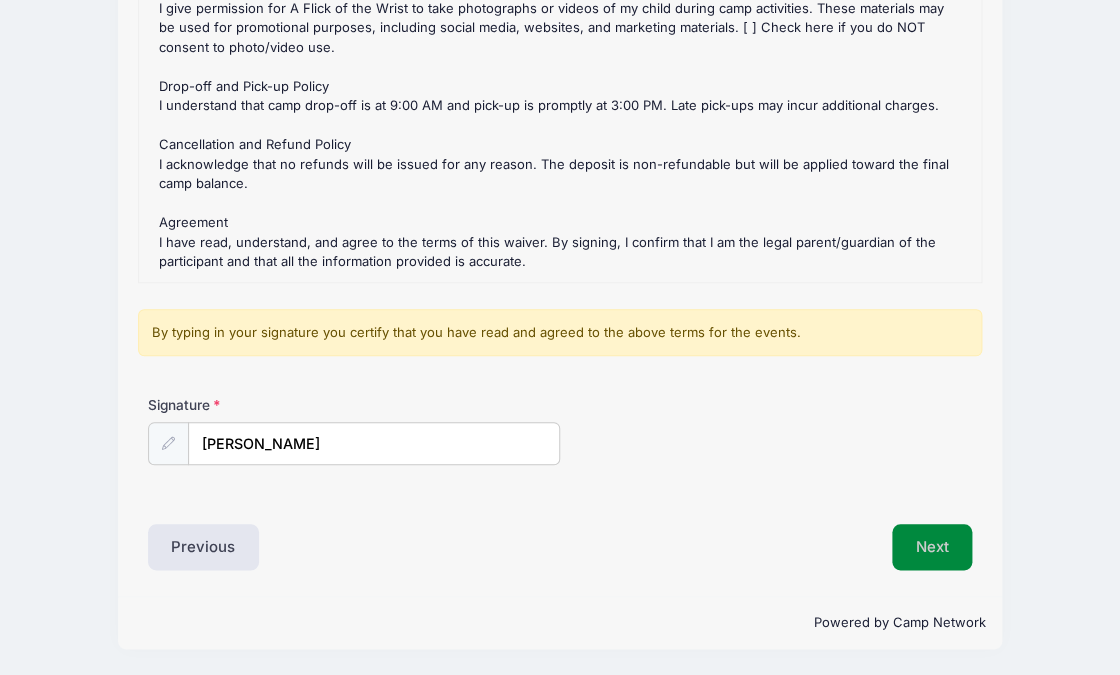click on "Next" at bounding box center [932, 547] 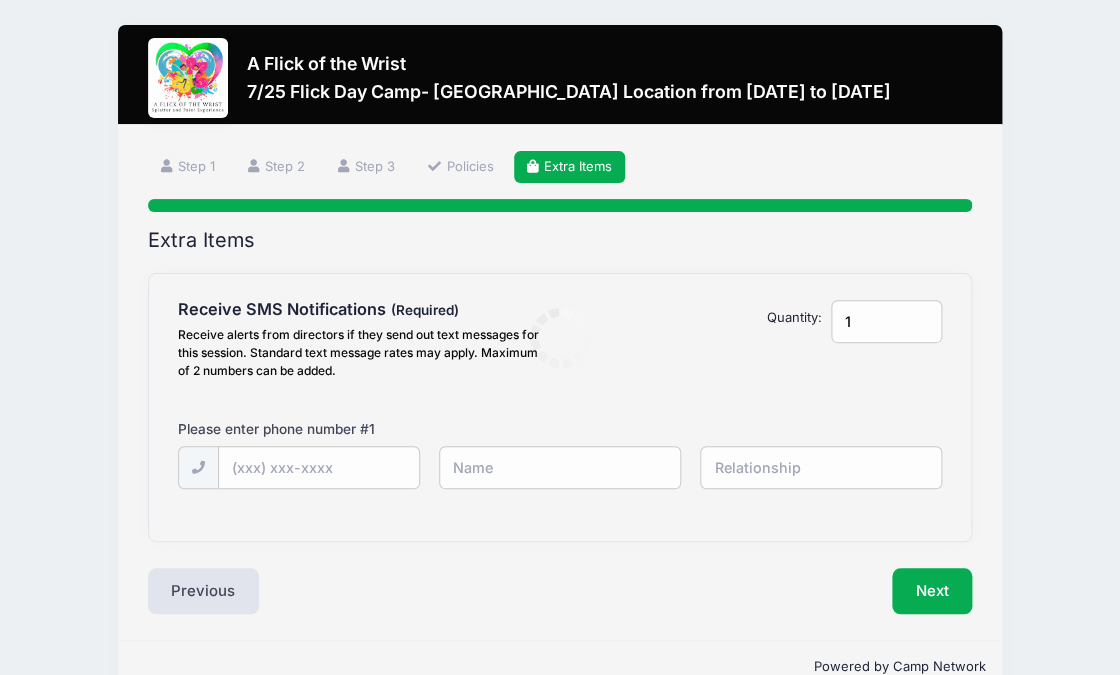 scroll, scrollTop: 0, scrollLeft: 0, axis: both 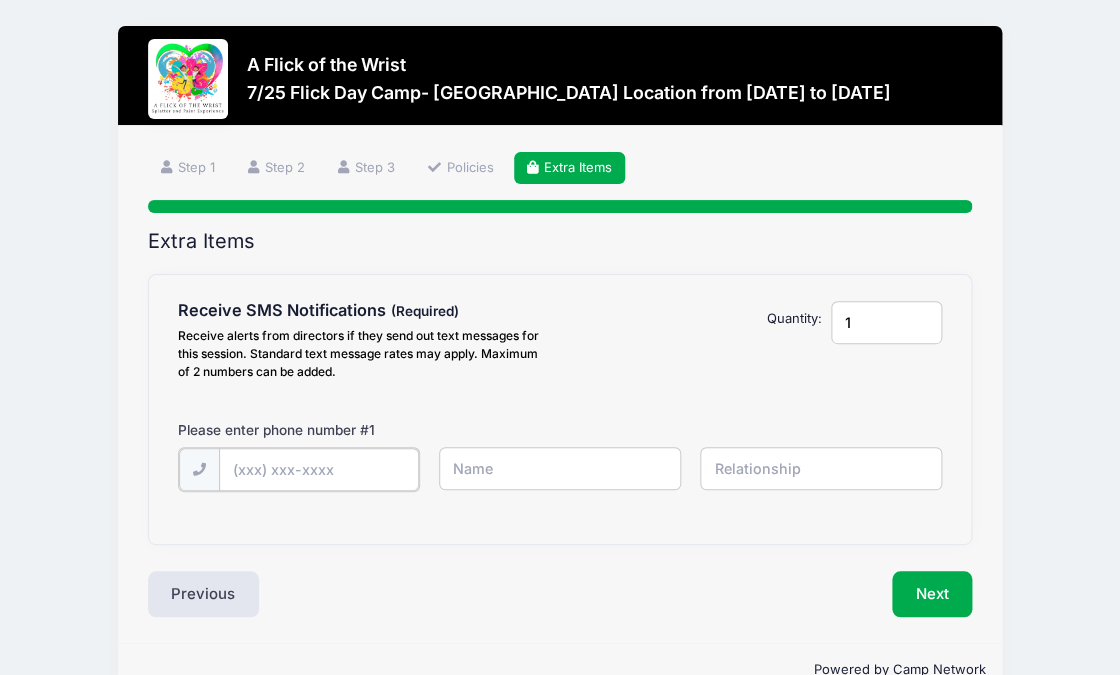click at bounding box center [0, 0] 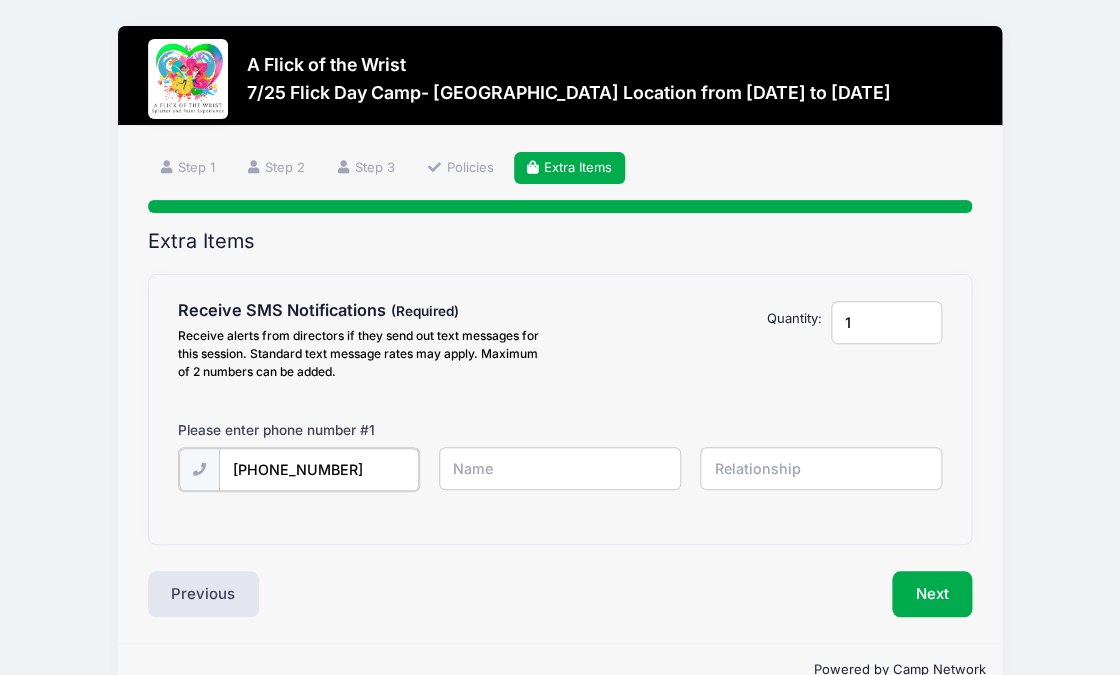 type on "(973) 769-4437" 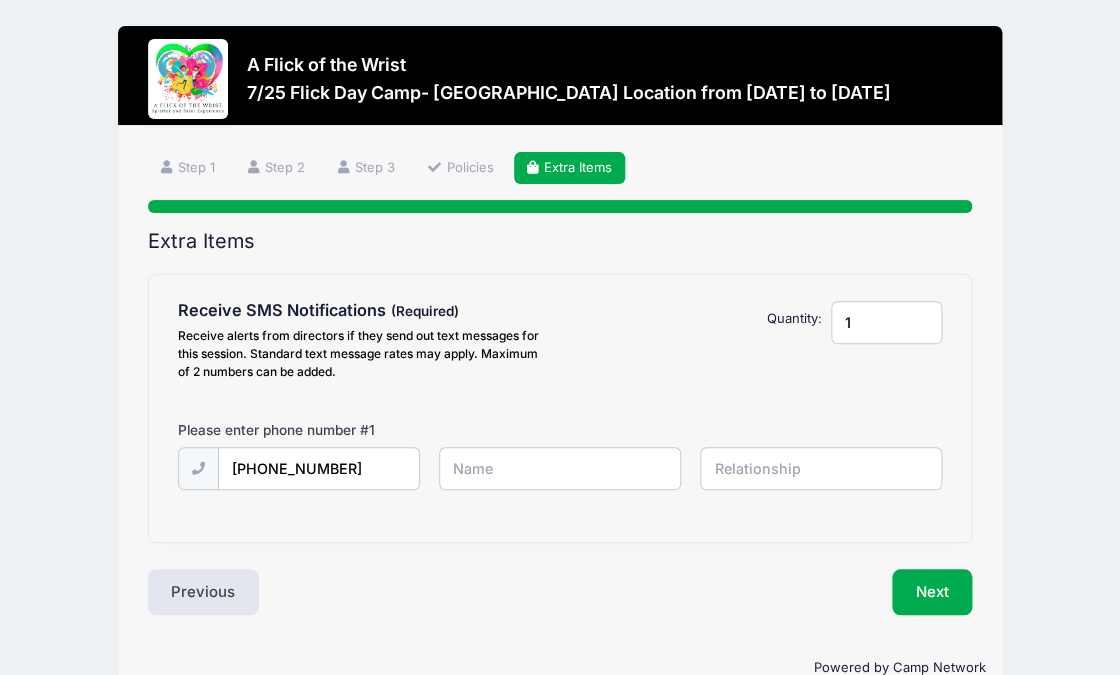 click at bounding box center (0, 0) 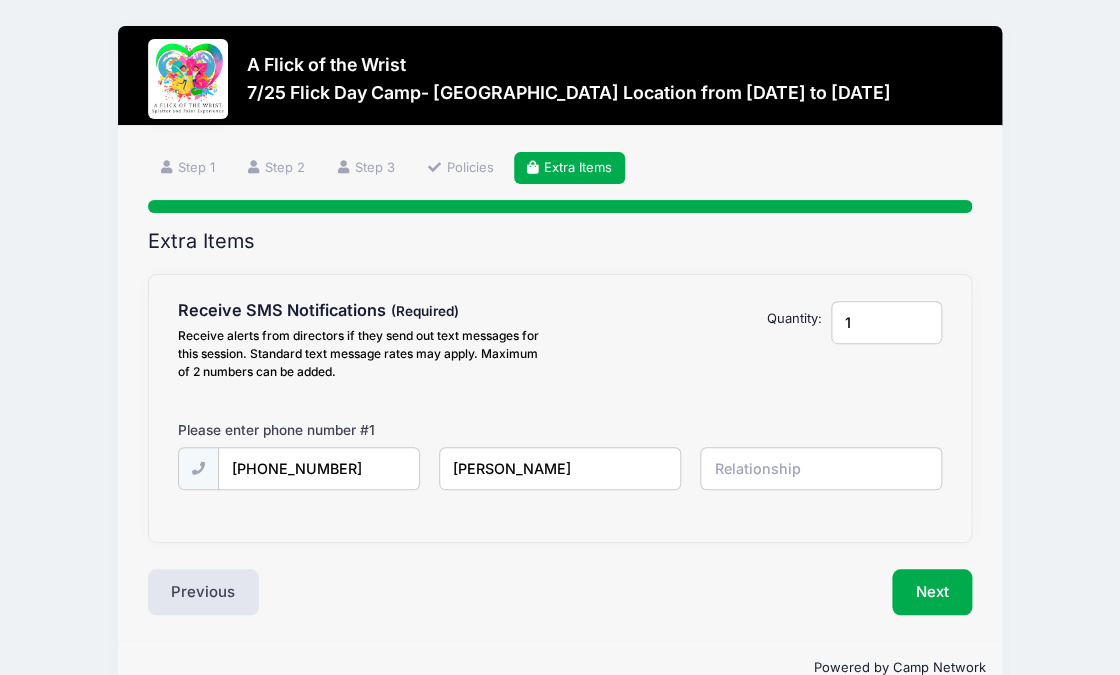 type on "Pamela Zakielarz" 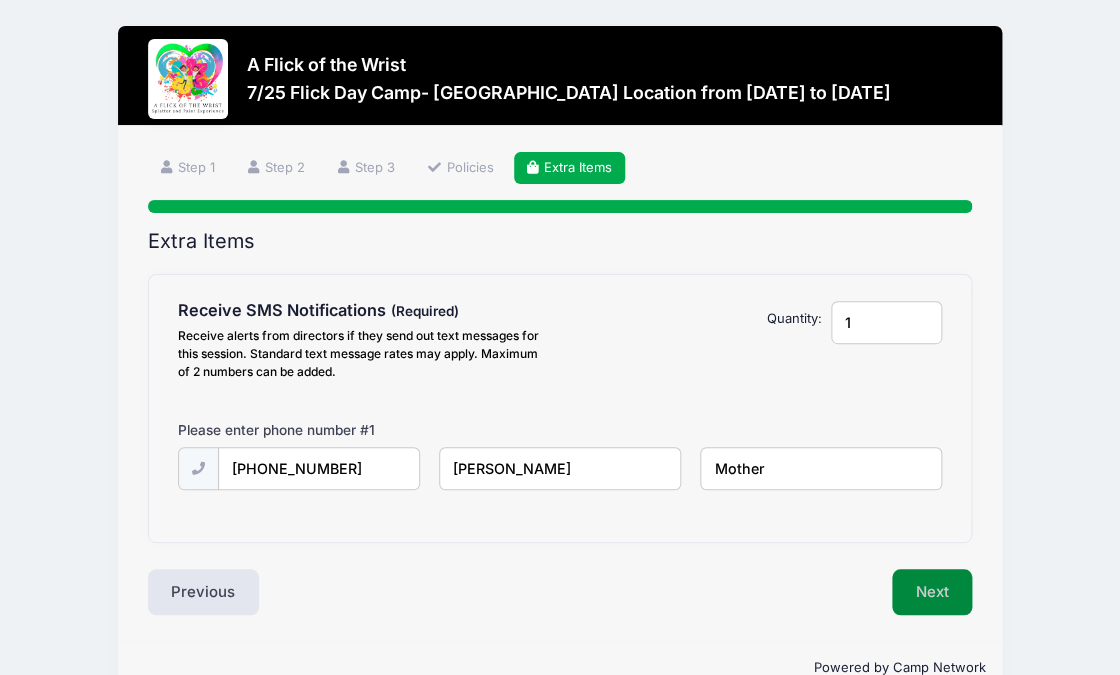 type on "Mother" 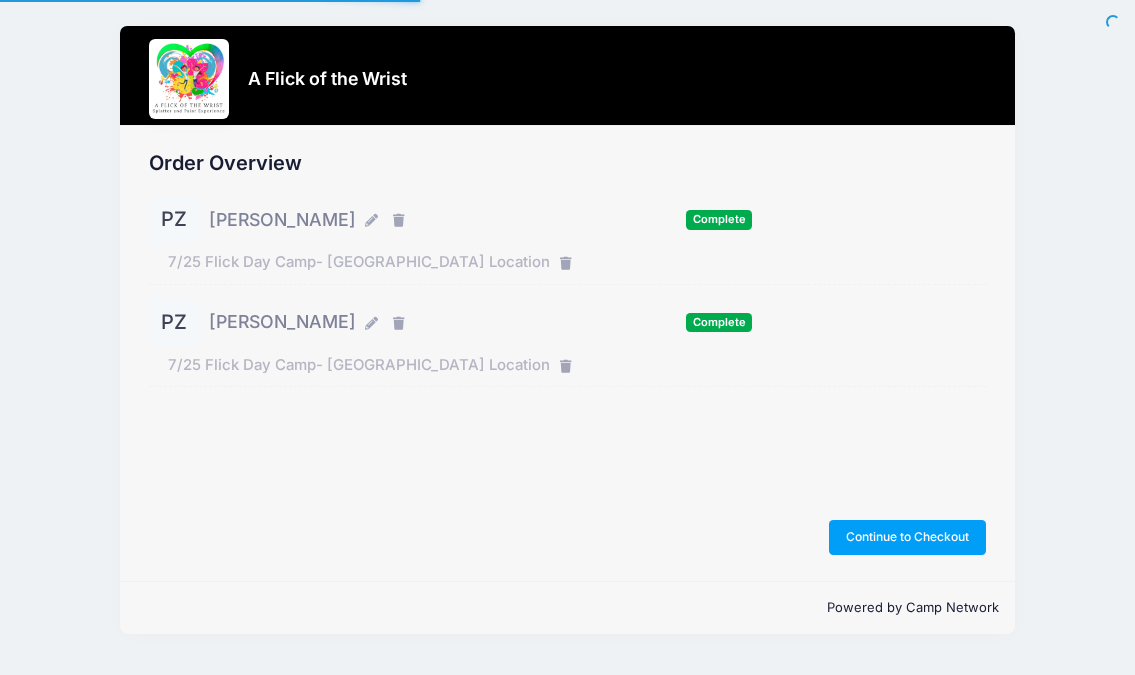 scroll, scrollTop: 0, scrollLeft: 0, axis: both 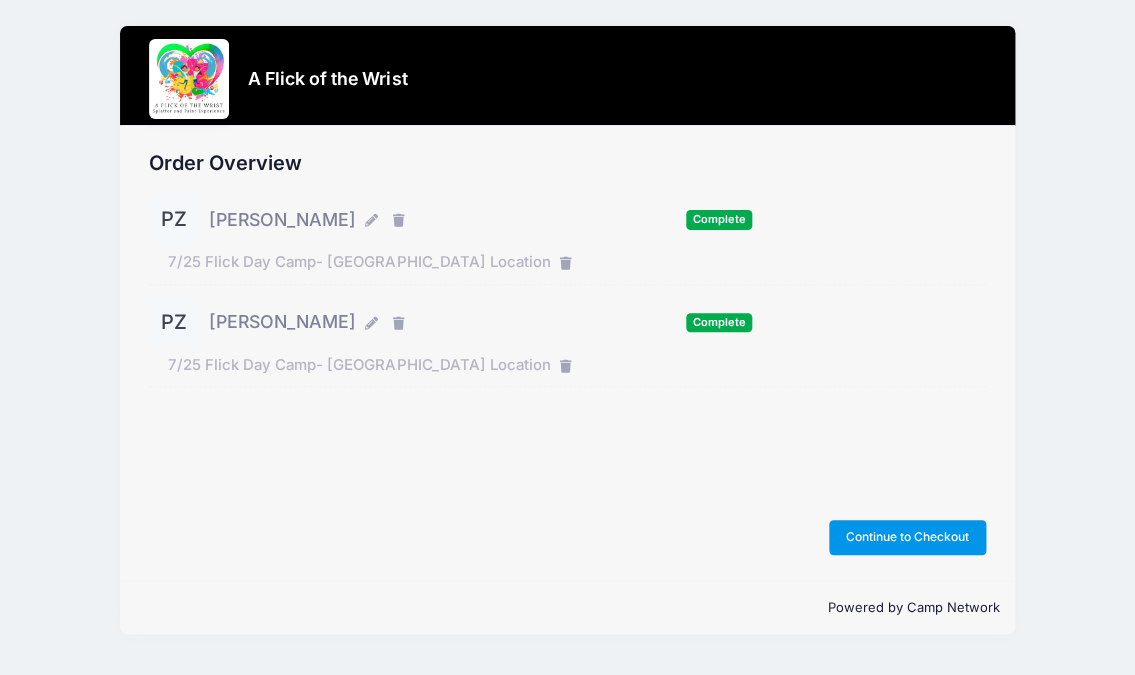 click on "Continue to Checkout" at bounding box center (908, 537) 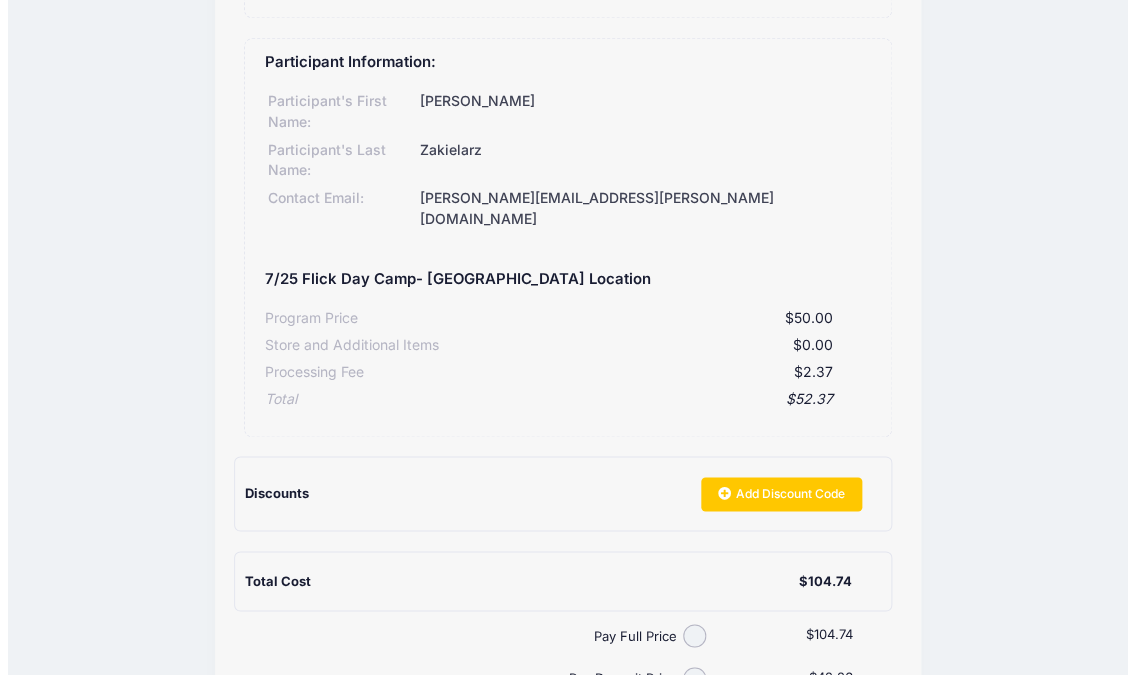 scroll, scrollTop: 774, scrollLeft: 0, axis: vertical 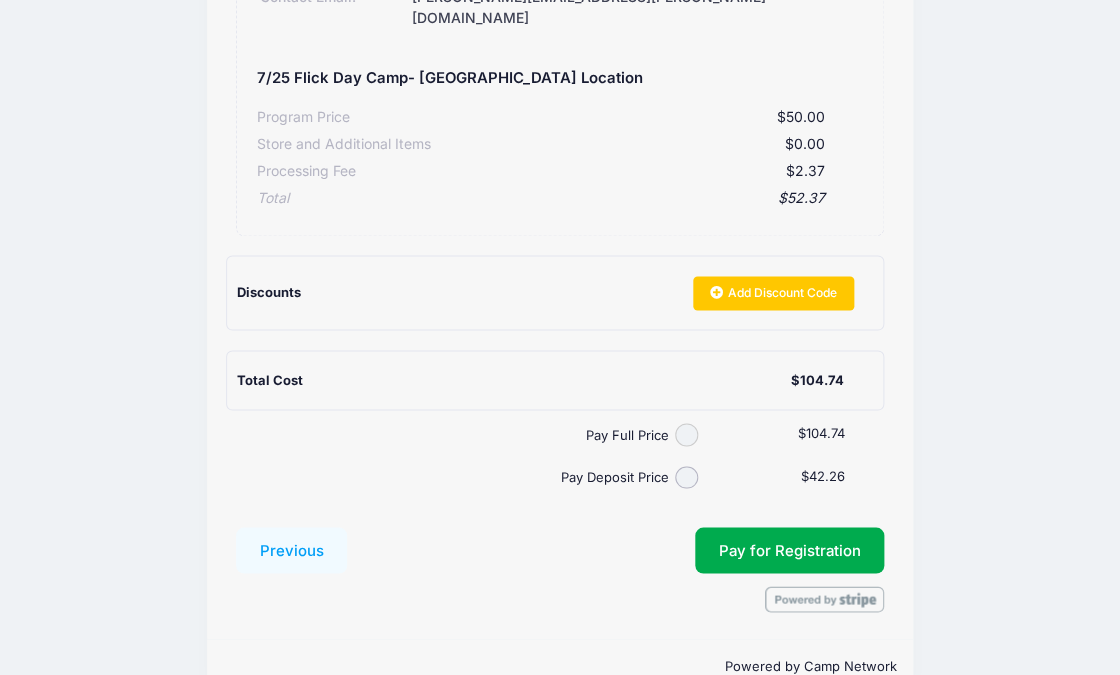 click on "Pay Full Price" at bounding box center [686, 434] 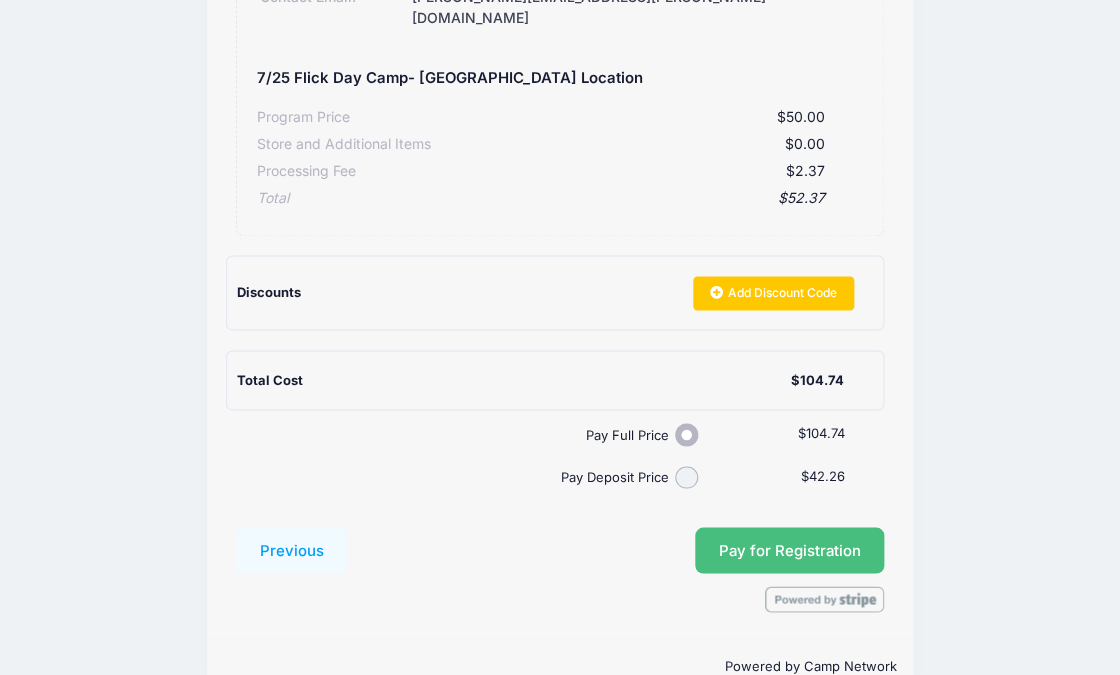 click on "Pay for Registration" at bounding box center [789, 550] 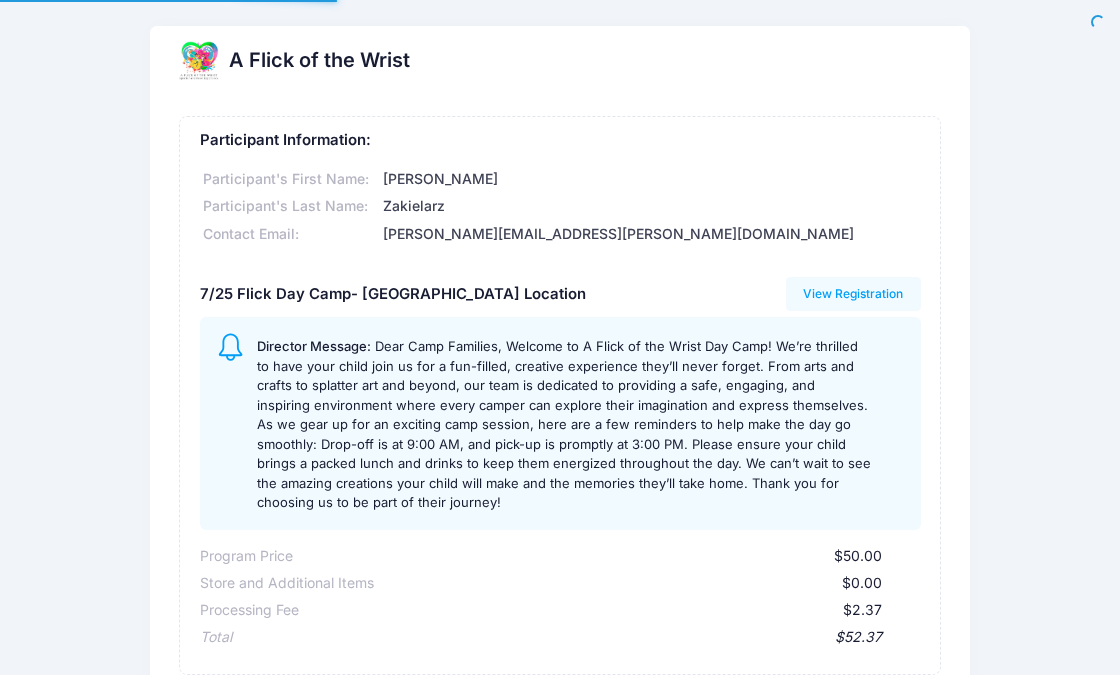 scroll, scrollTop: 0, scrollLeft: 0, axis: both 